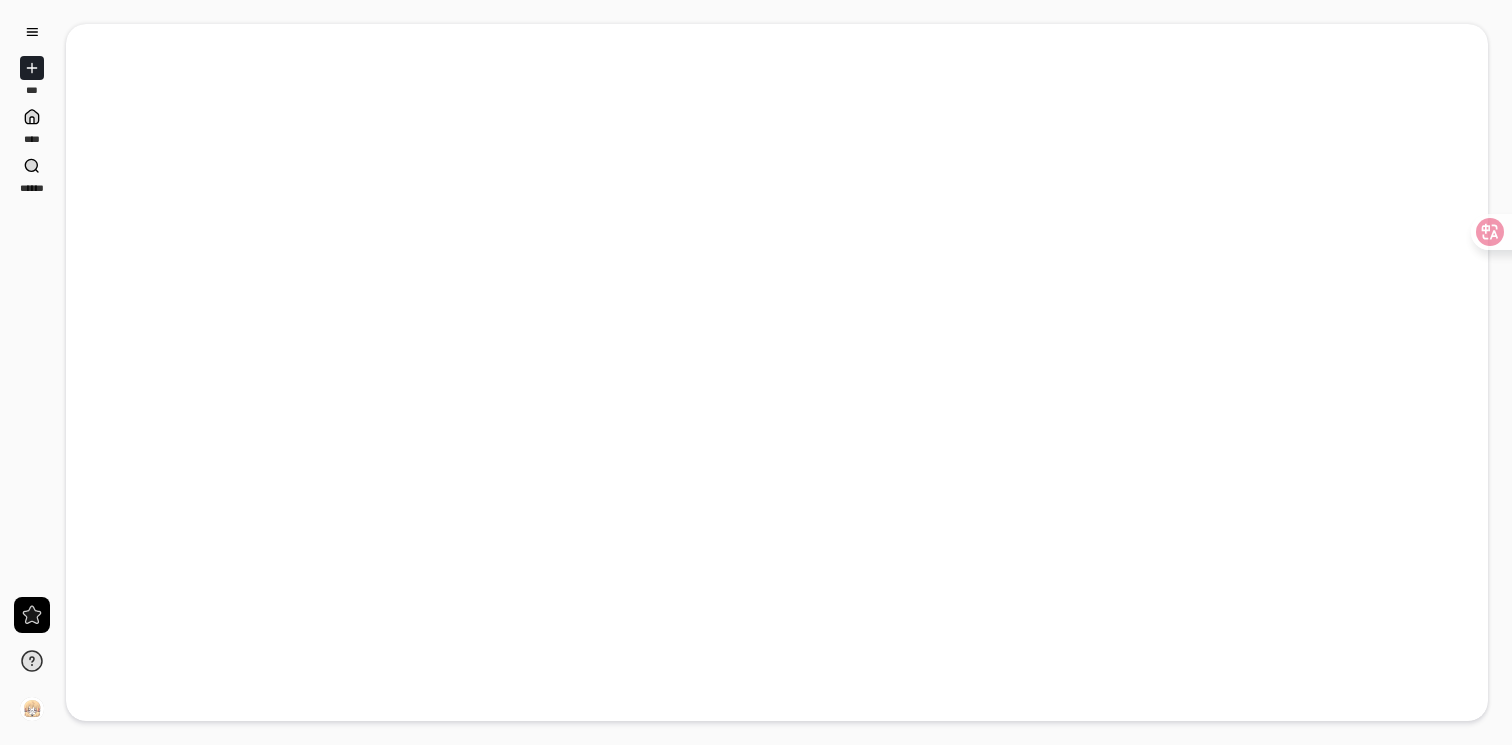 scroll, scrollTop: 0, scrollLeft: 0, axis: both 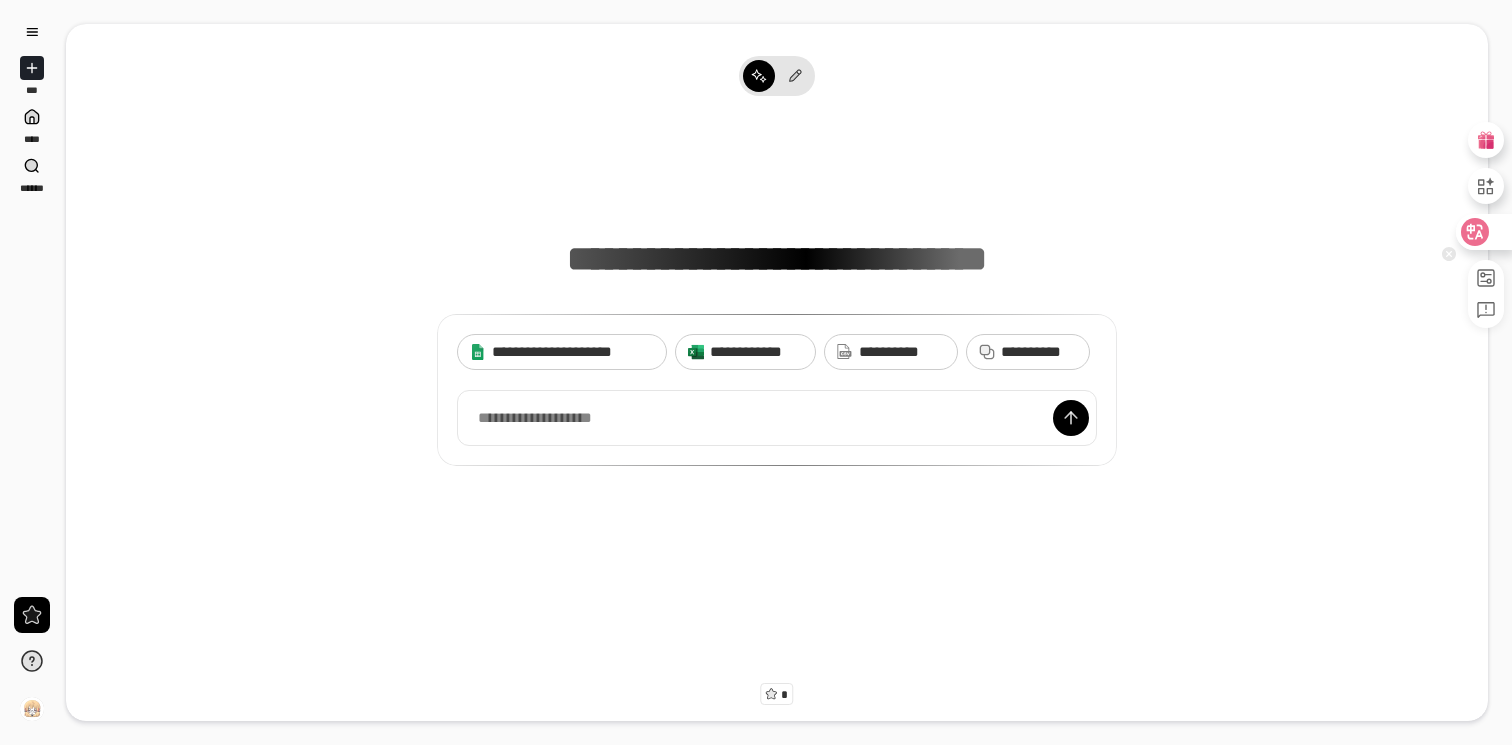 click at bounding box center (1483, 232) 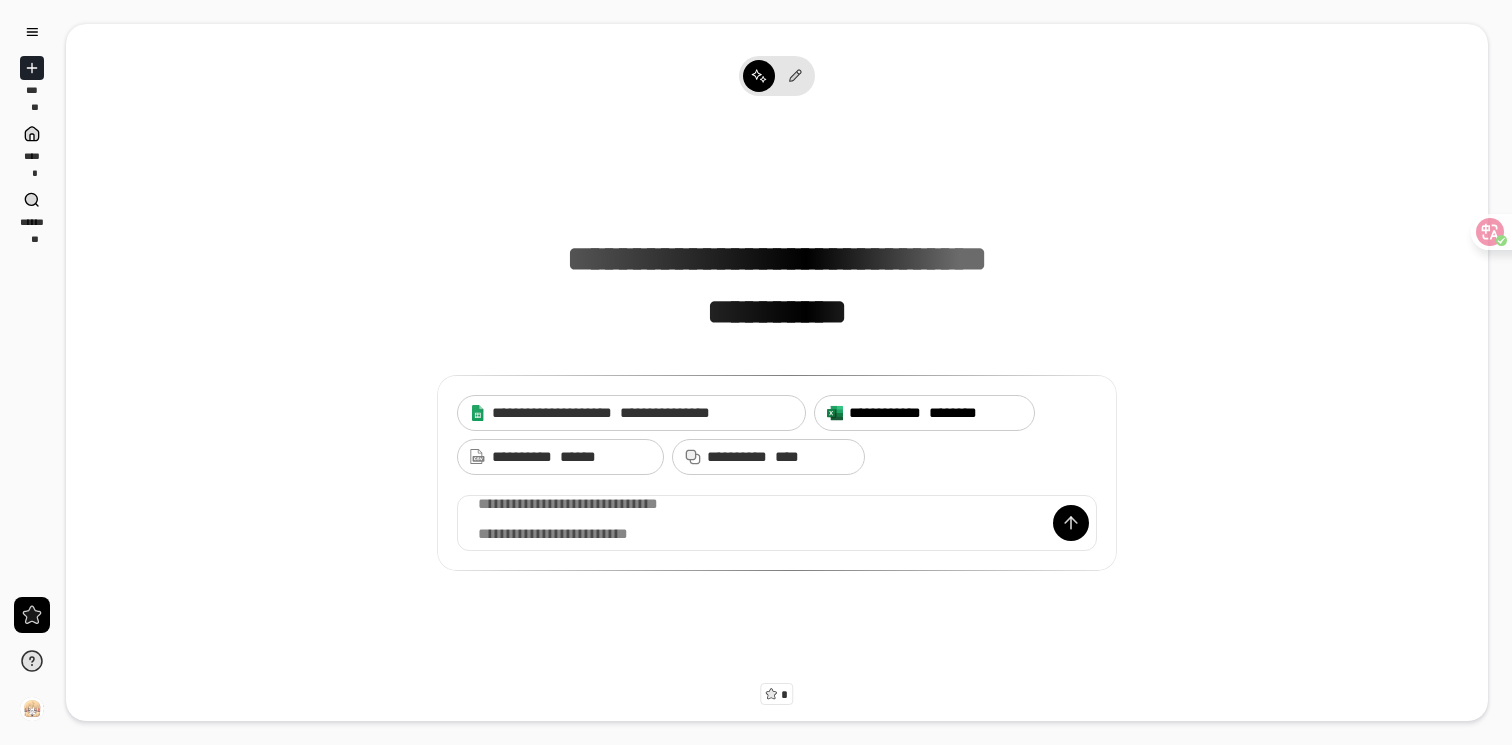 click on "**********" at bounding box center (935, 413) 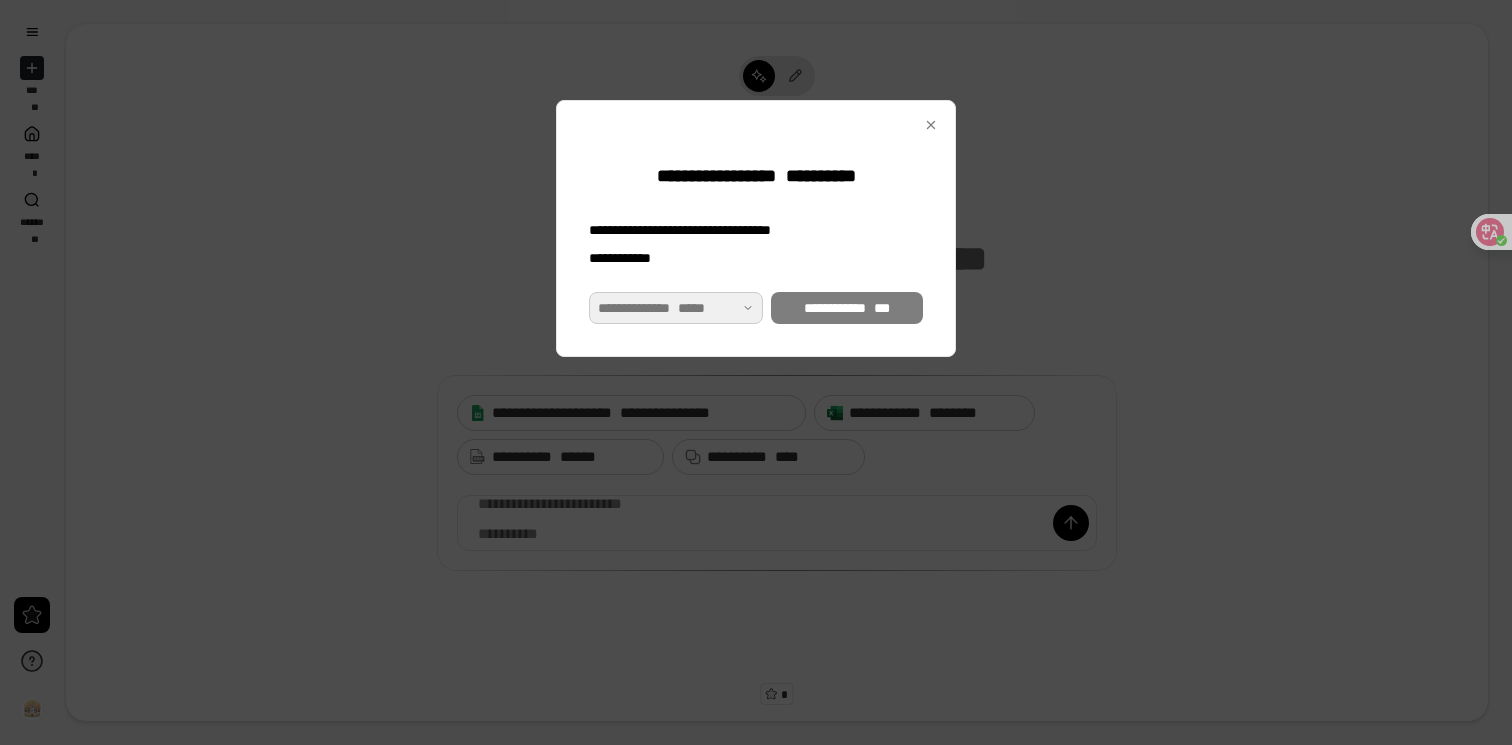 click at bounding box center [676, 308] 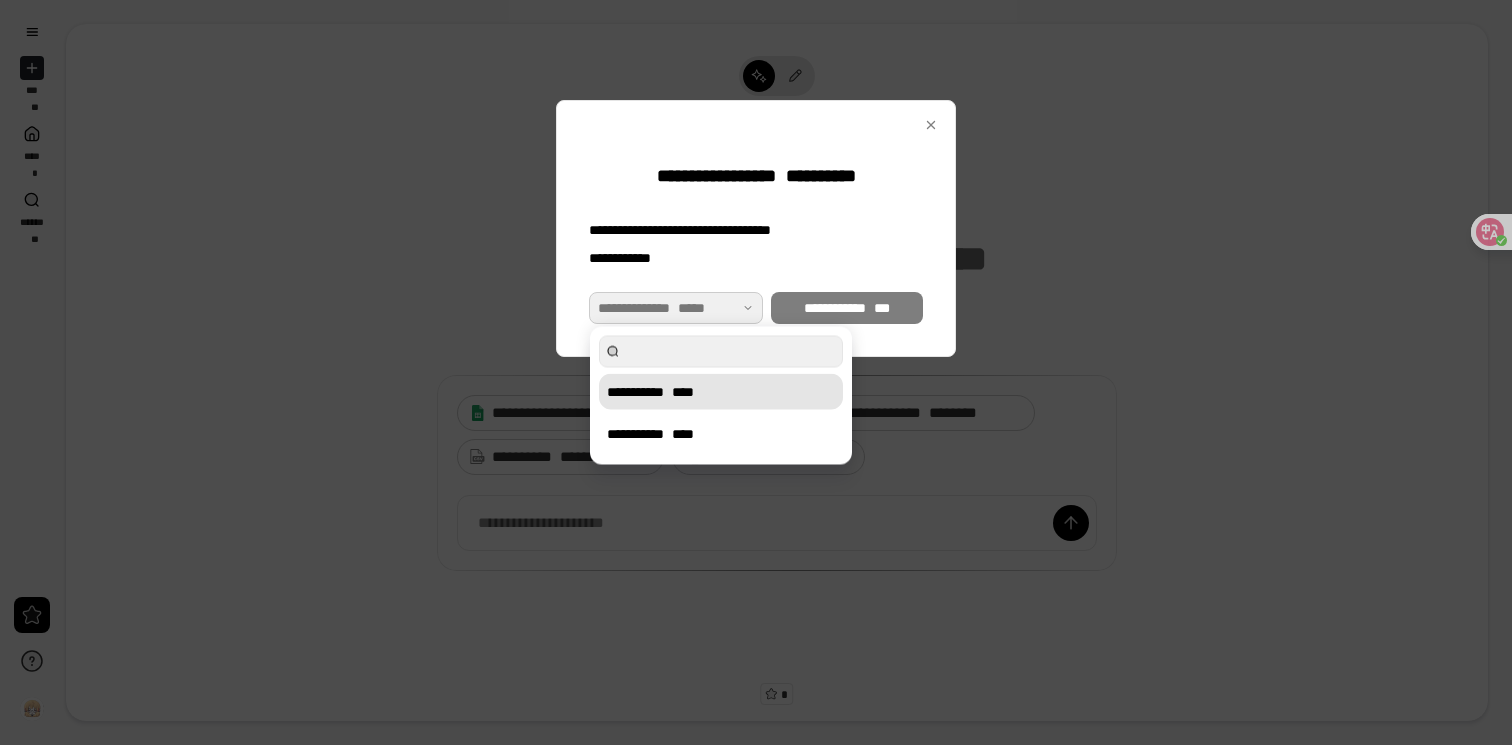 click on "****" at bounding box center (683, 392) 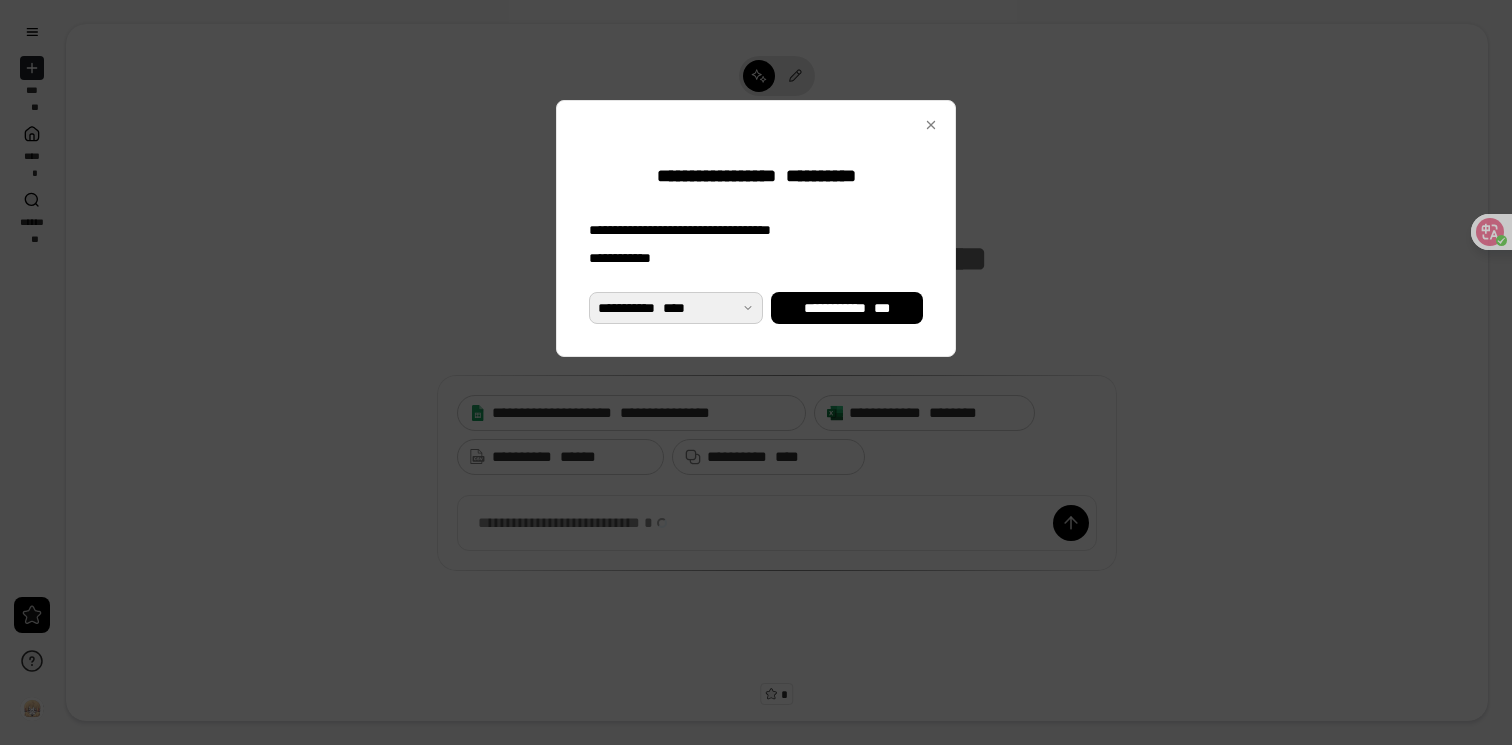 click at bounding box center [676, 308] 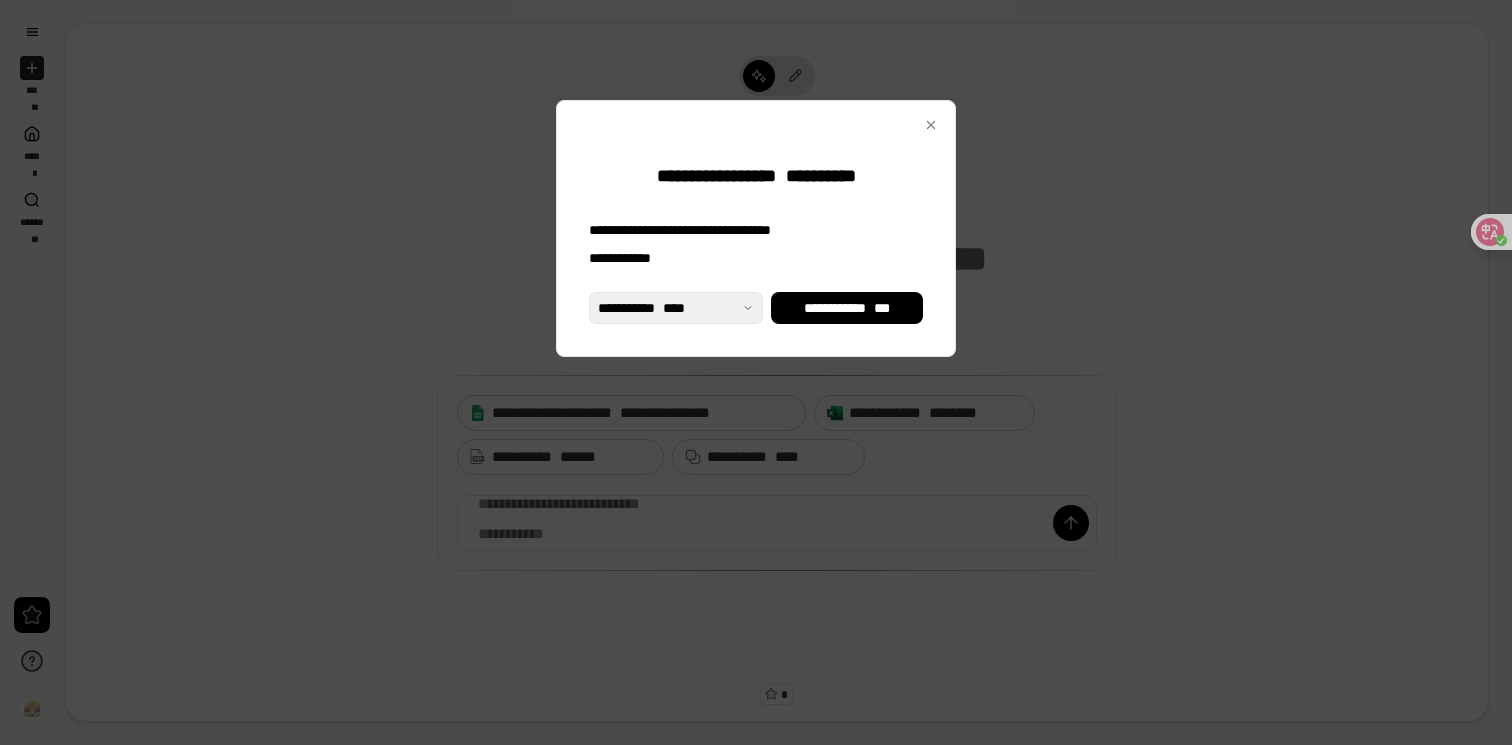 click on "**********" at bounding box center (756, 248) 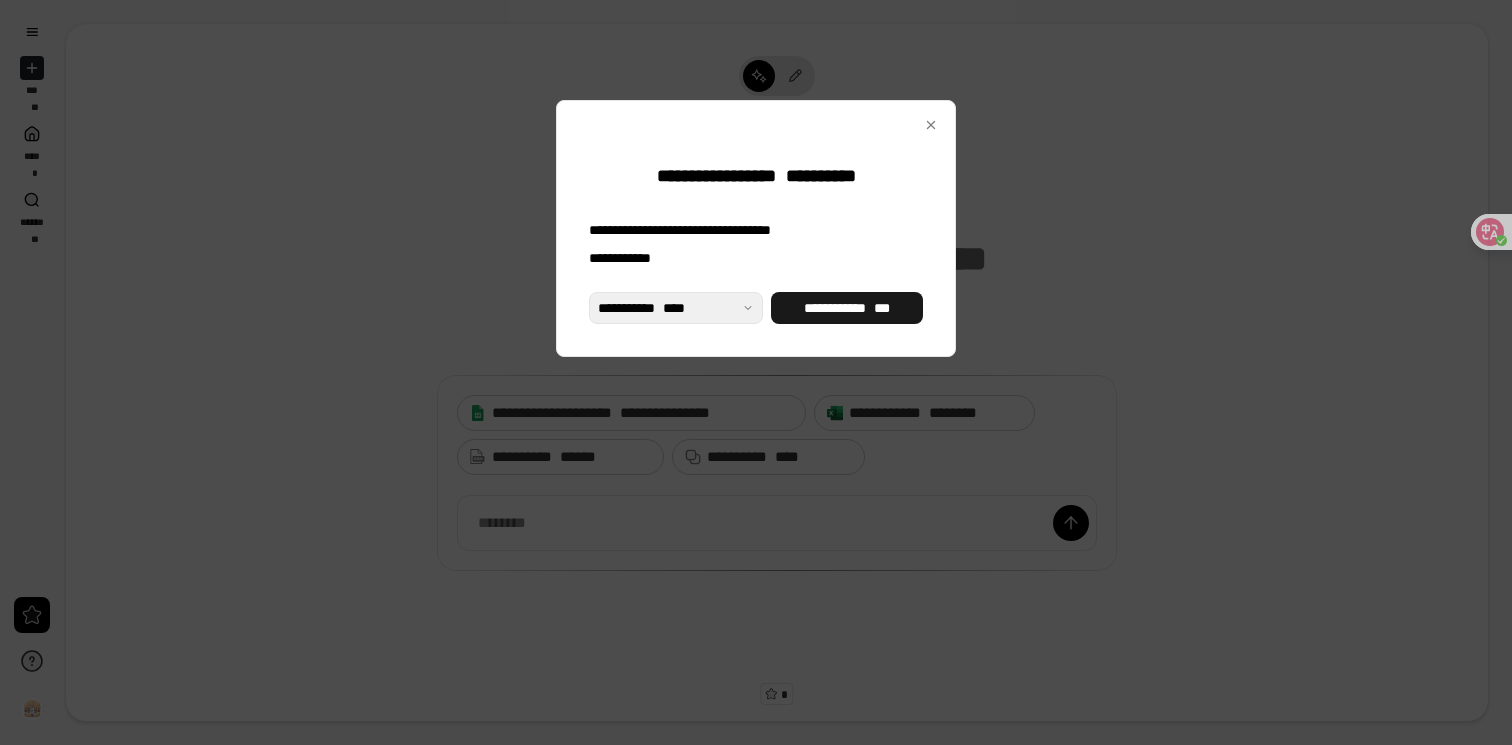click on "**********" at bounding box center (847, 308) 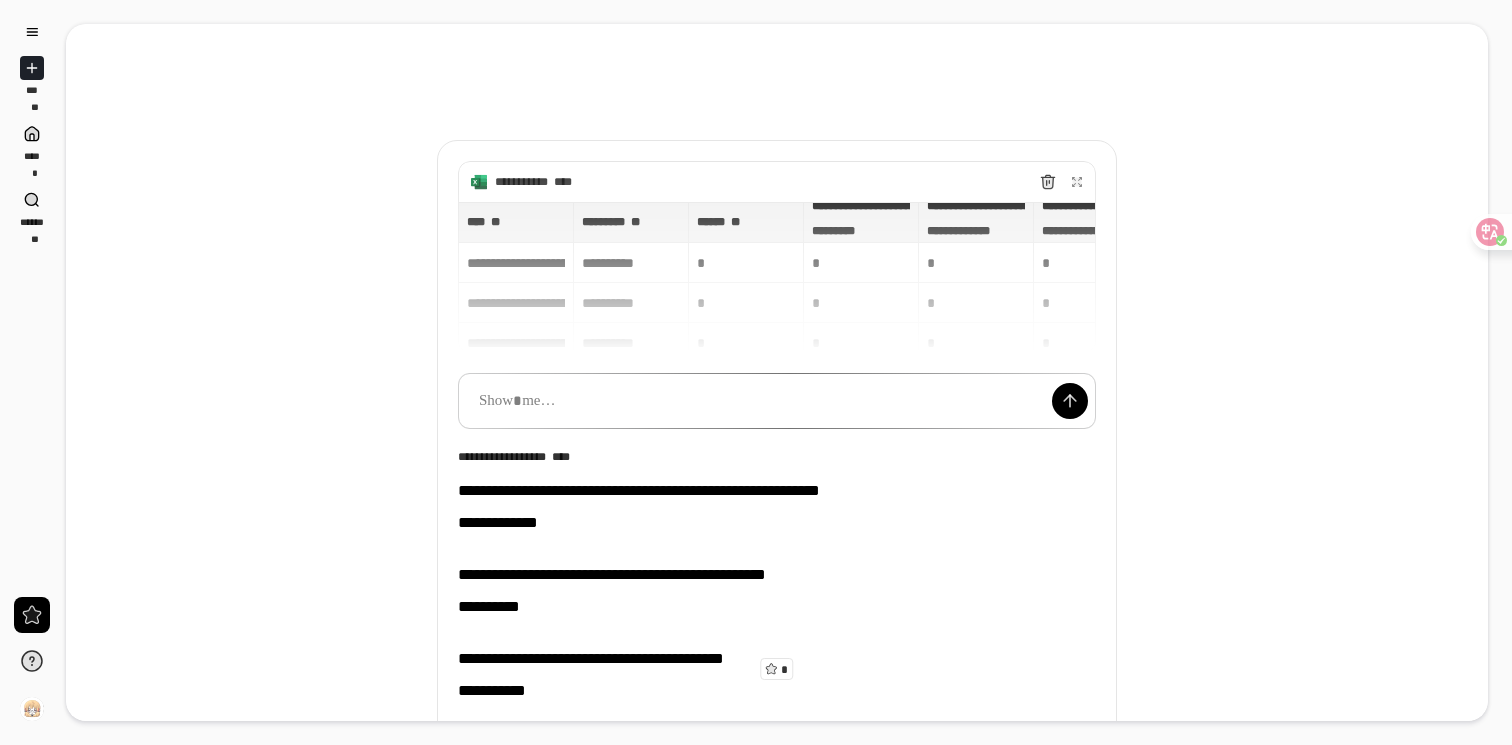scroll, scrollTop: 0, scrollLeft: 0, axis: both 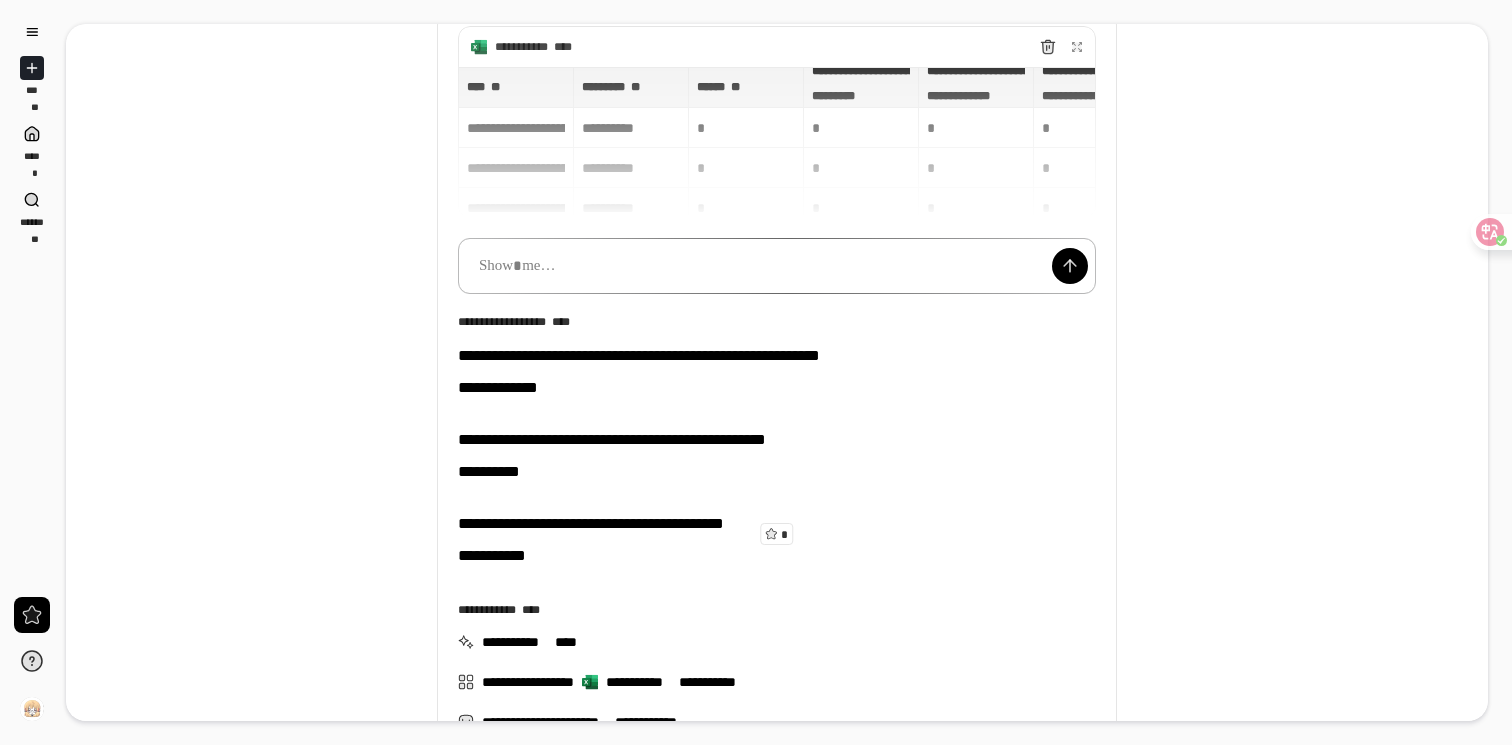 click at bounding box center [777, 266] 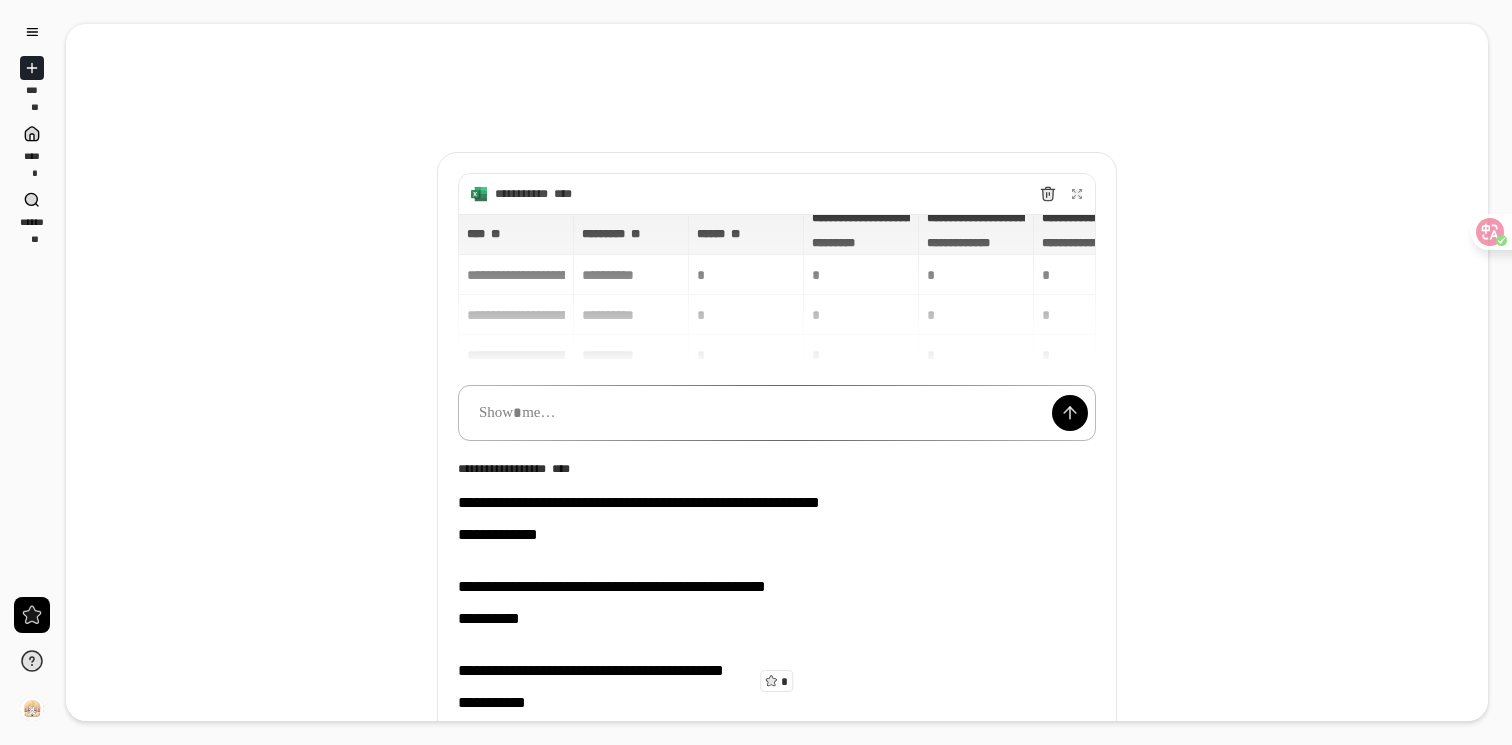 scroll, scrollTop: 8, scrollLeft: 0, axis: vertical 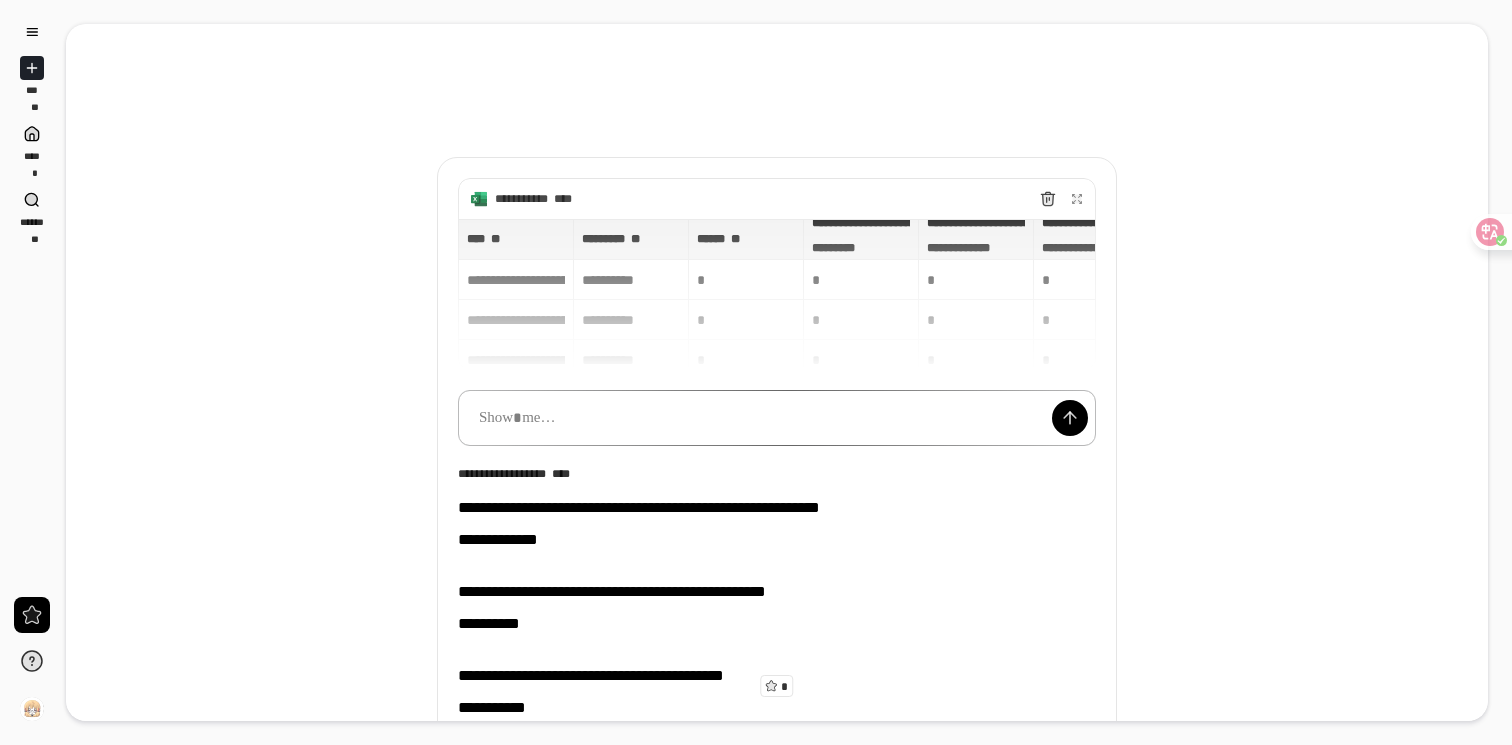 paste 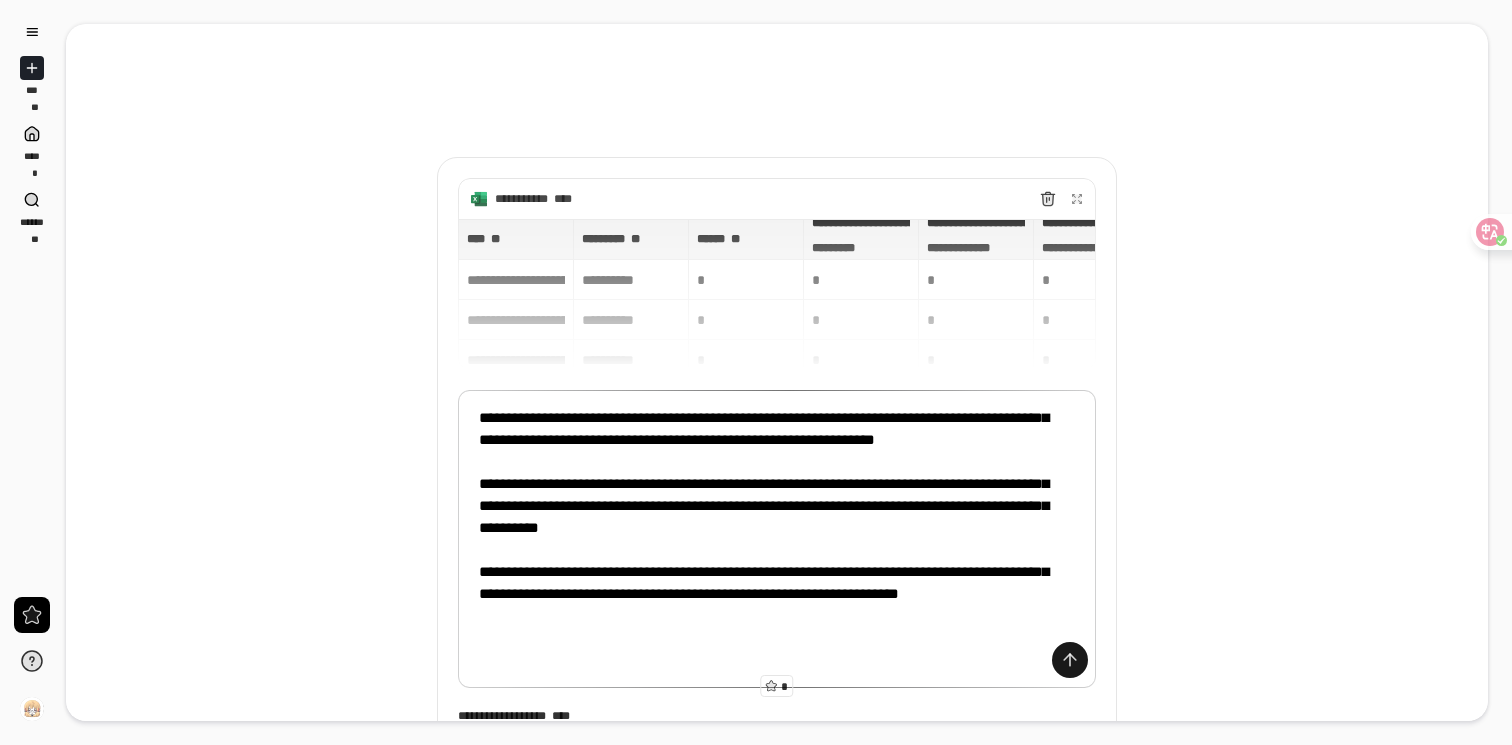click at bounding box center [1070, 660] 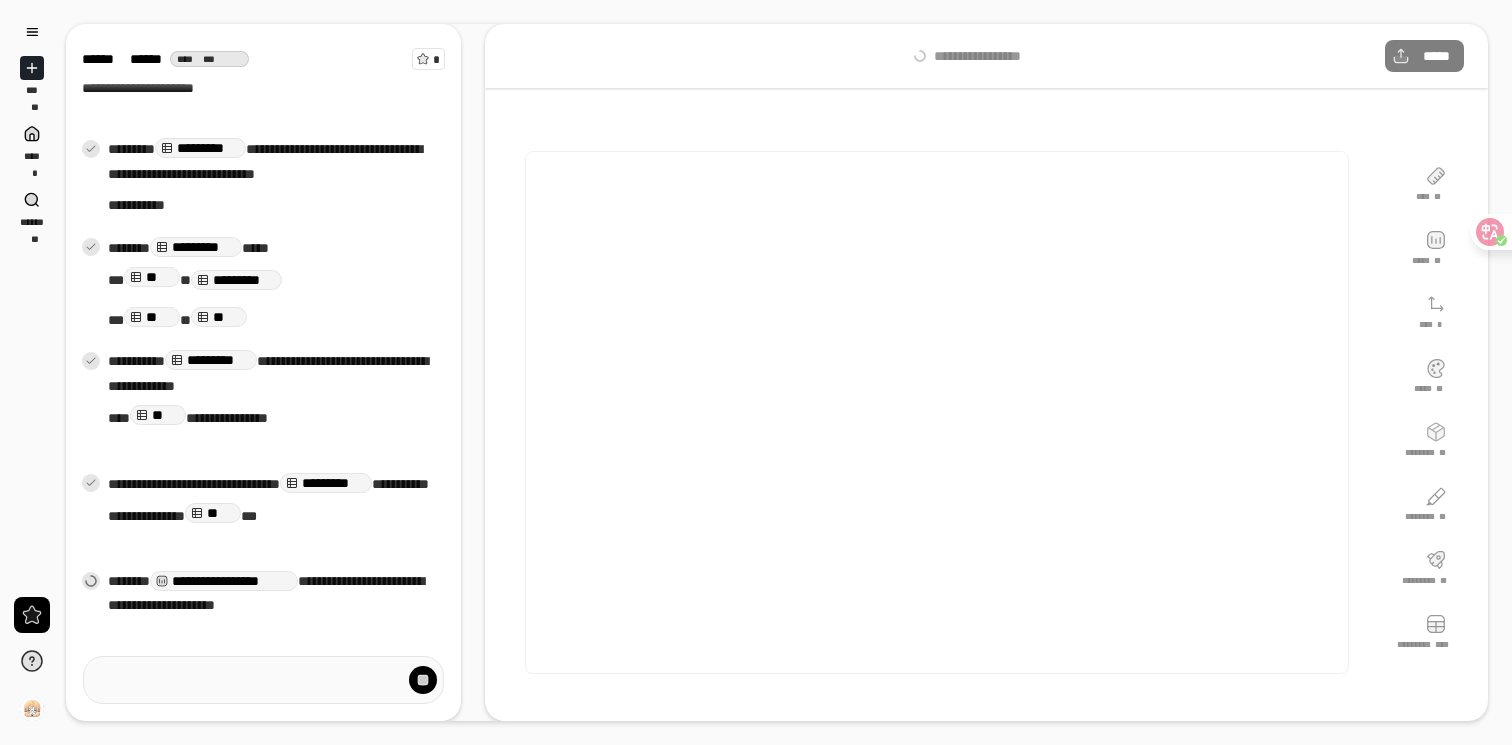 scroll, scrollTop: 485, scrollLeft: 0, axis: vertical 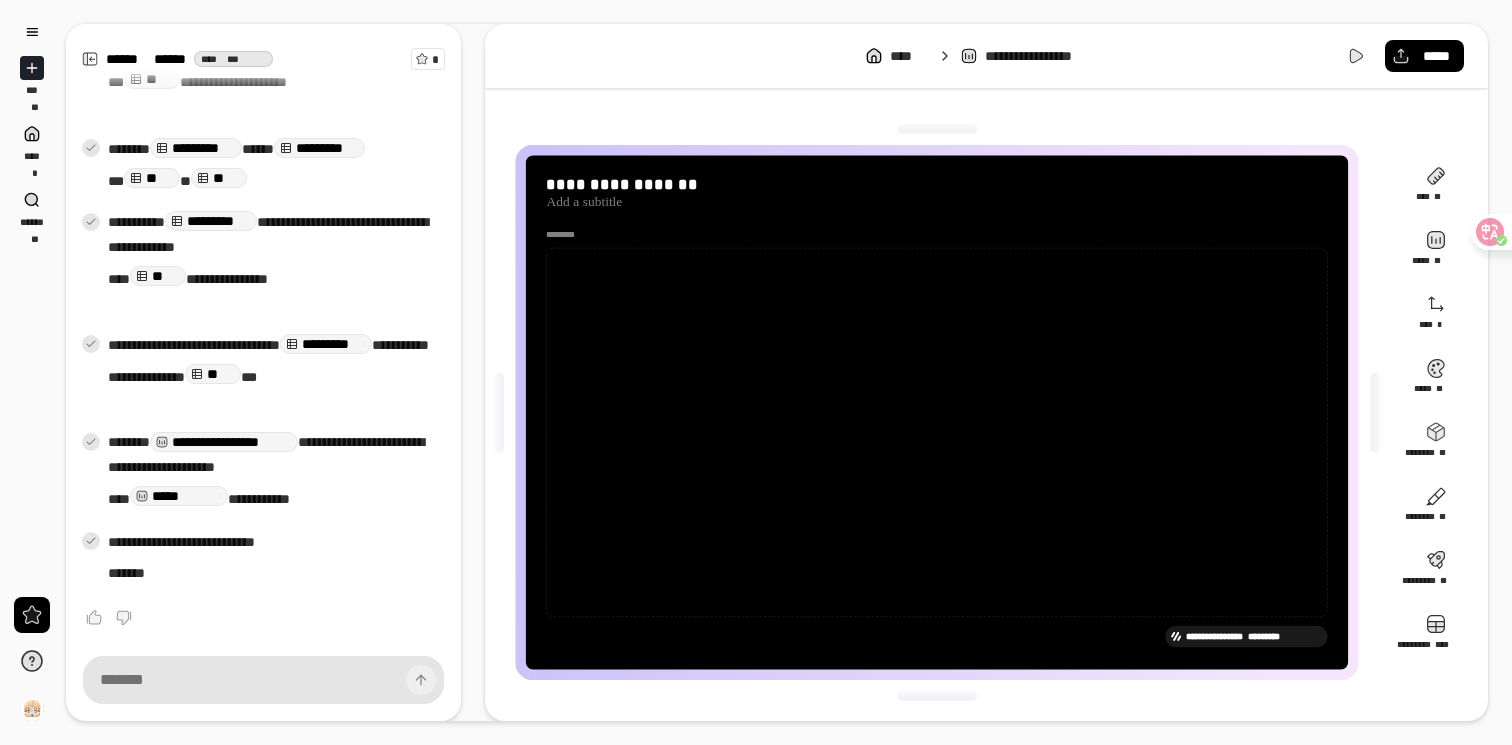 click 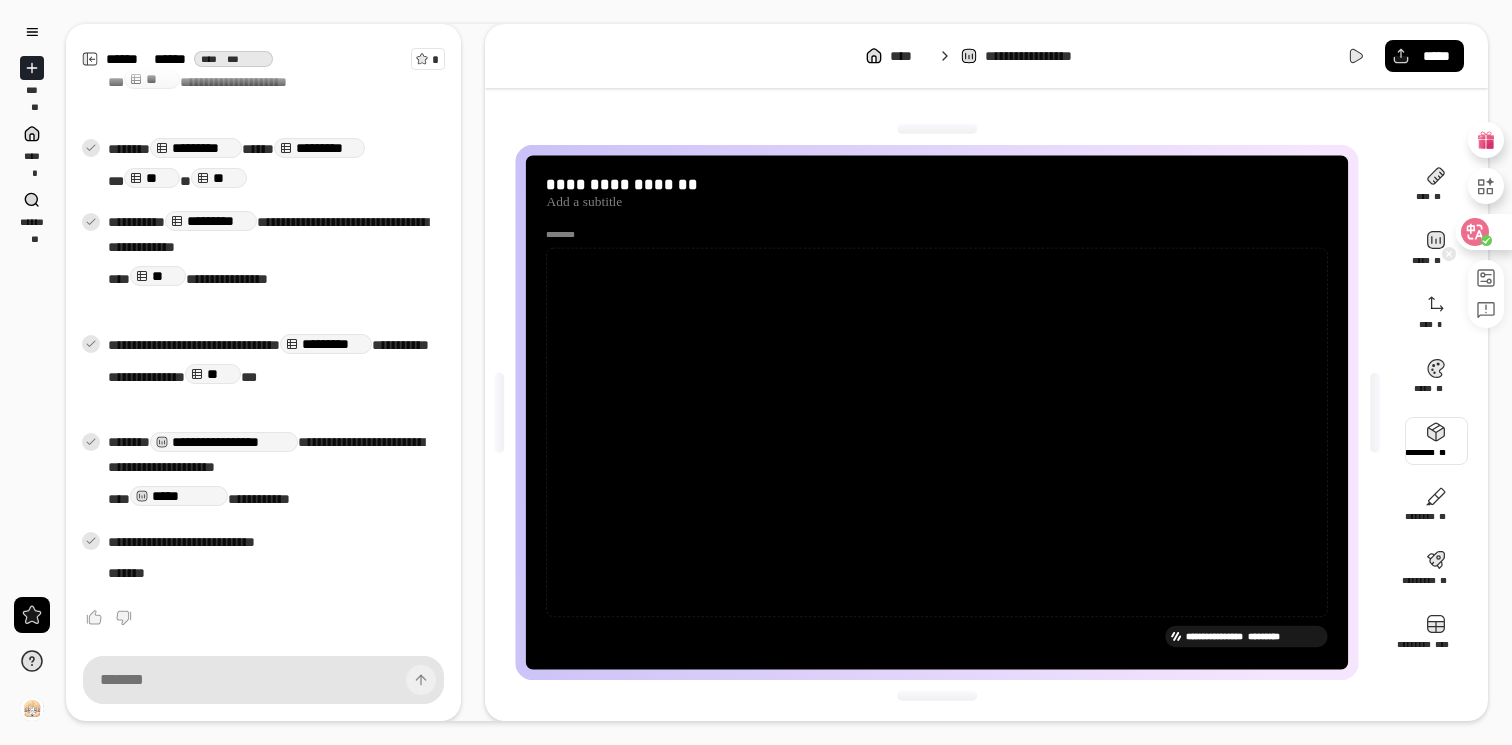 click 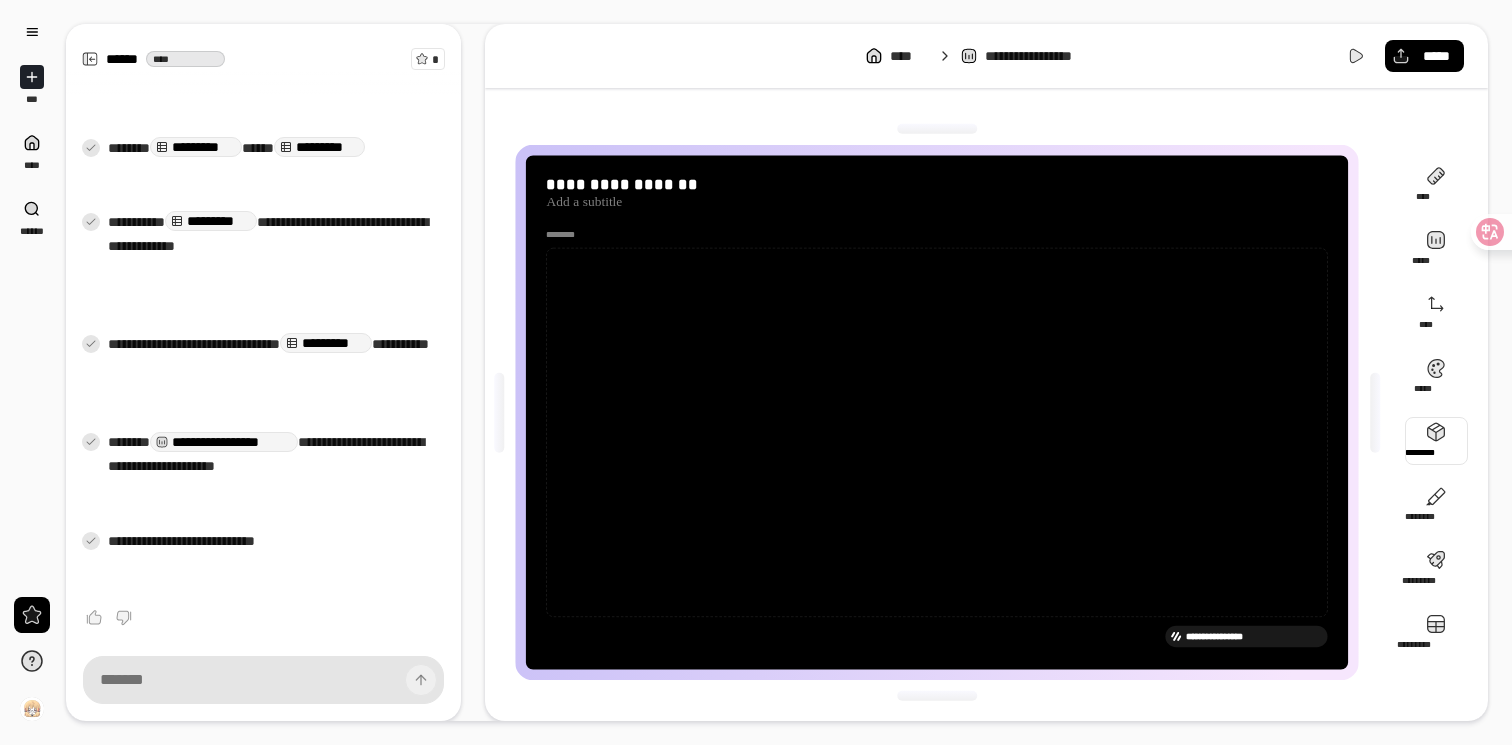 scroll, scrollTop: 296, scrollLeft: 0, axis: vertical 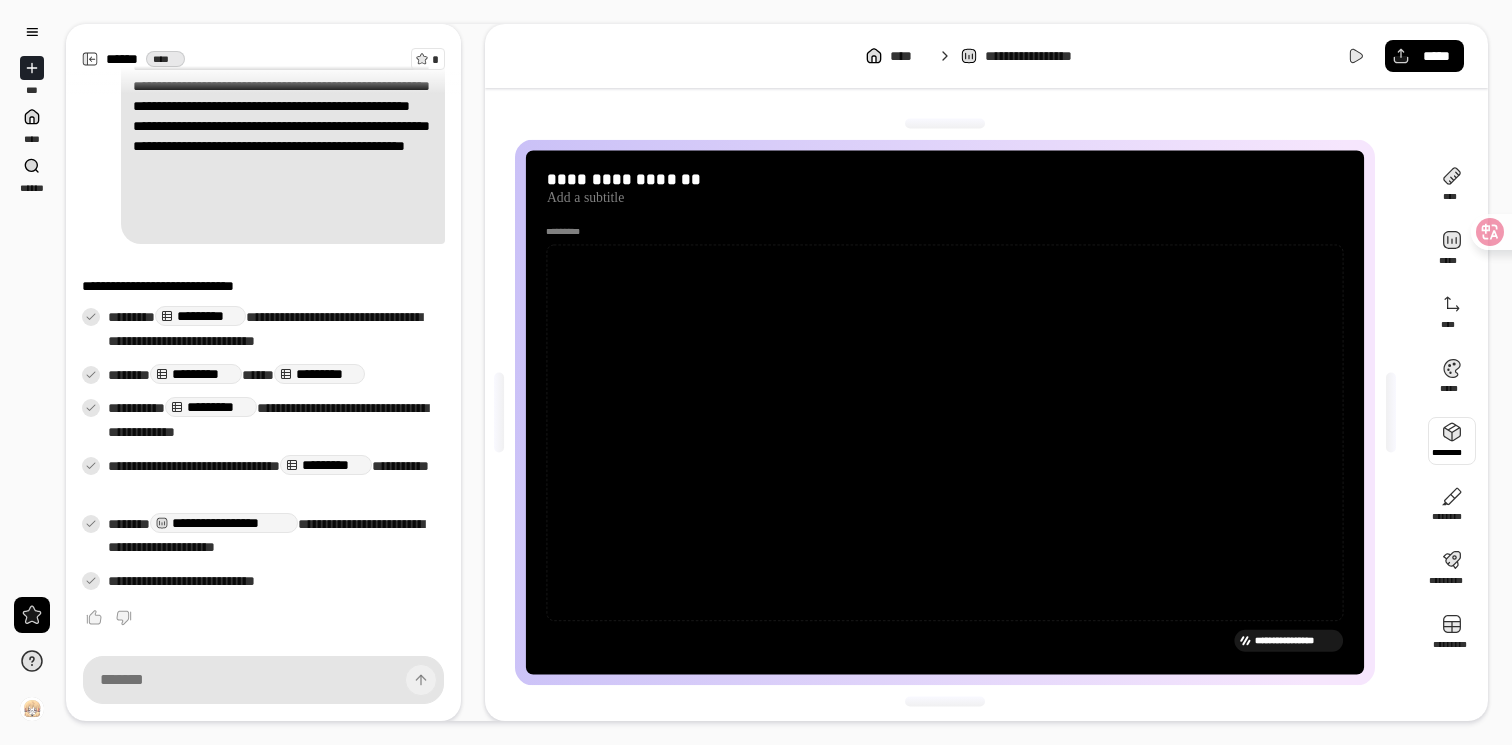 click at bounding box center (945, 124) 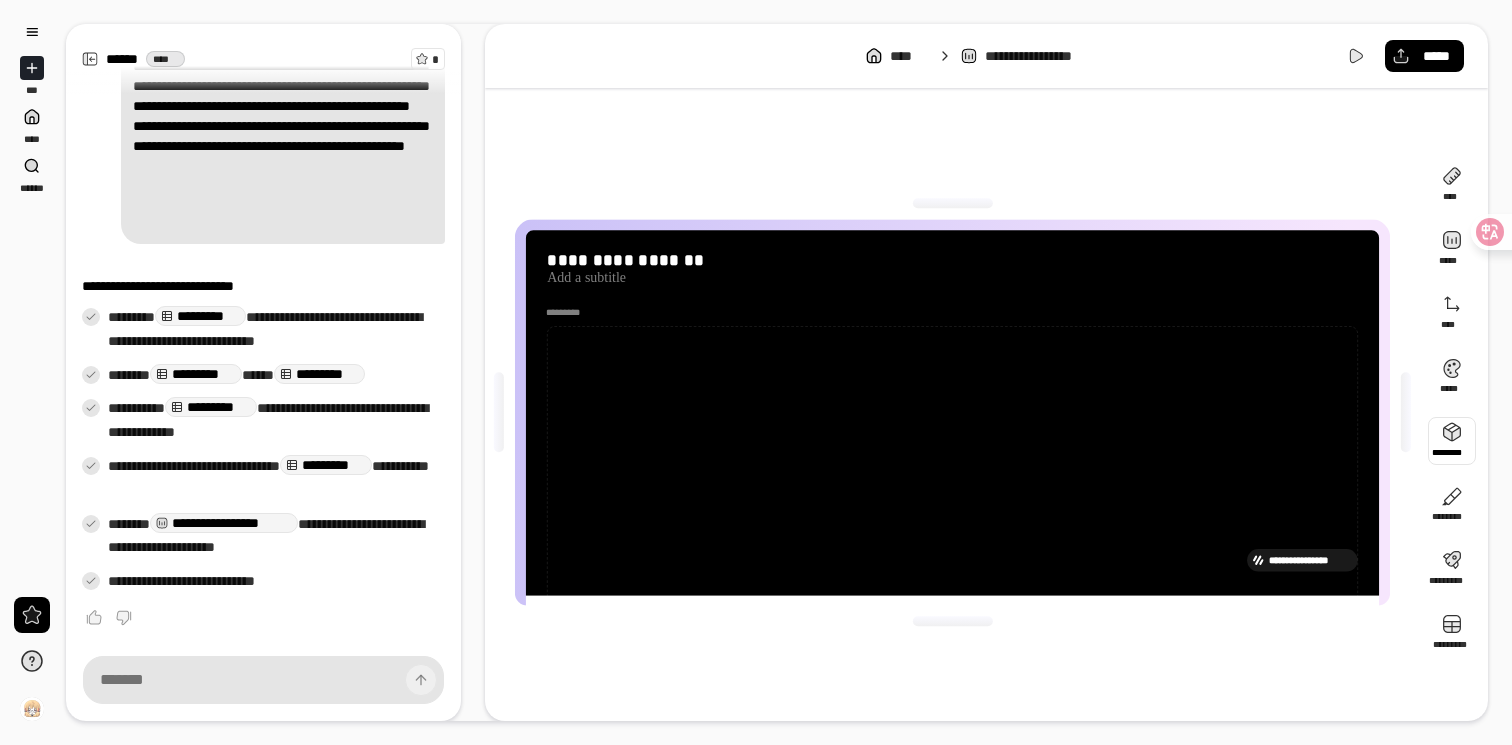 scroll, scrollTop: 0, scrollLeft: 0, axis: both 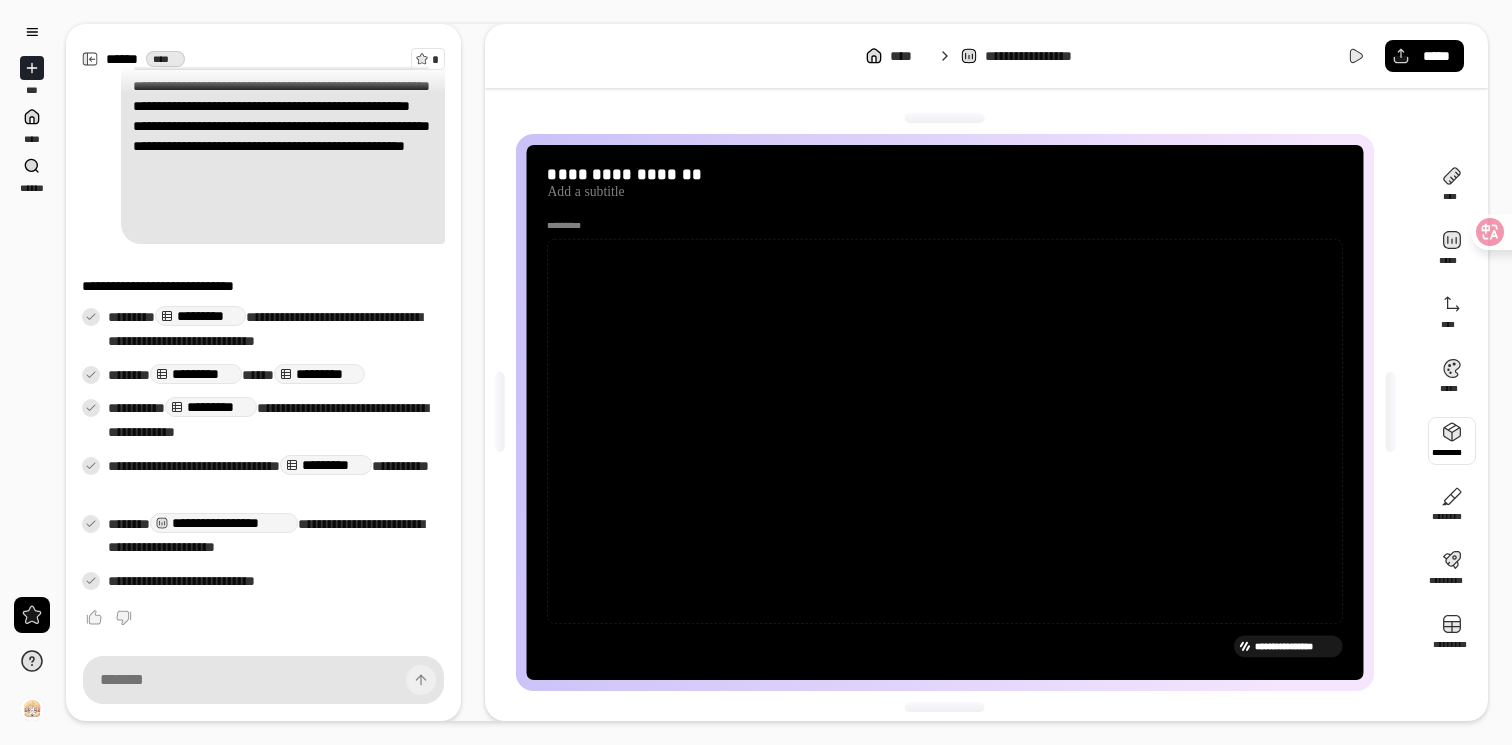 click at bounding box center (945, 118) 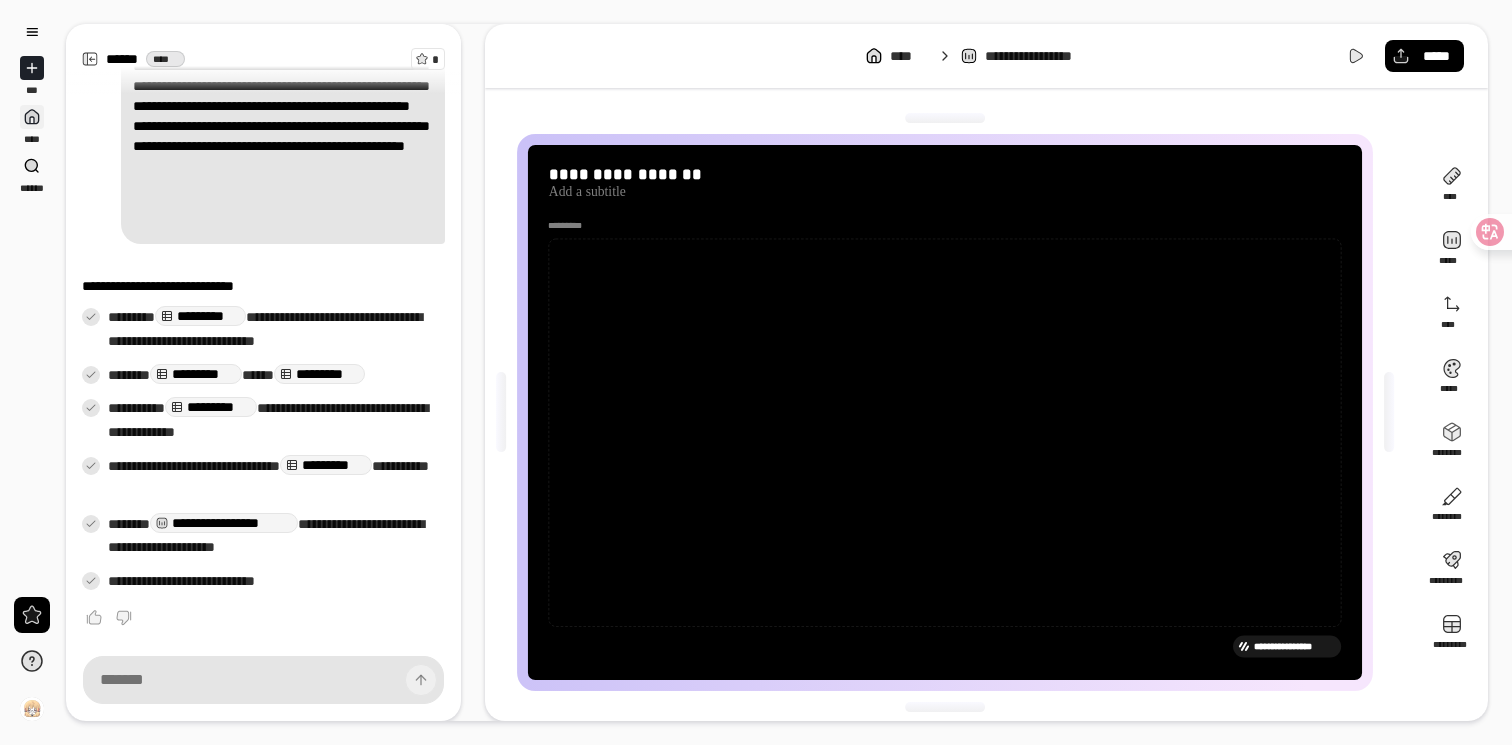 click 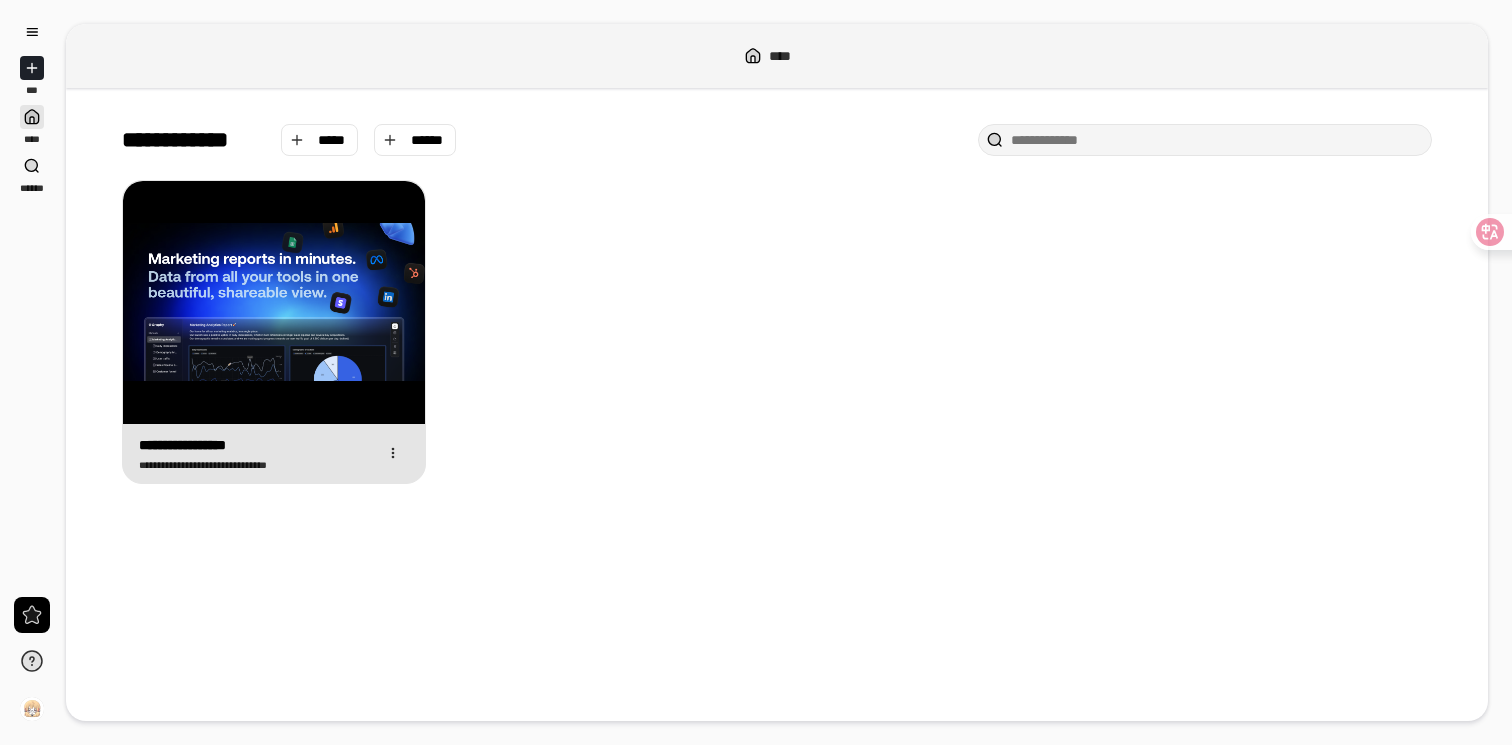 click on "**********" at bounding box center (274, 453) 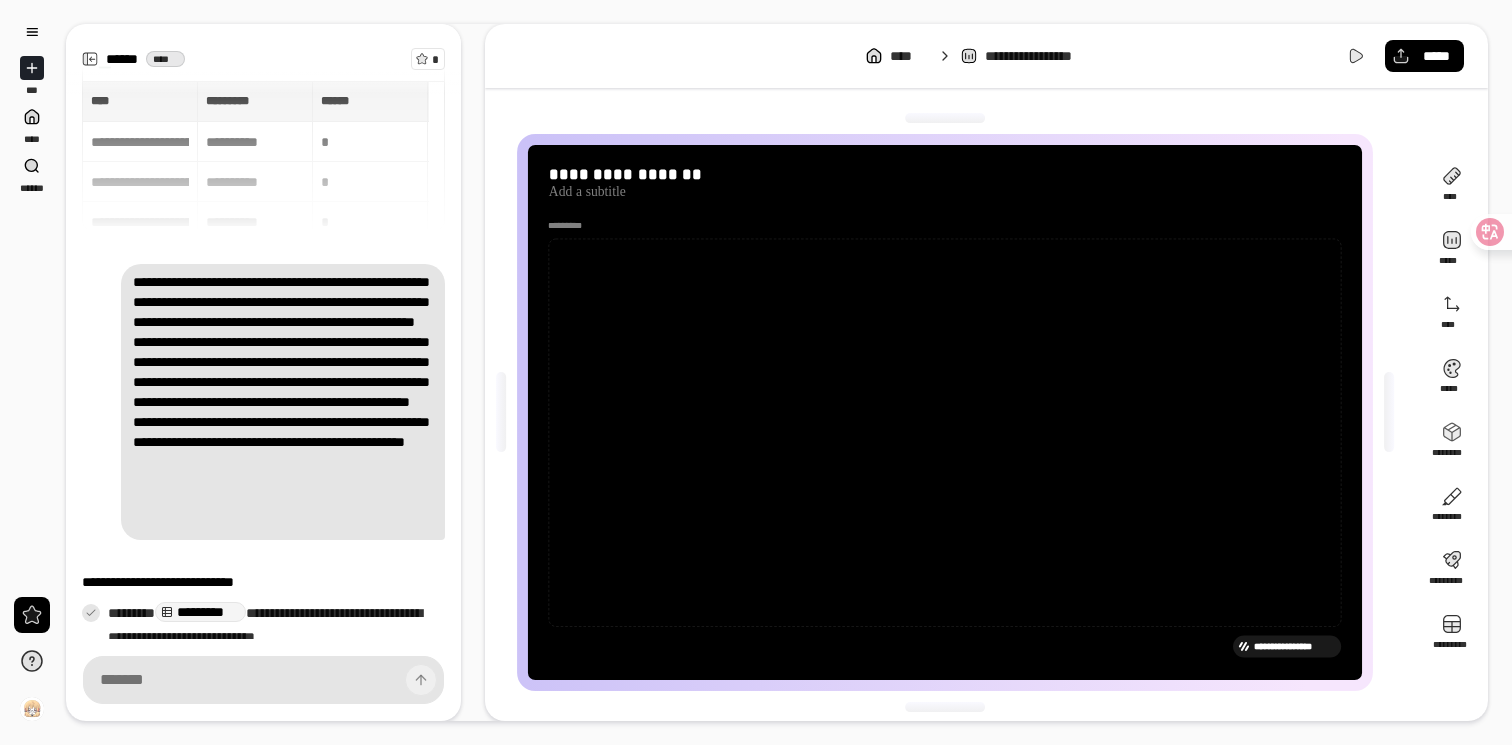 scroll, scrollTop: 296, scrollLeft: 0, axis: vertical 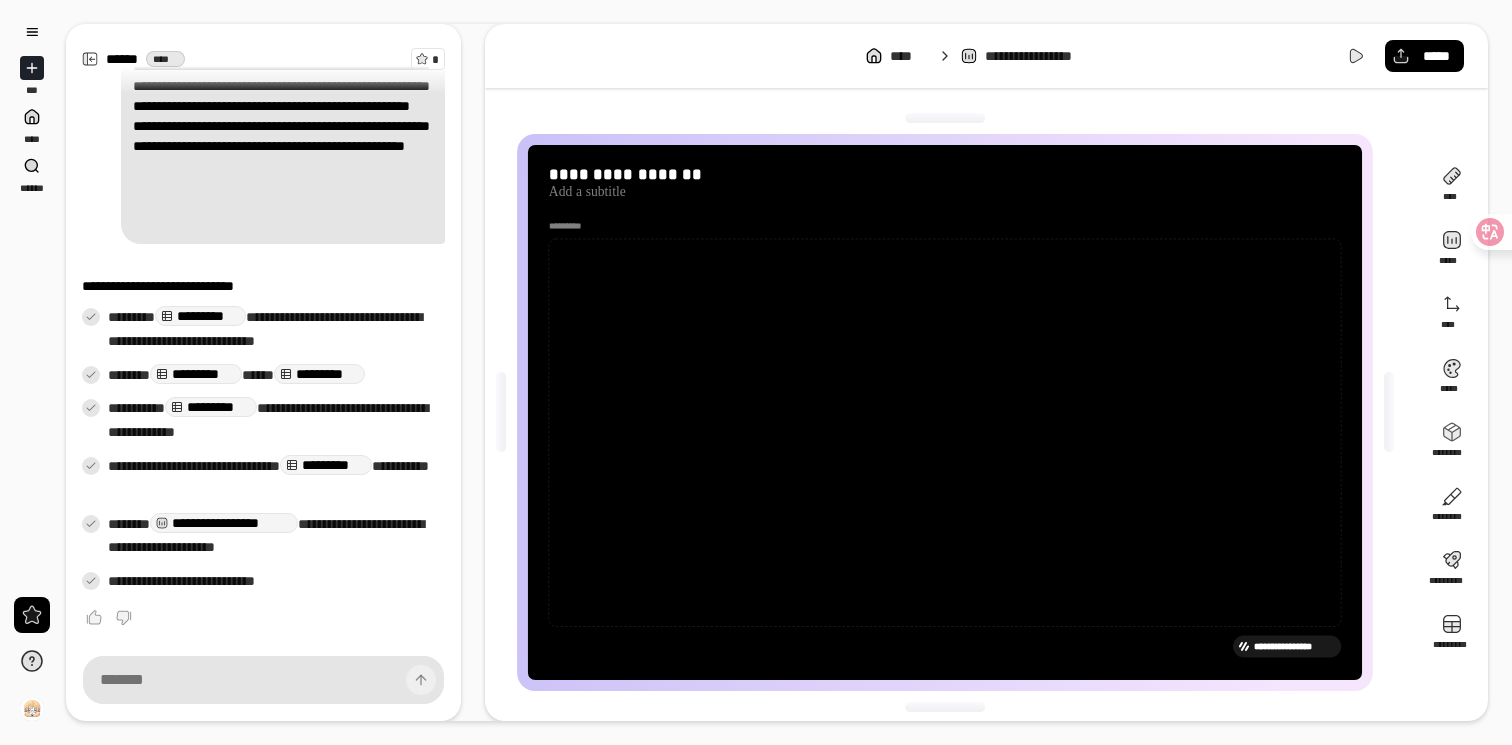 click at bounding box center (569, 226) 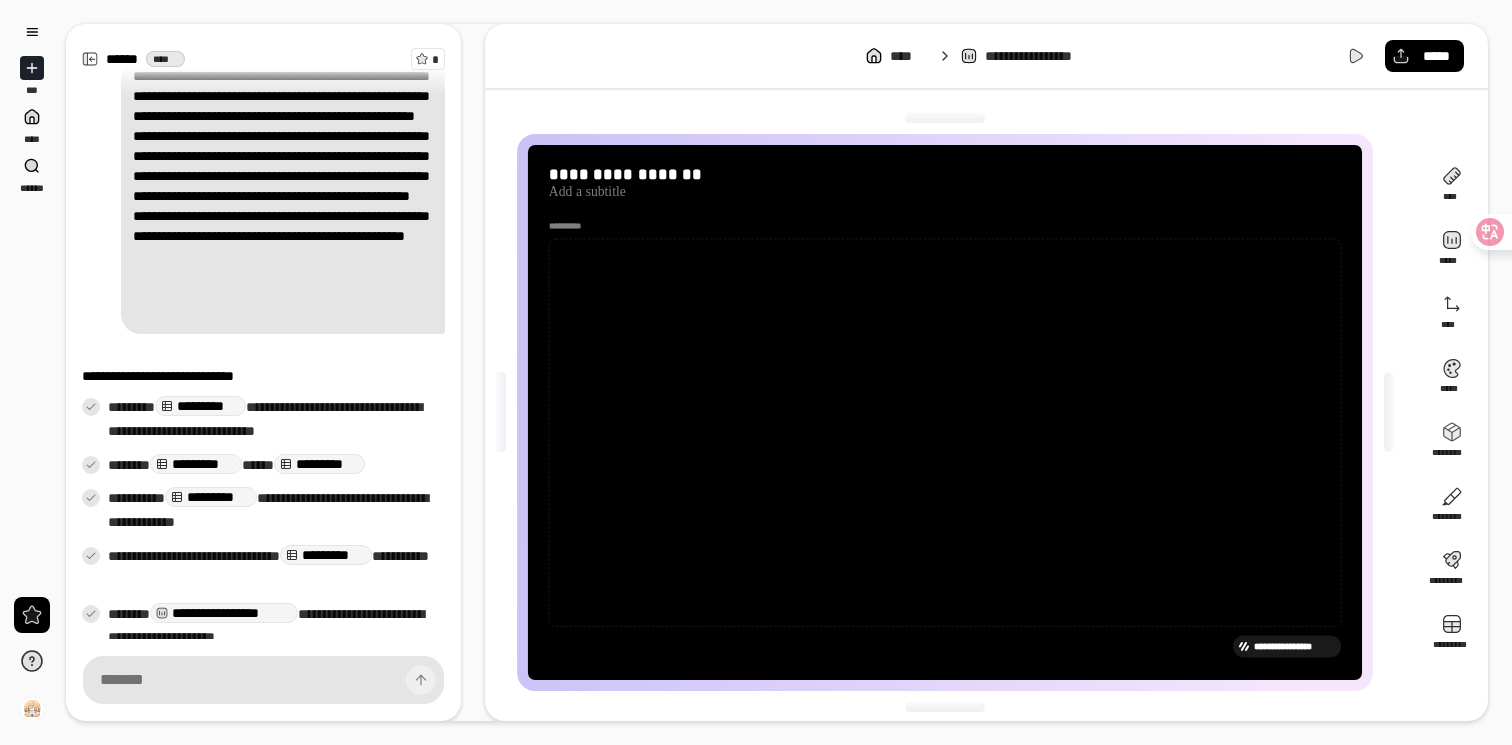 scroll, scrollTop: 0, scrollLeft: 0, axis: both 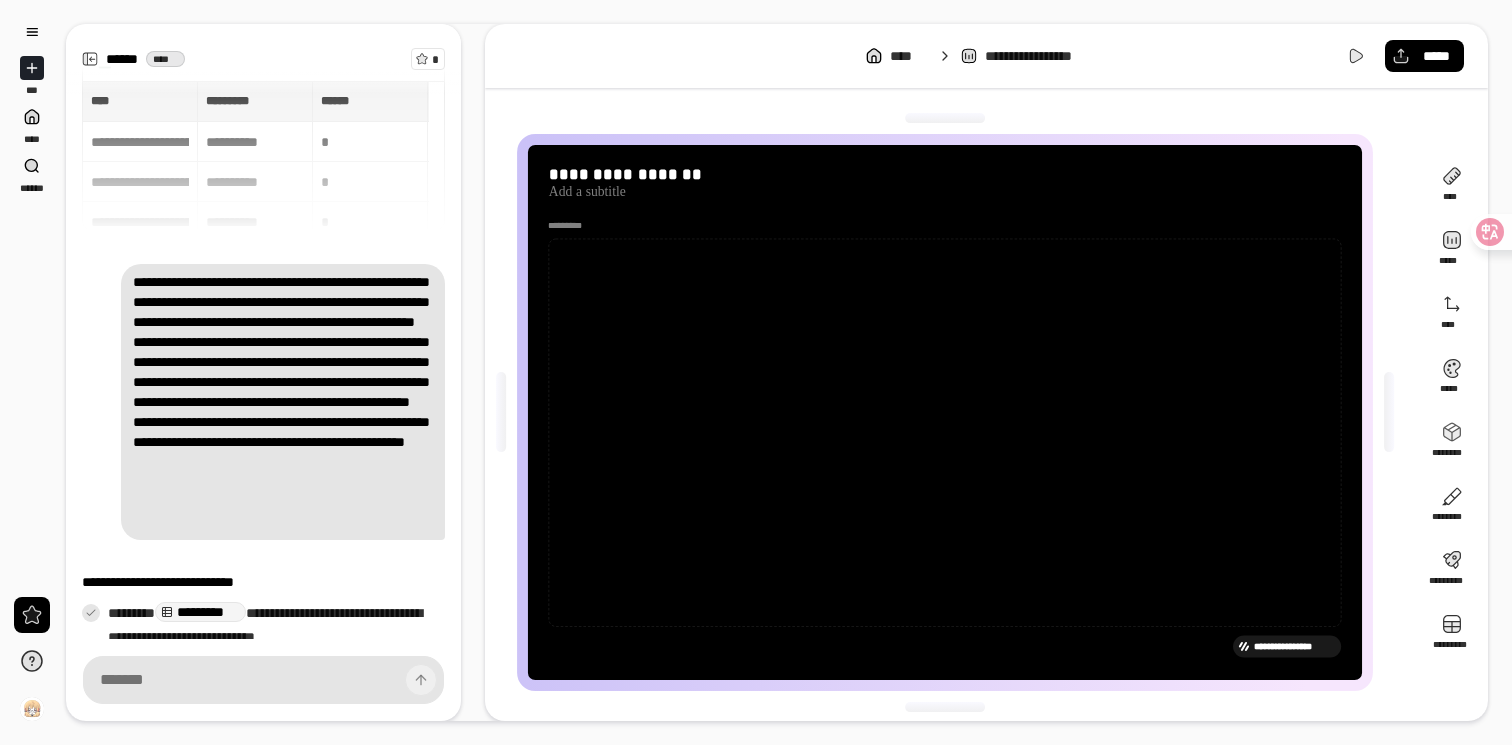 click on "*********" 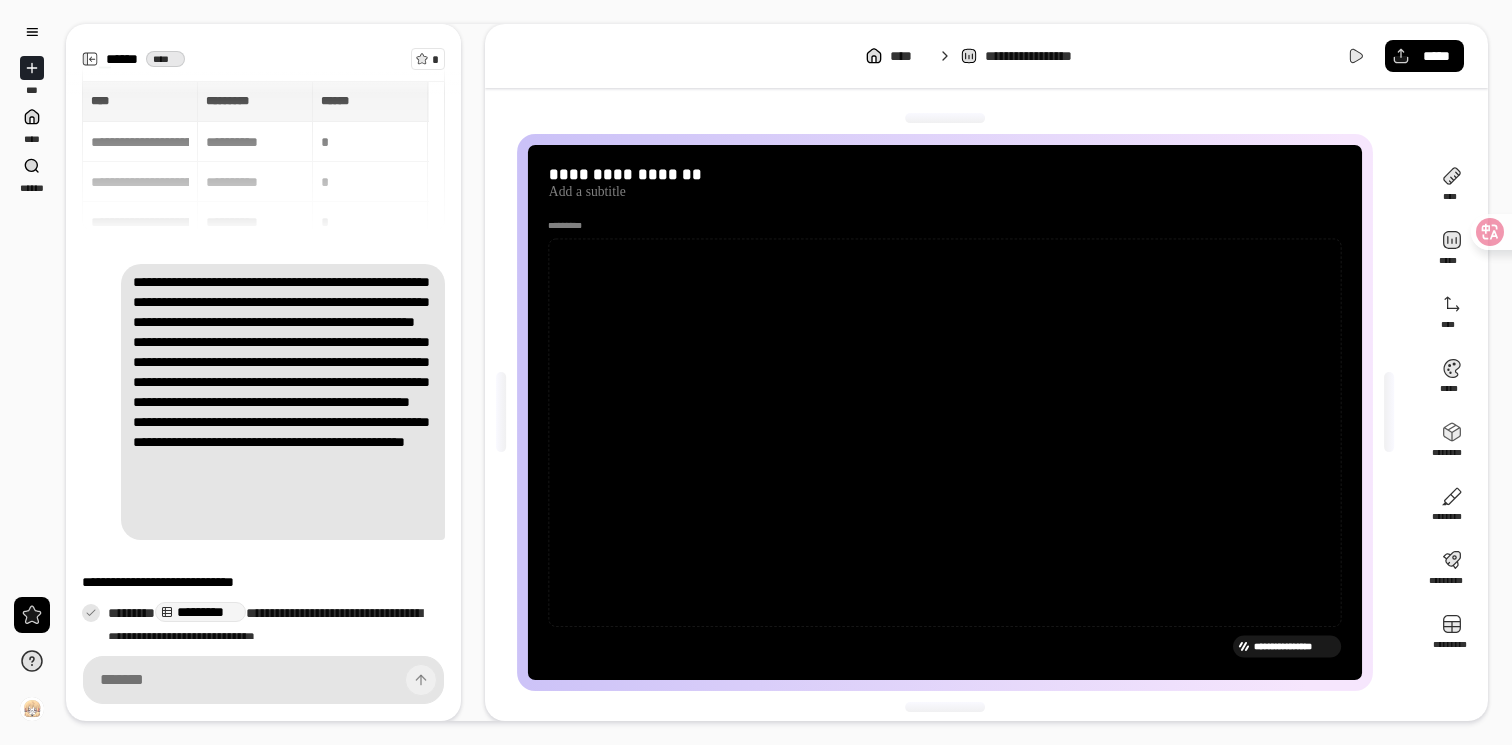 scroll, scrollTop: 6, scrollLeft: 0, axis: vertical 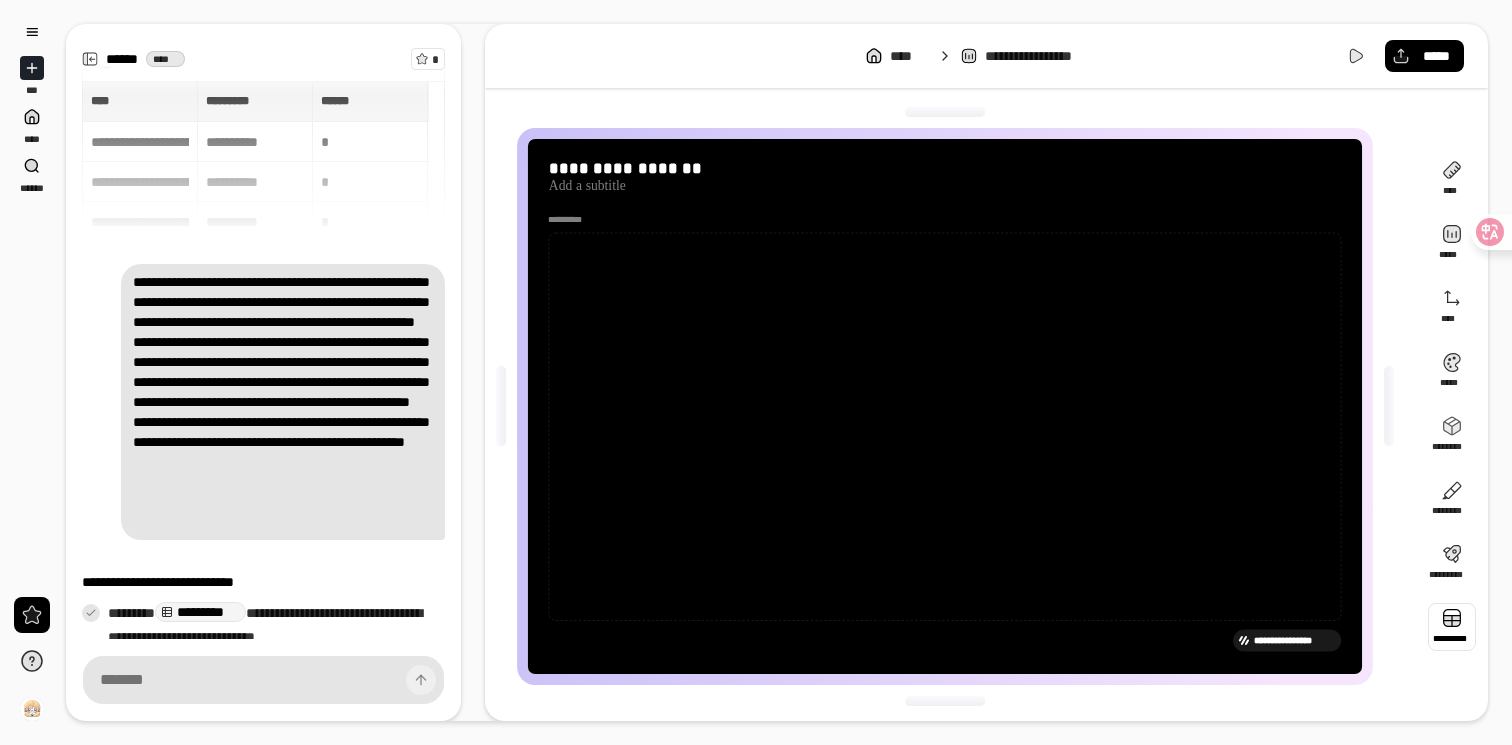 click at bounding box center (1452, 627) 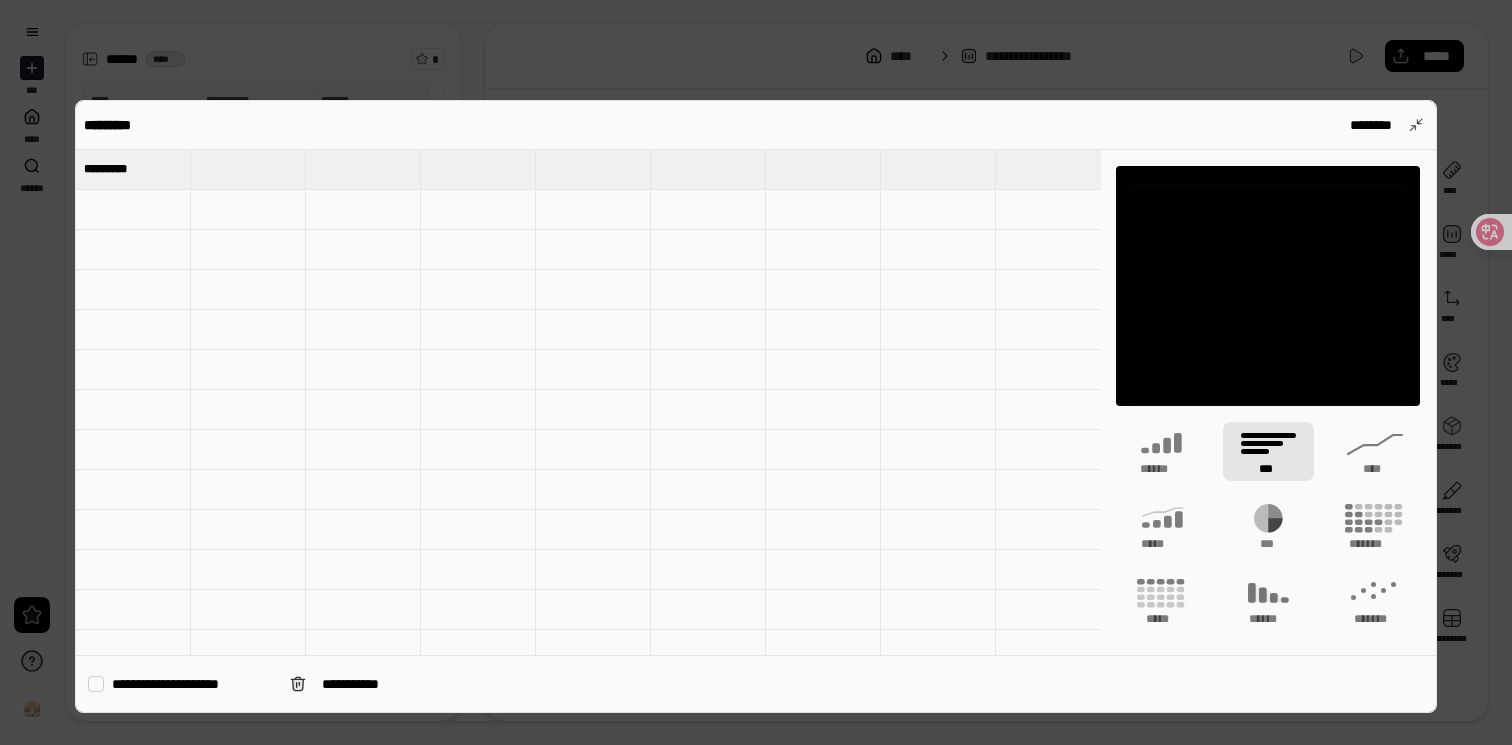 click at bounding box center (756, 372) 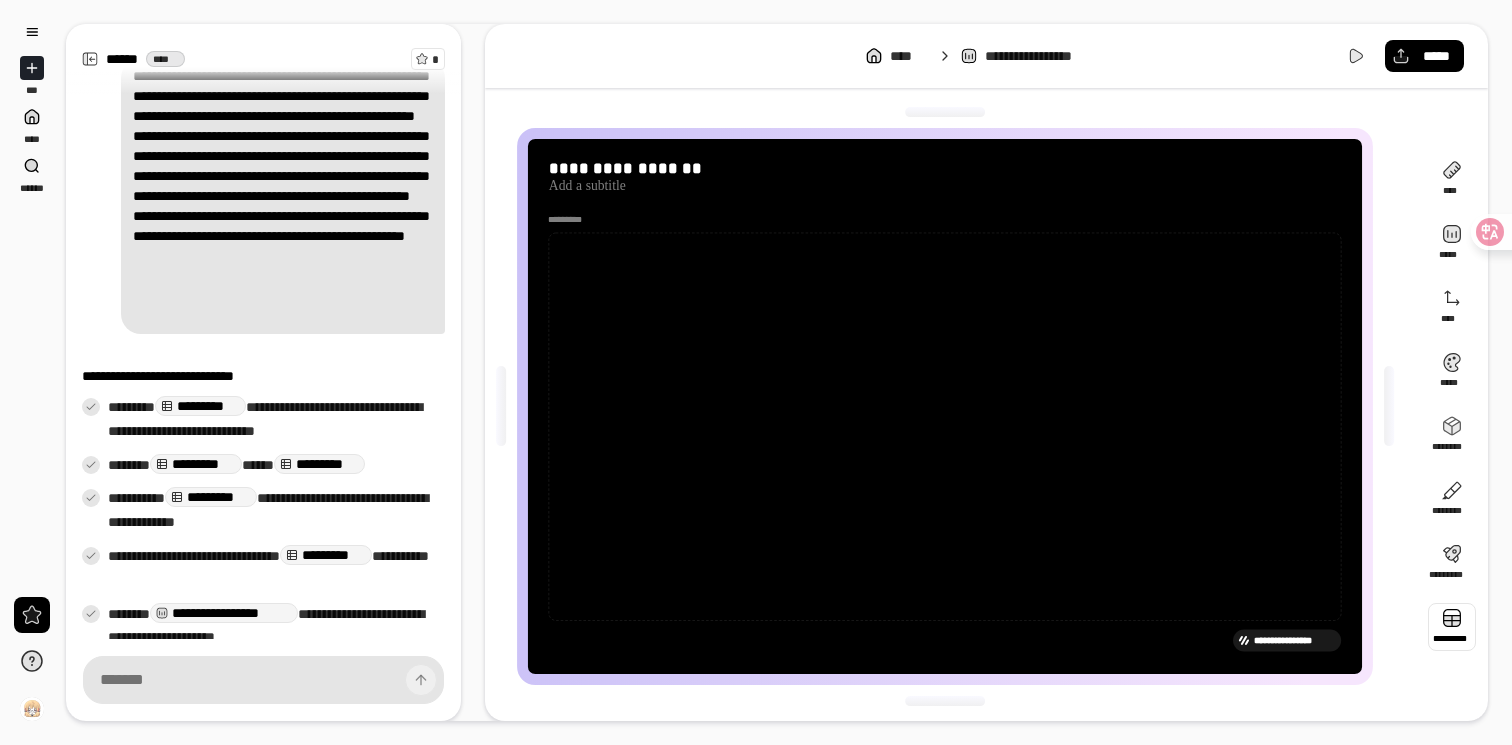 scroll, scrollTop: 296, scrollLeft: 0, axis: vertical 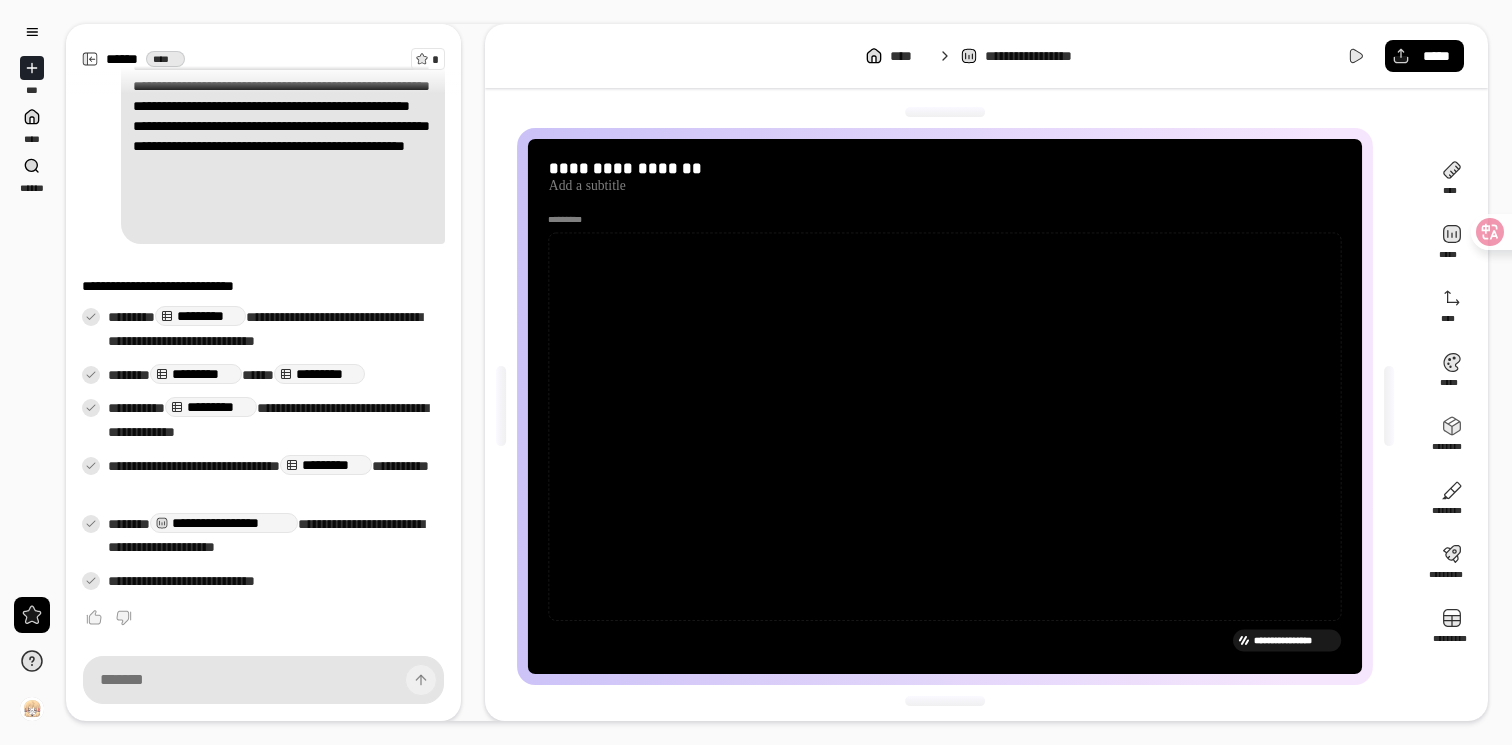 click at bounding box center [32, 68] 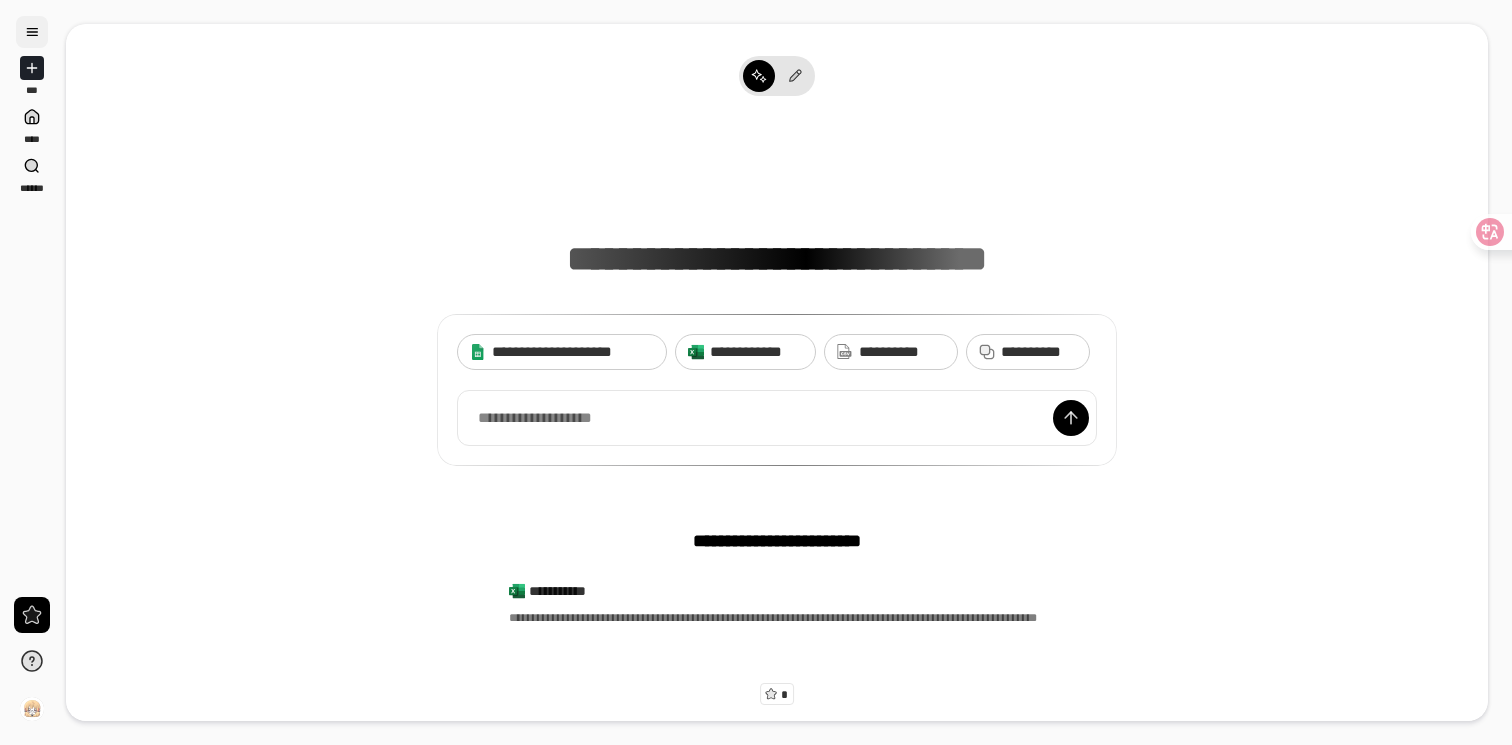 click at bounding box center (32, 32) 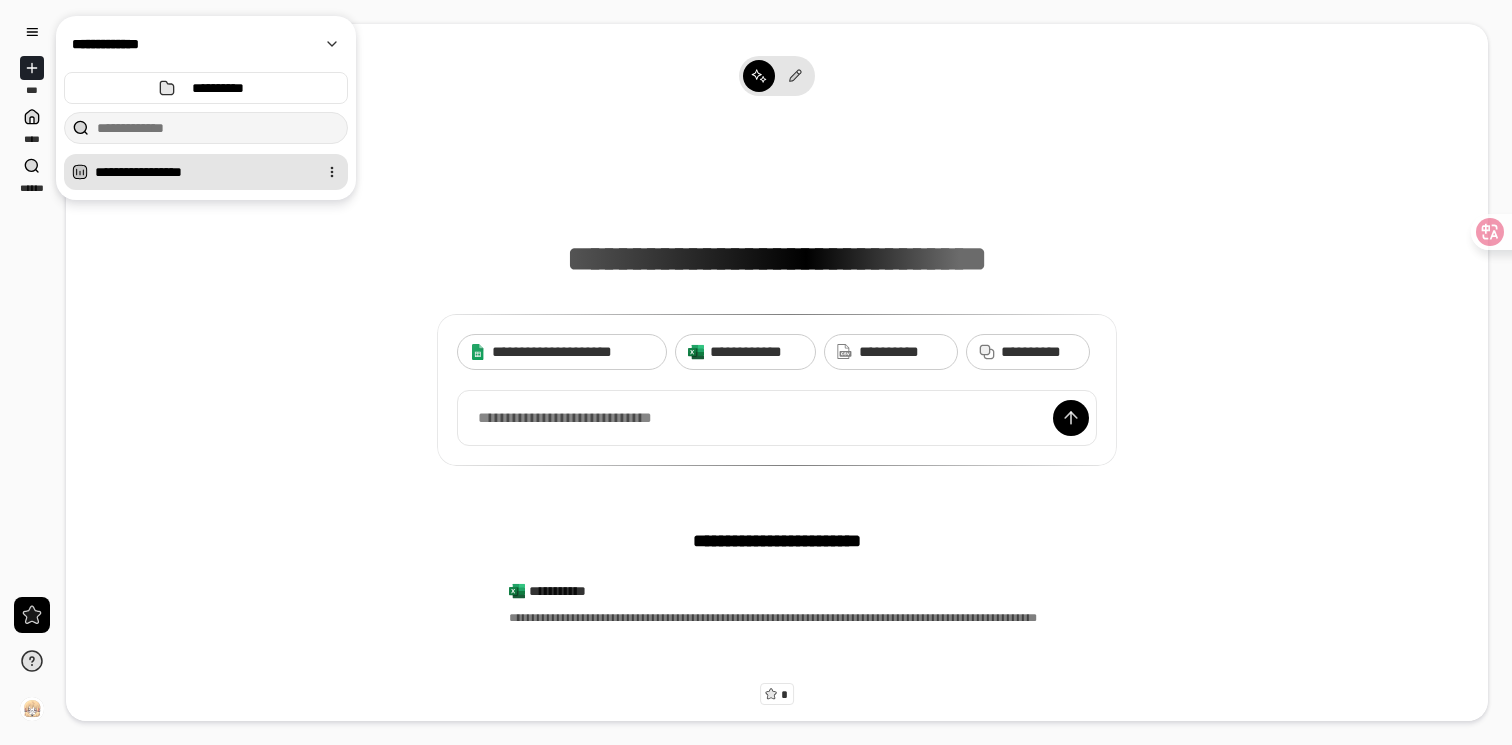 click on "**********" at bounding box center (202, 172) 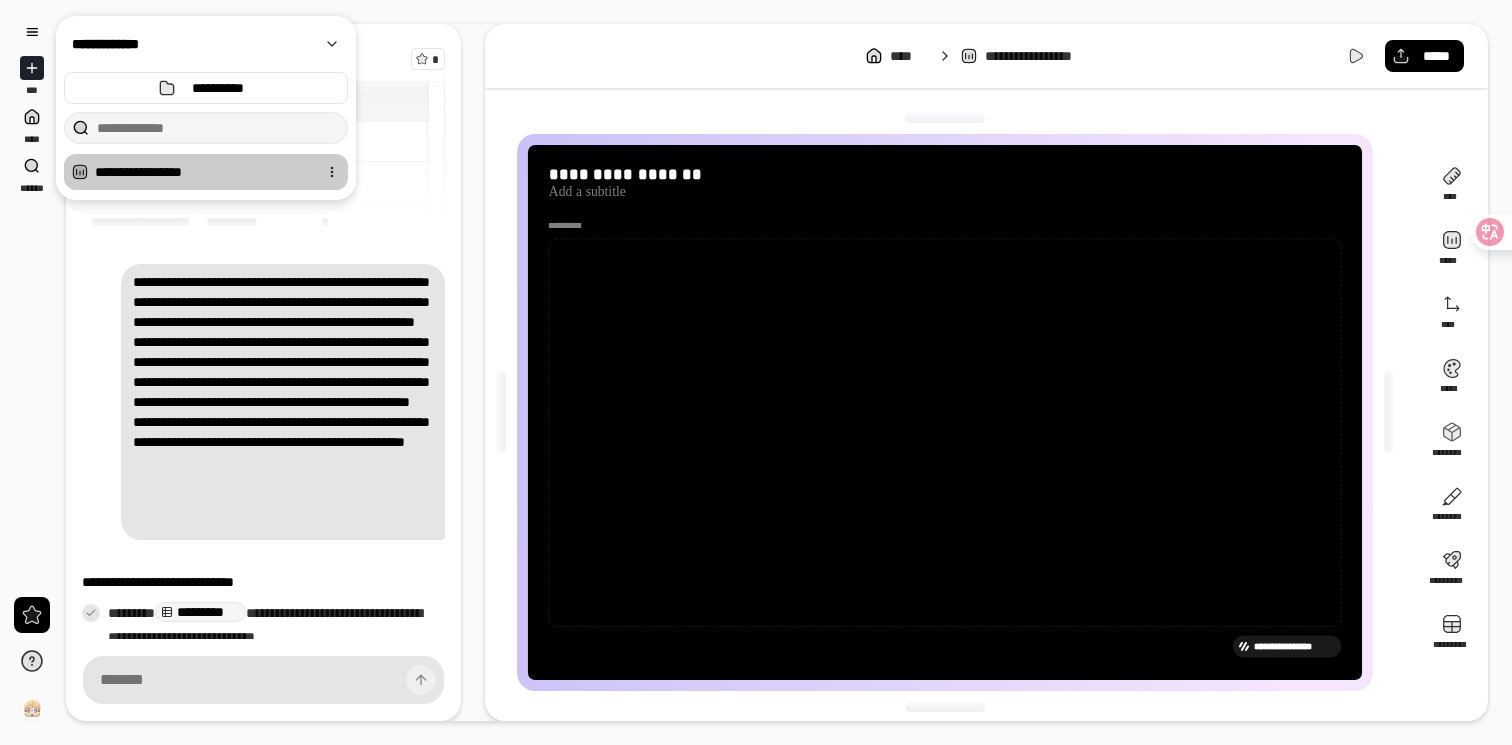 scroll, scrollTop: 296, scrollLeft: 0, axis: vertical 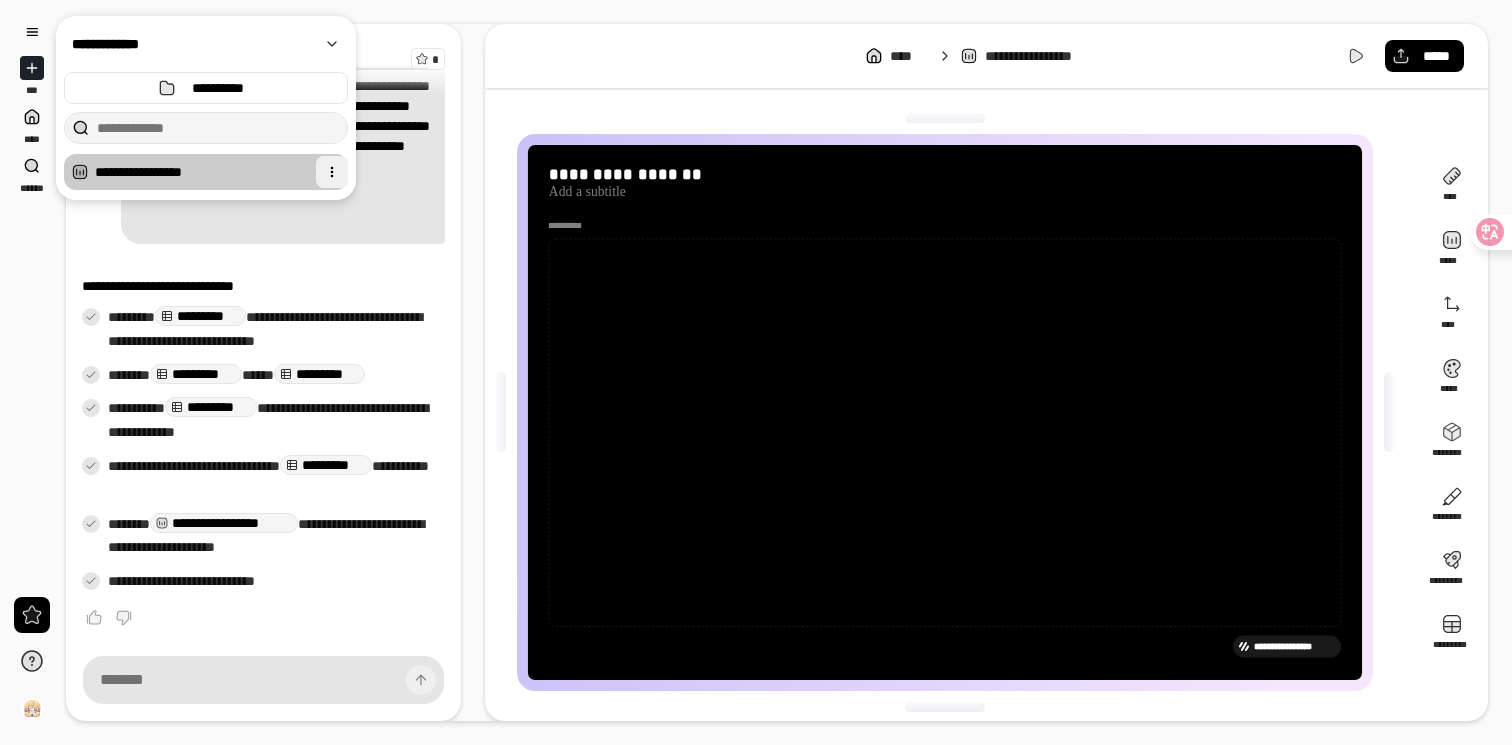 click at bounding box center [332, 172] 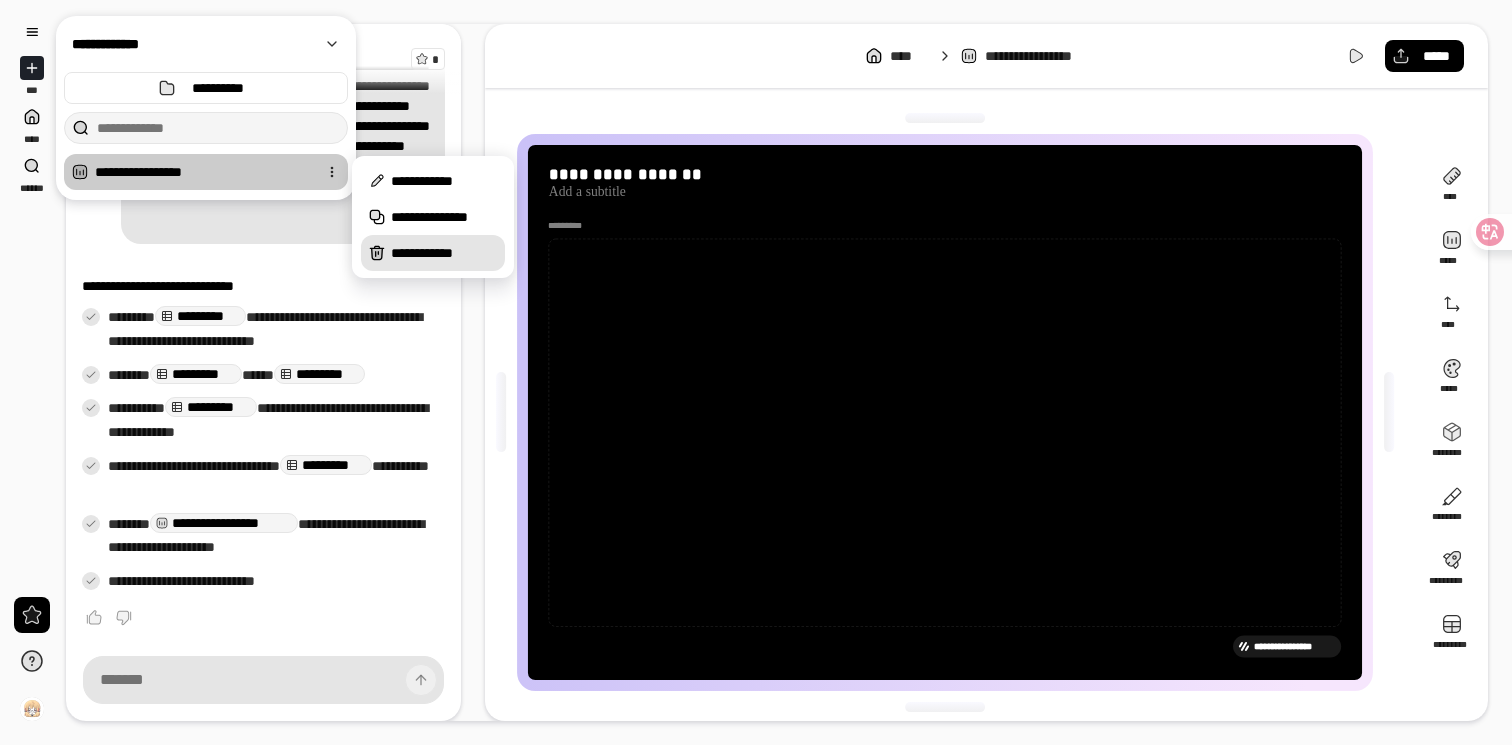 click on "**********" at bounding box center (444, 253) 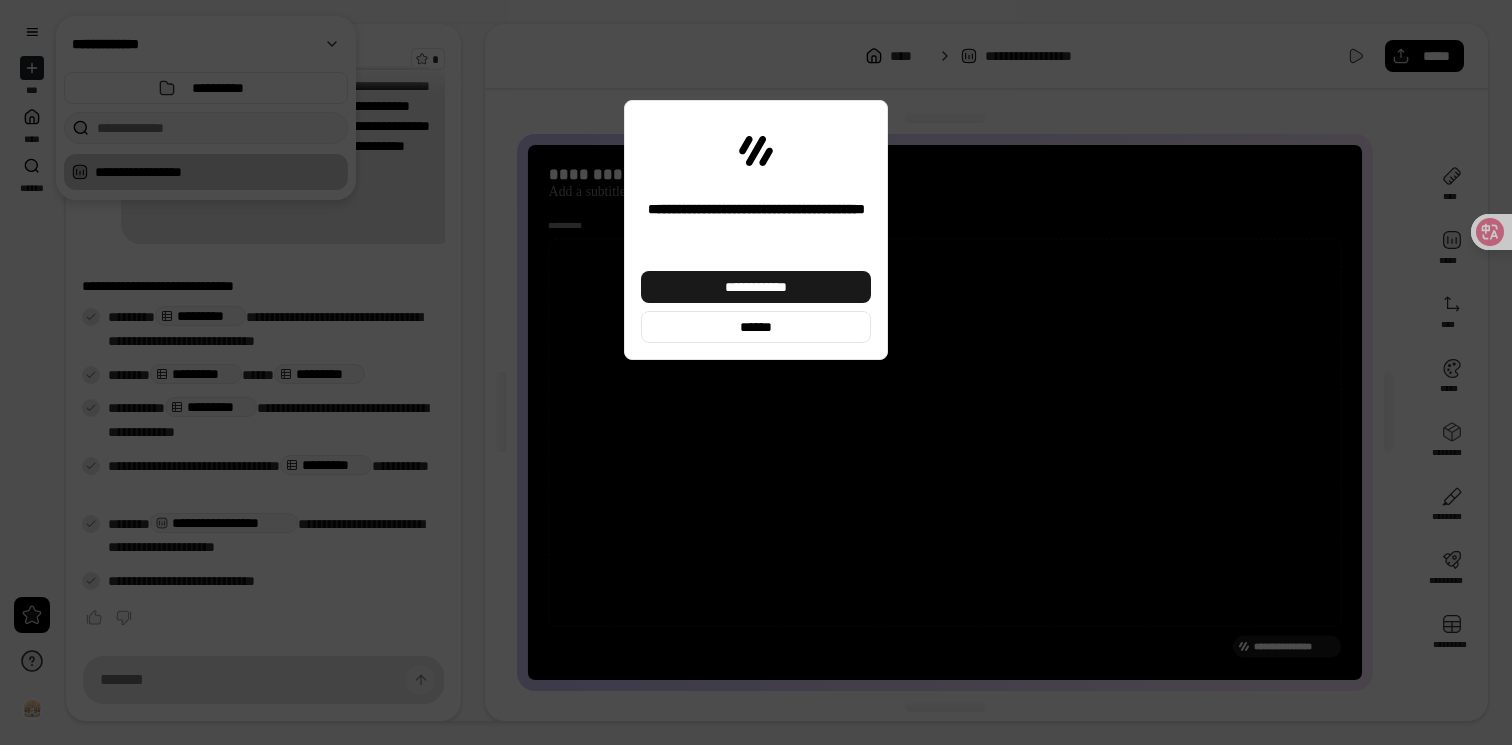 click on "**********" at bounding box center (756, 287) 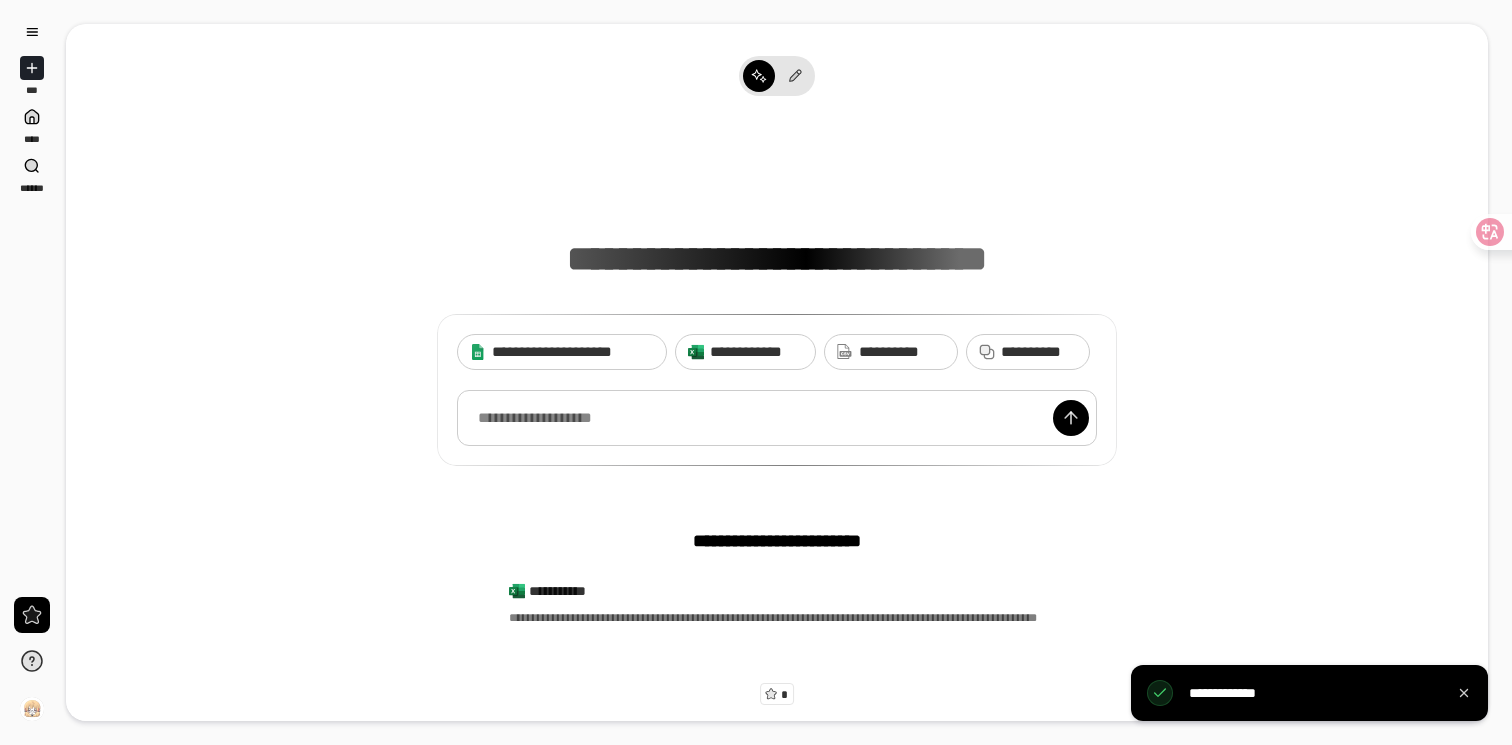 click at bounding box center [777, 418] 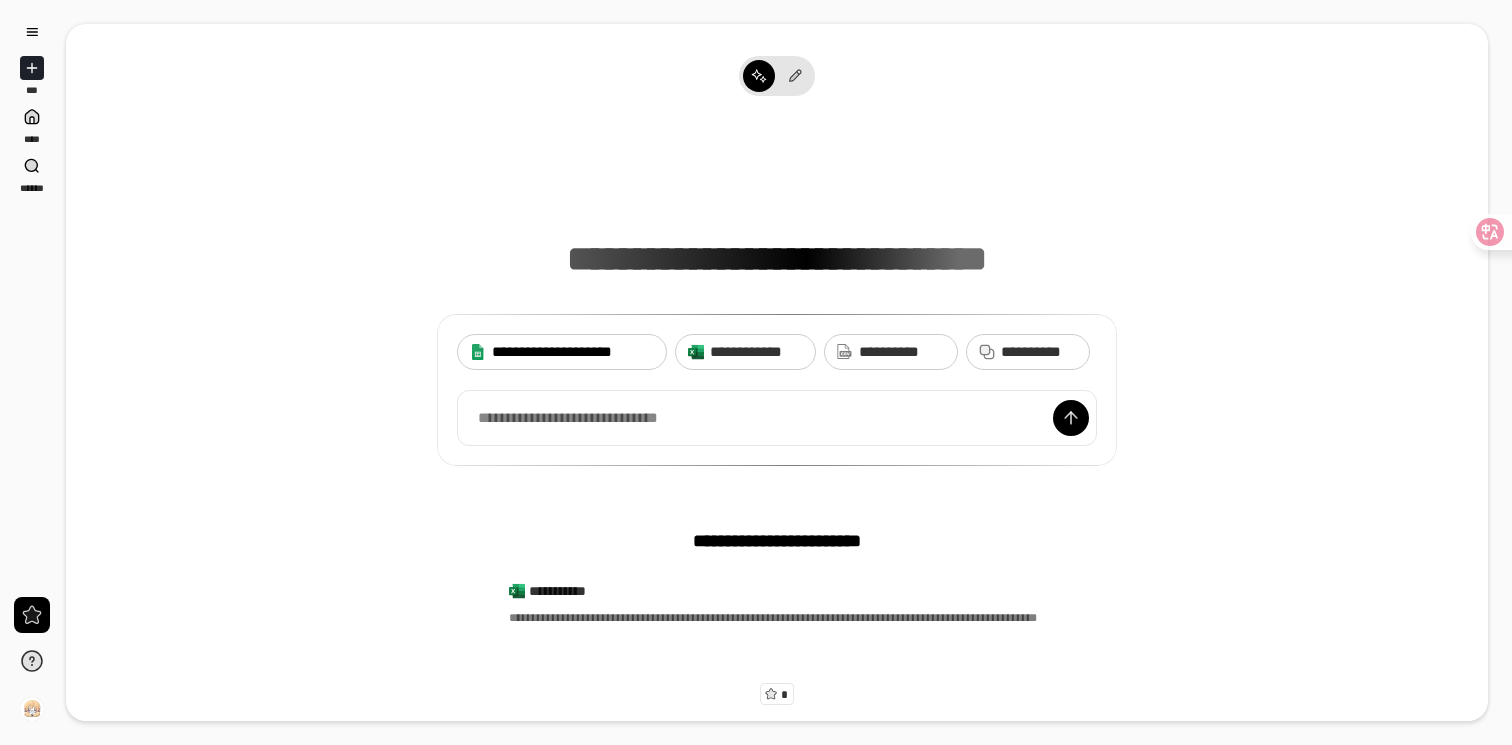 click on "**********" at bounding box center (573, 352) 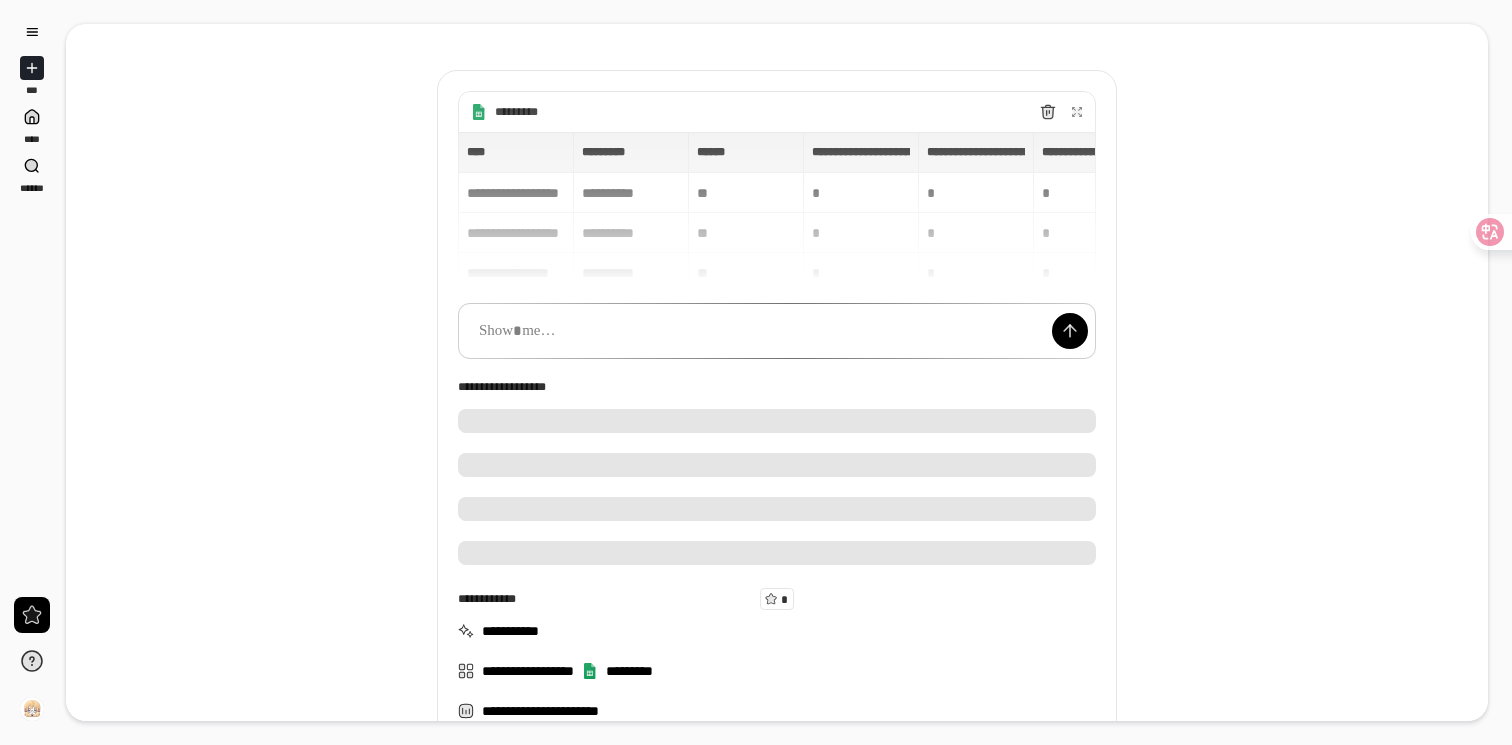 scroll, scrollTop: 72, scrollLeft: 0, axis: vertical 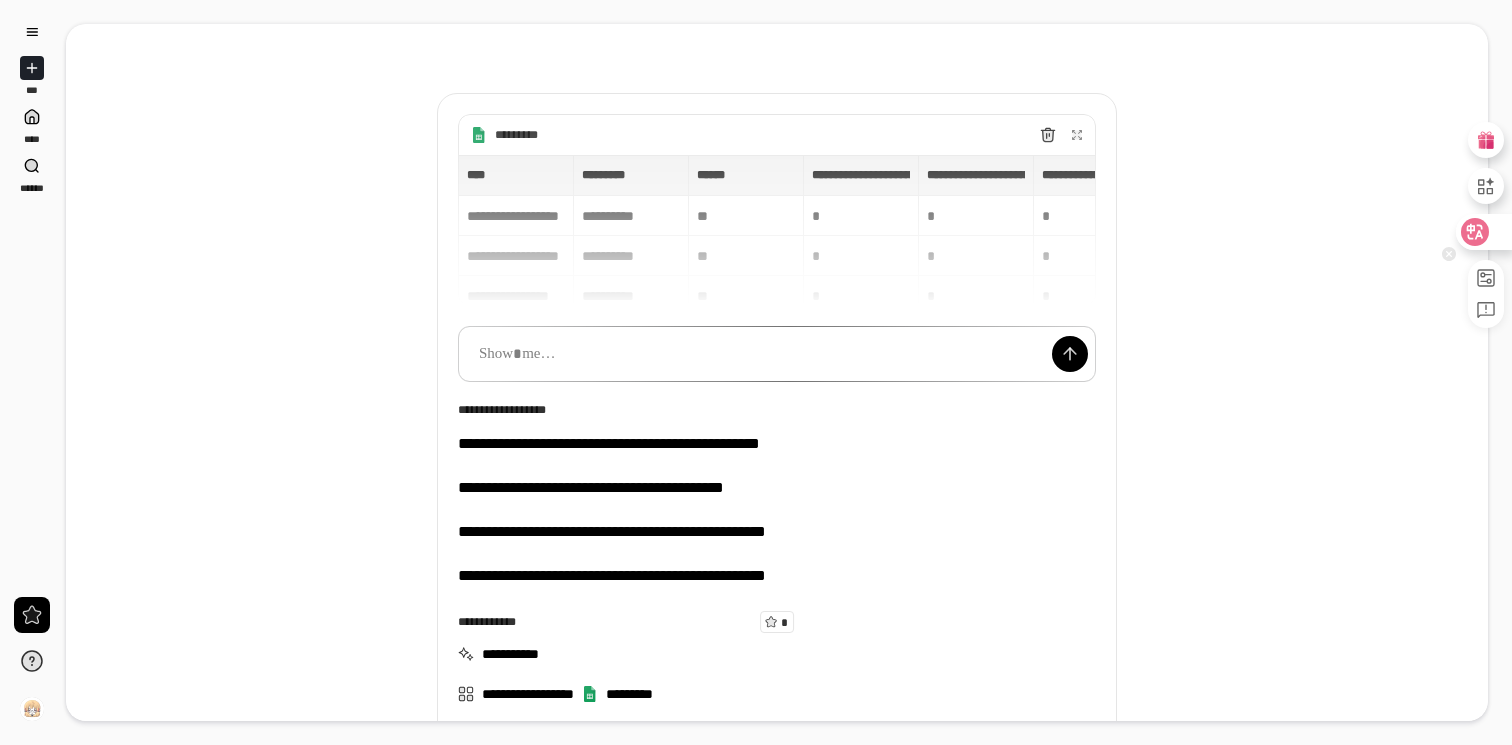 click 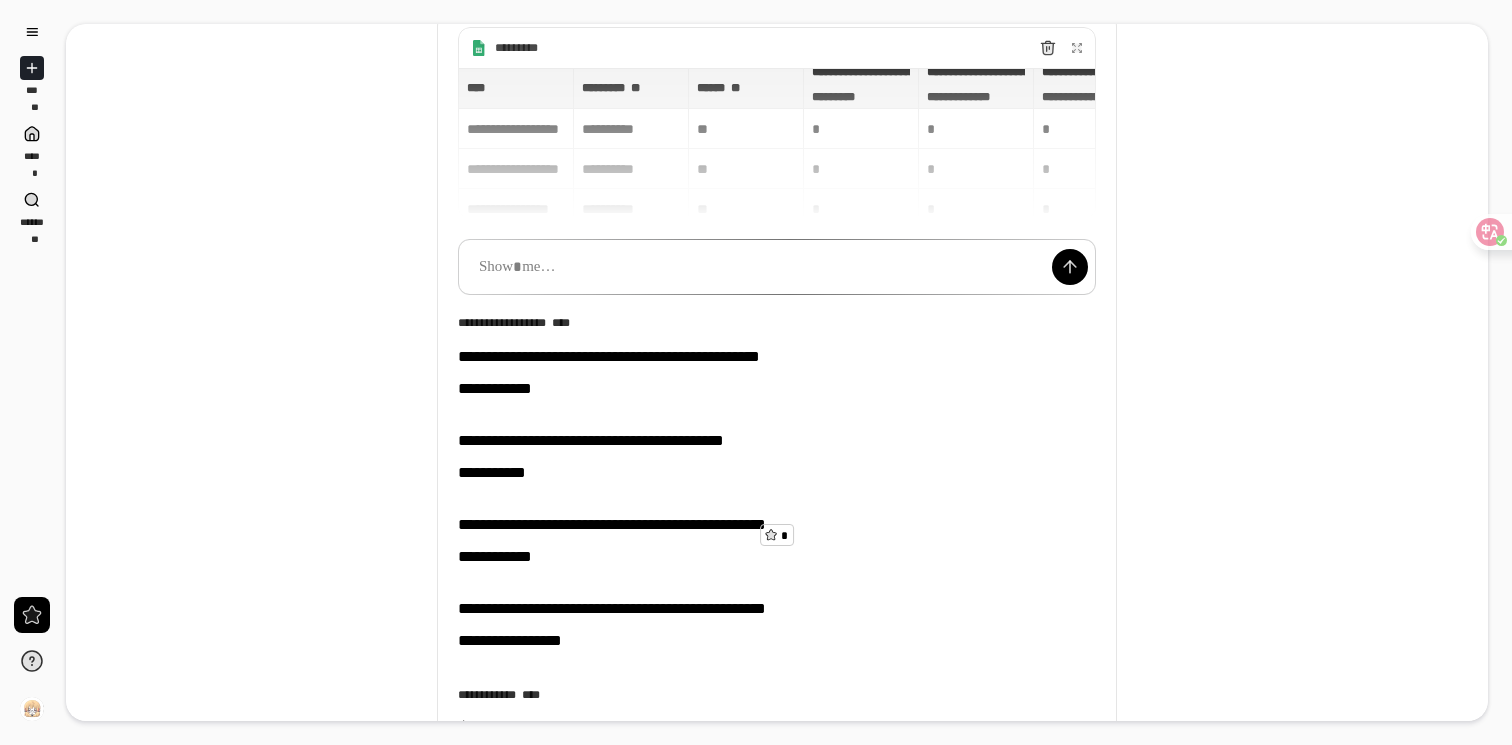 scroll, scrollTop: 163, scrollLeft: 0, axis: vertical 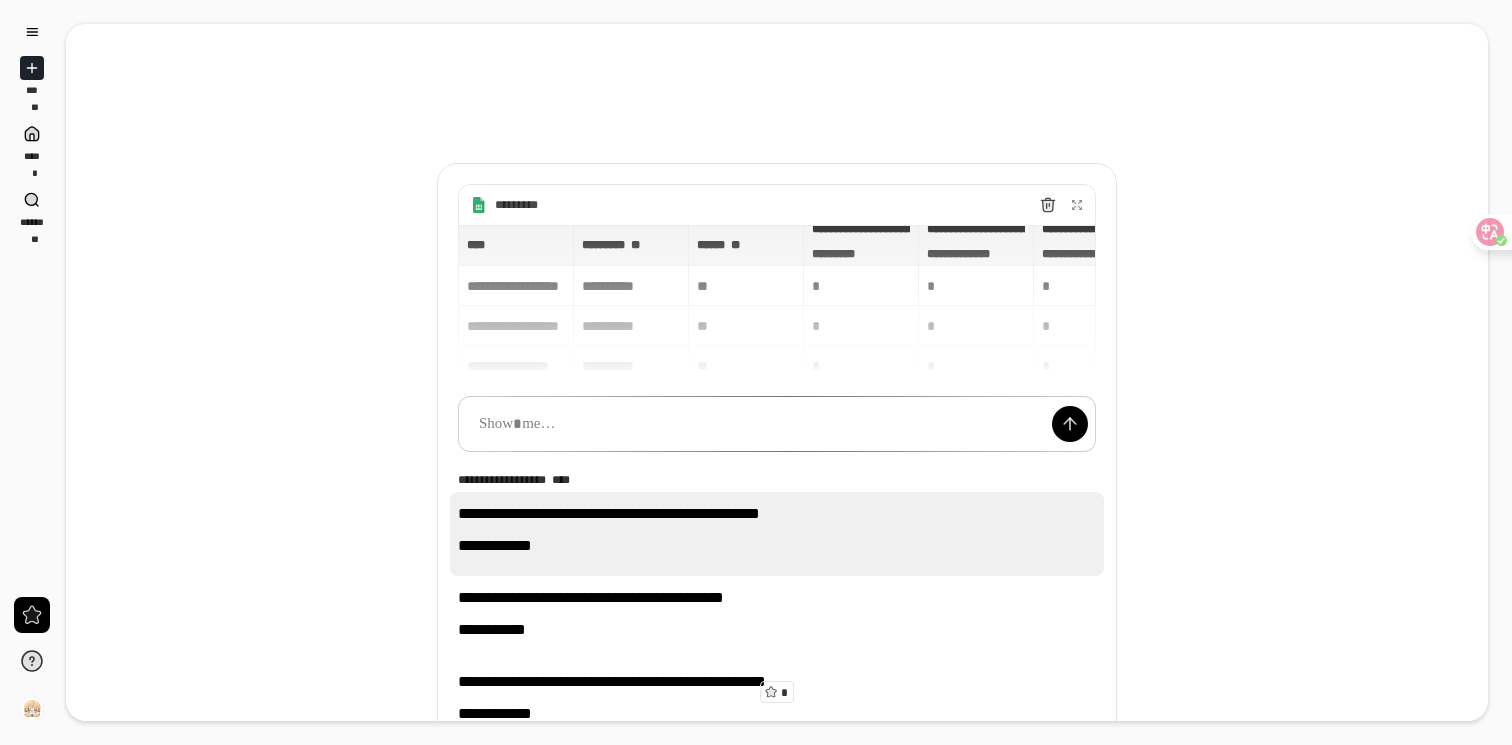 click on "**********" at bounding box center (777, 534) 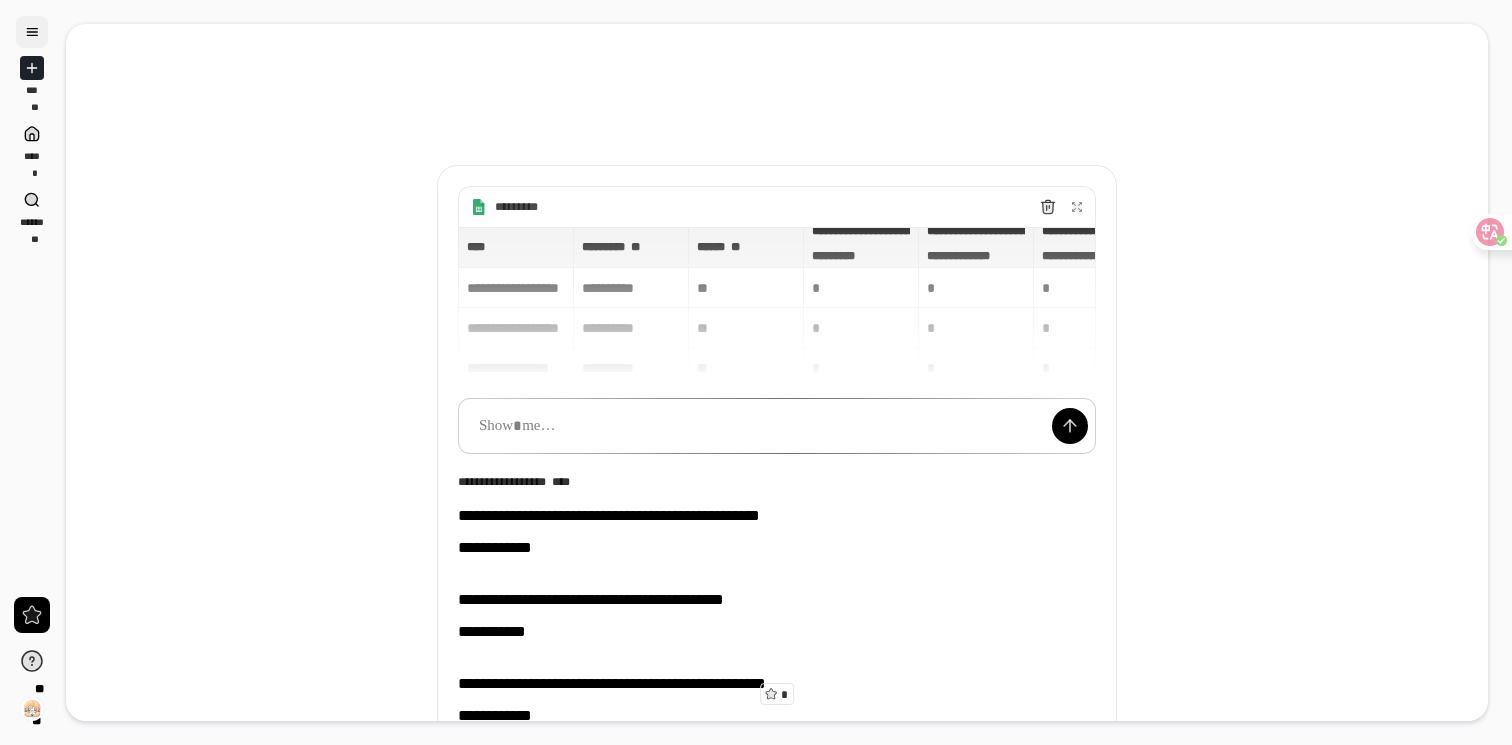 click at bounding box center [32, 32] 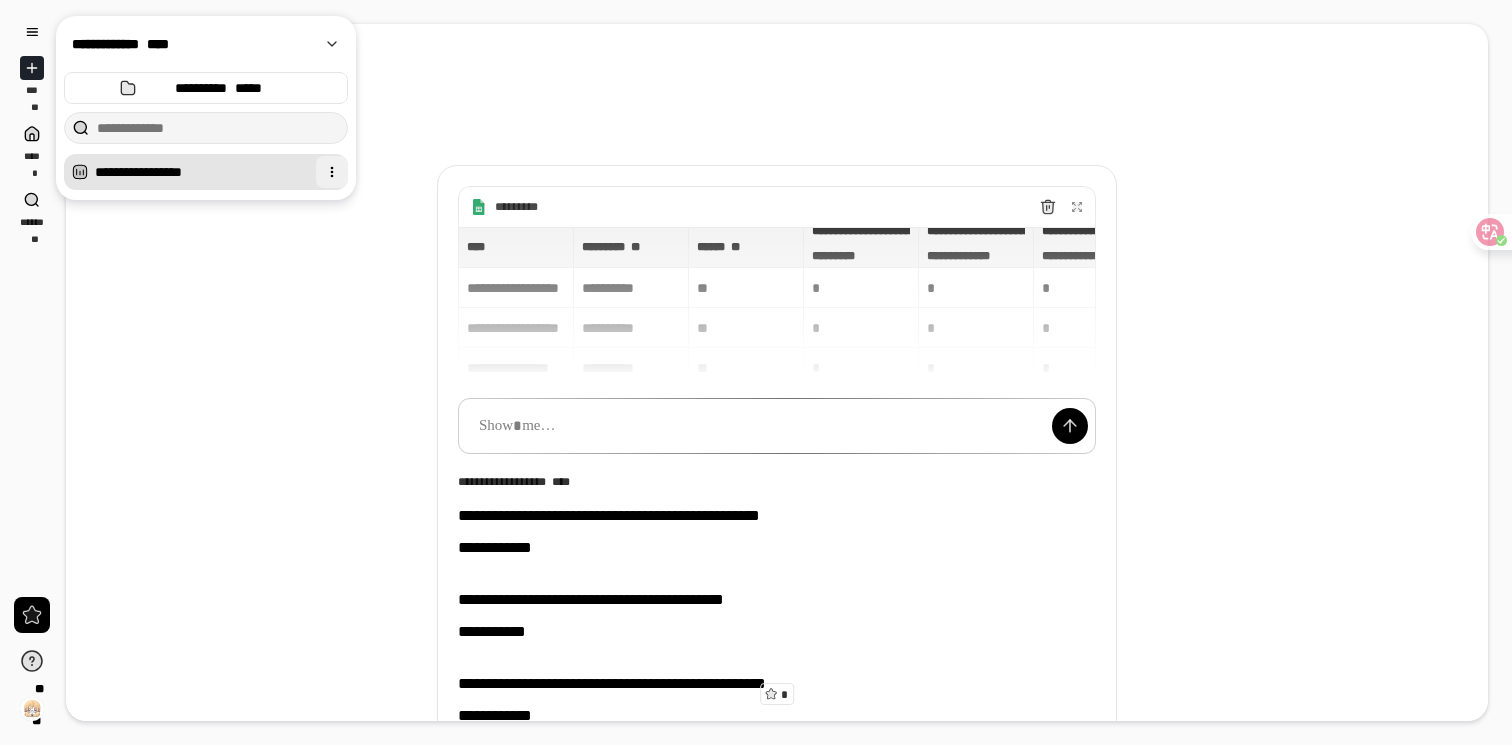 click at bounding box center (332, 172) 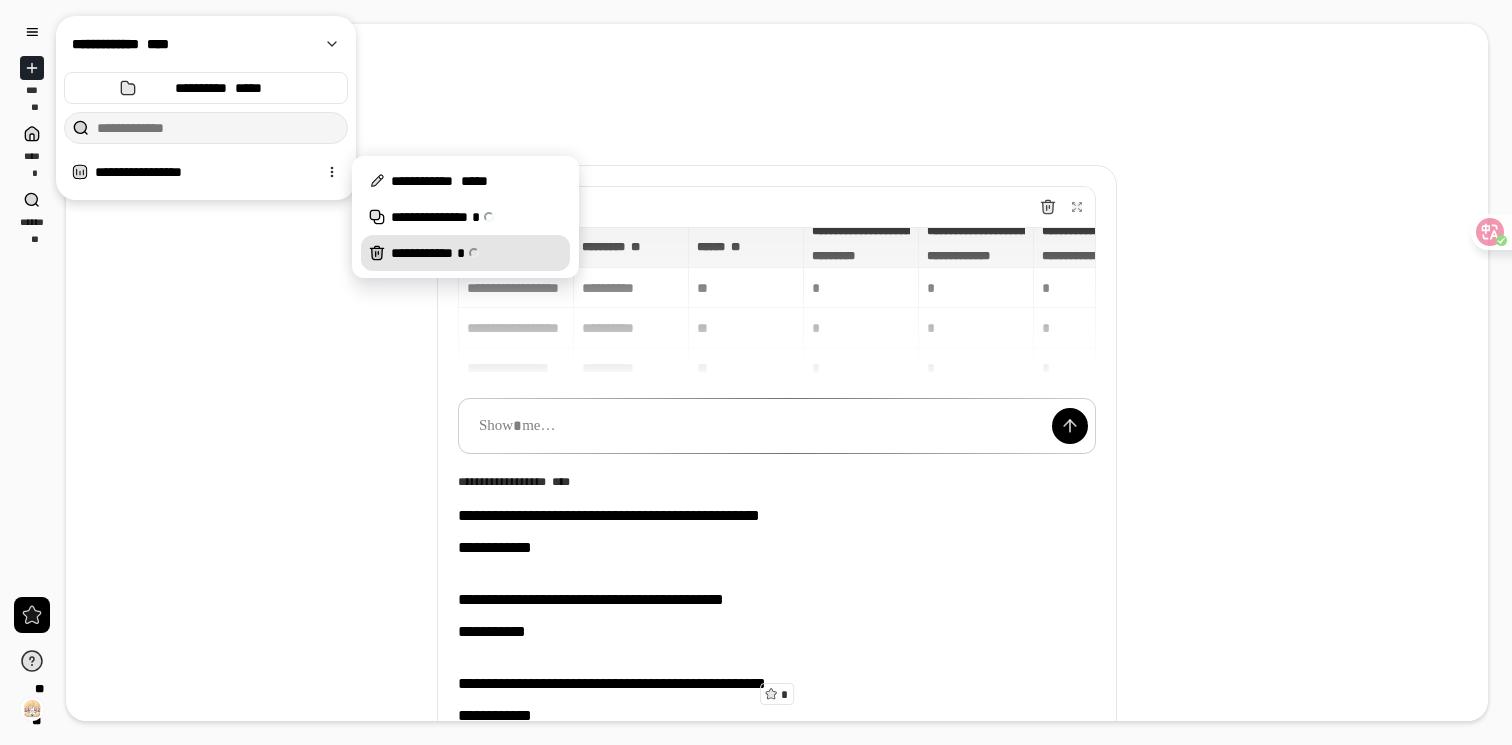 click on "**********" at bounding box center (476, 253) 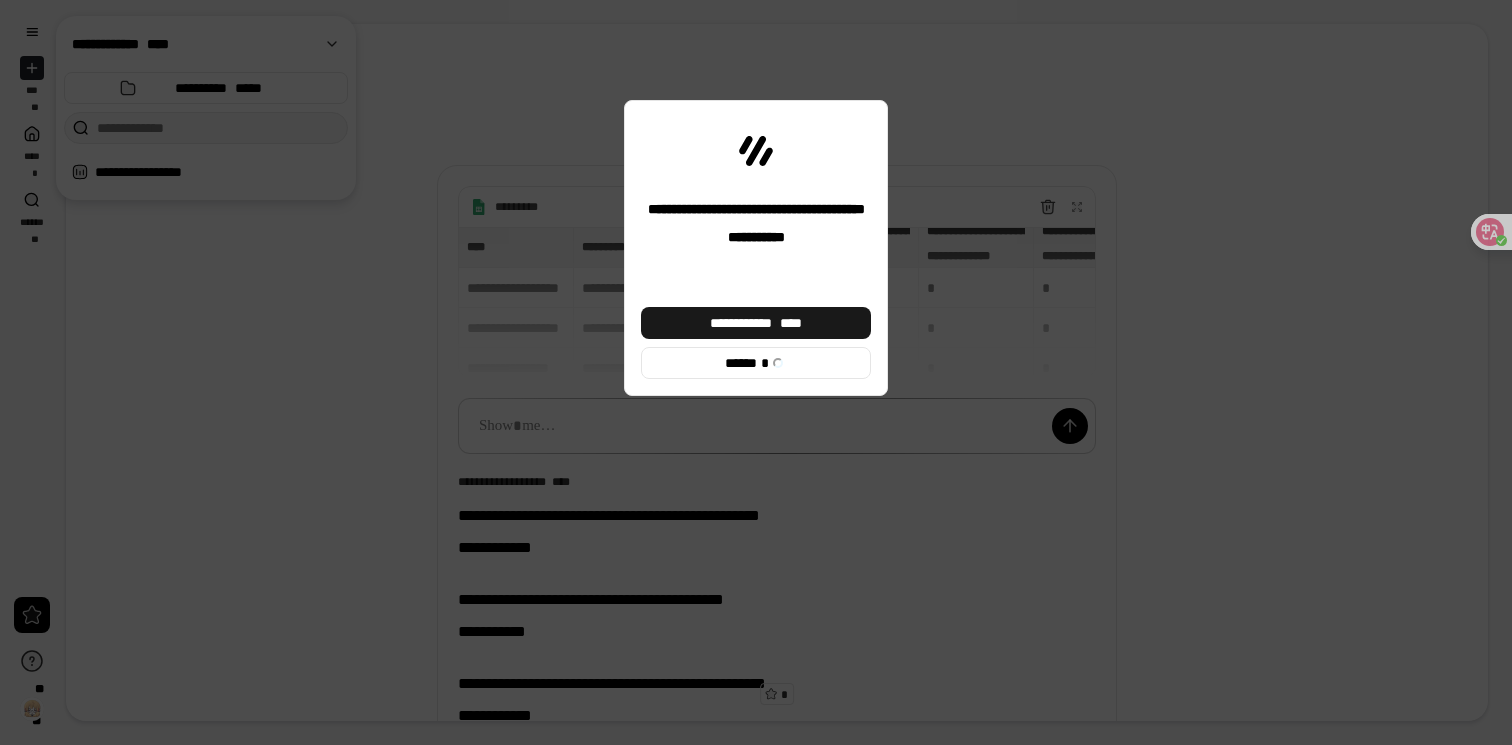 click on "**********" at bounding box center (756, 323) 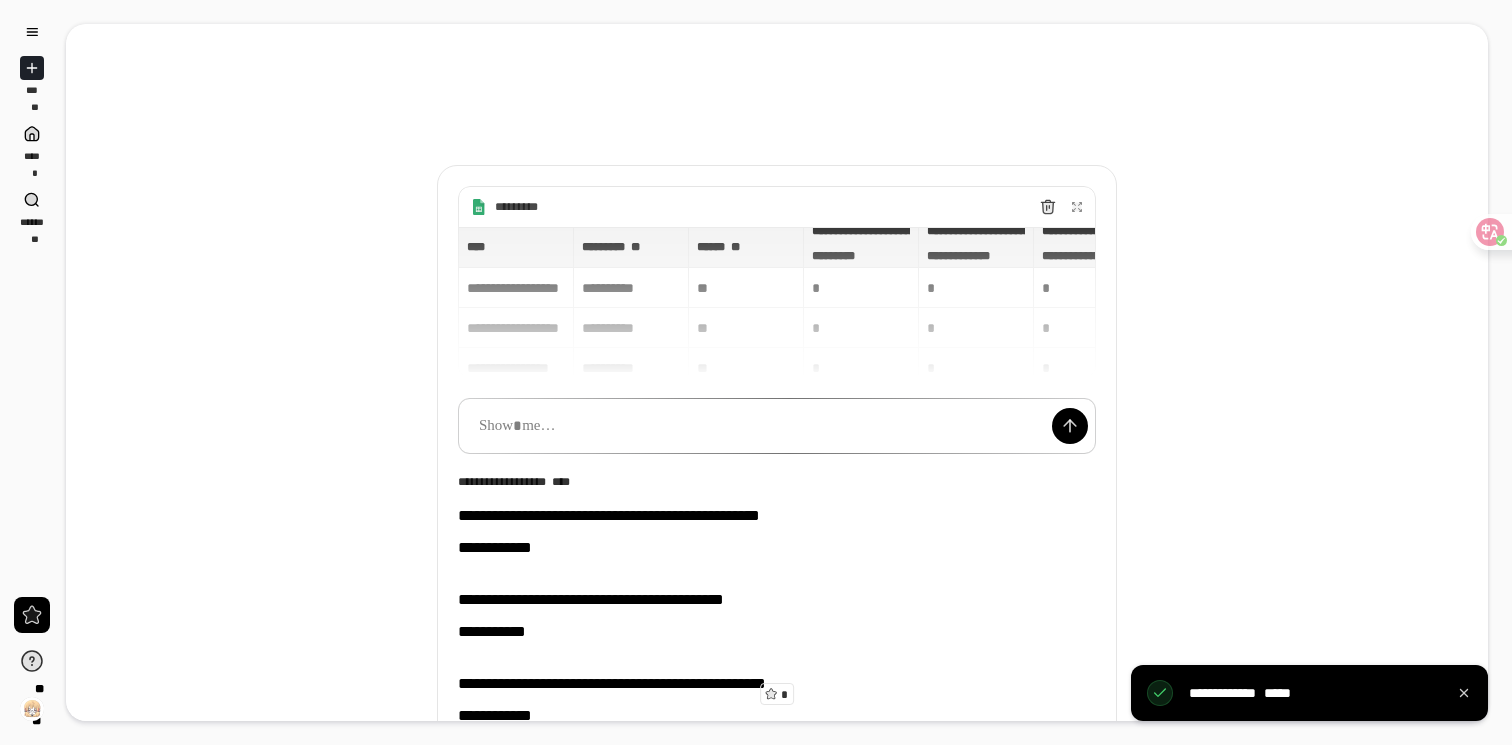 click on "**********" at bounding box center [777, 531] 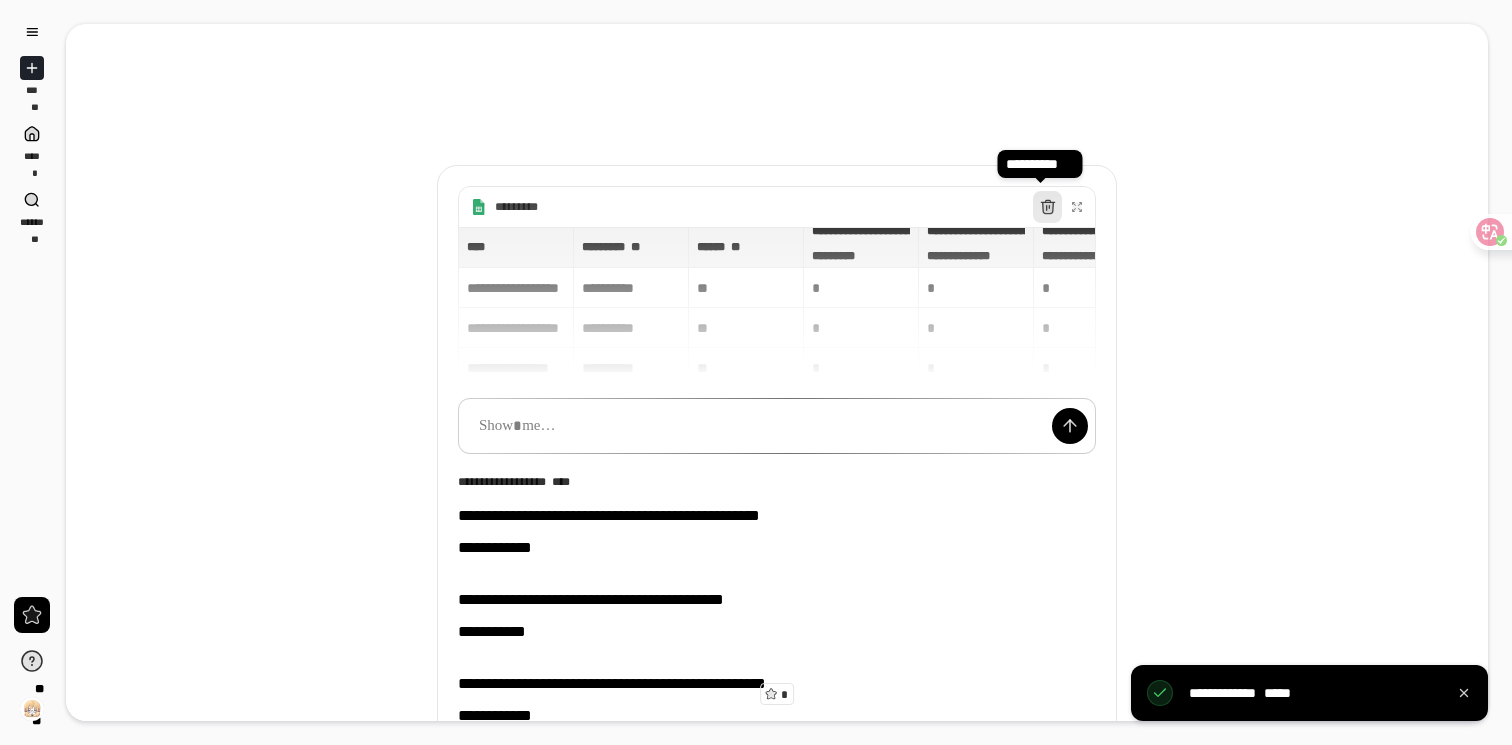 click 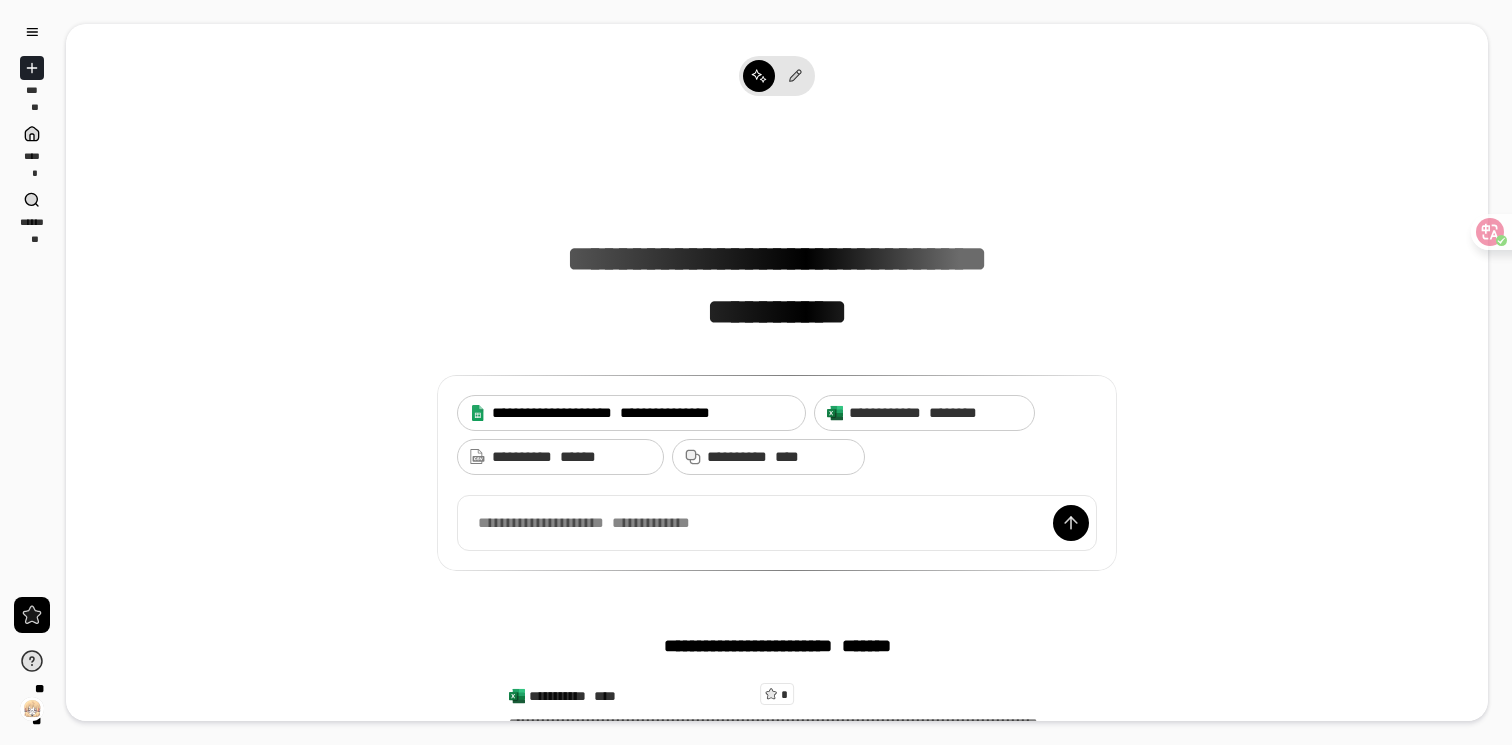 click on "**********" at bounding box center (665, 412) 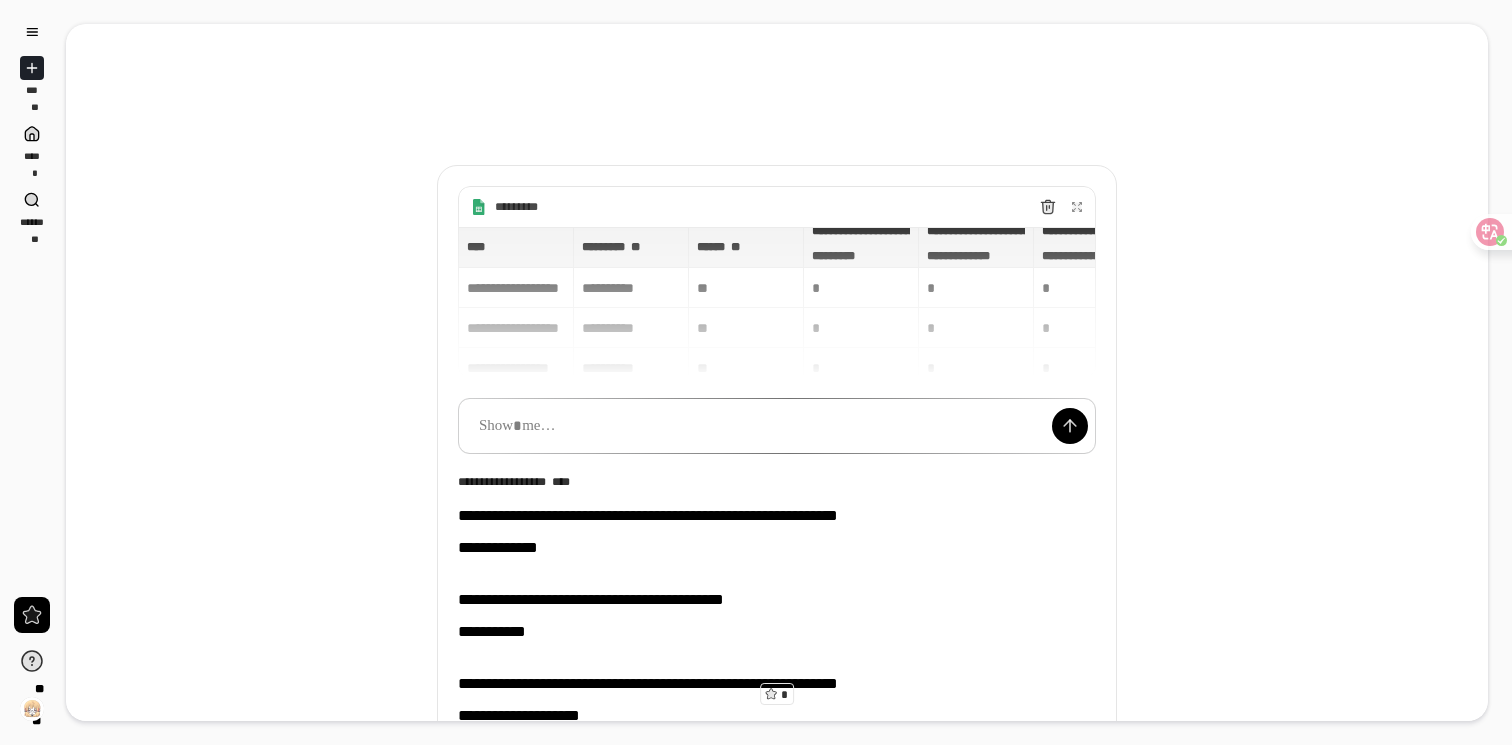type 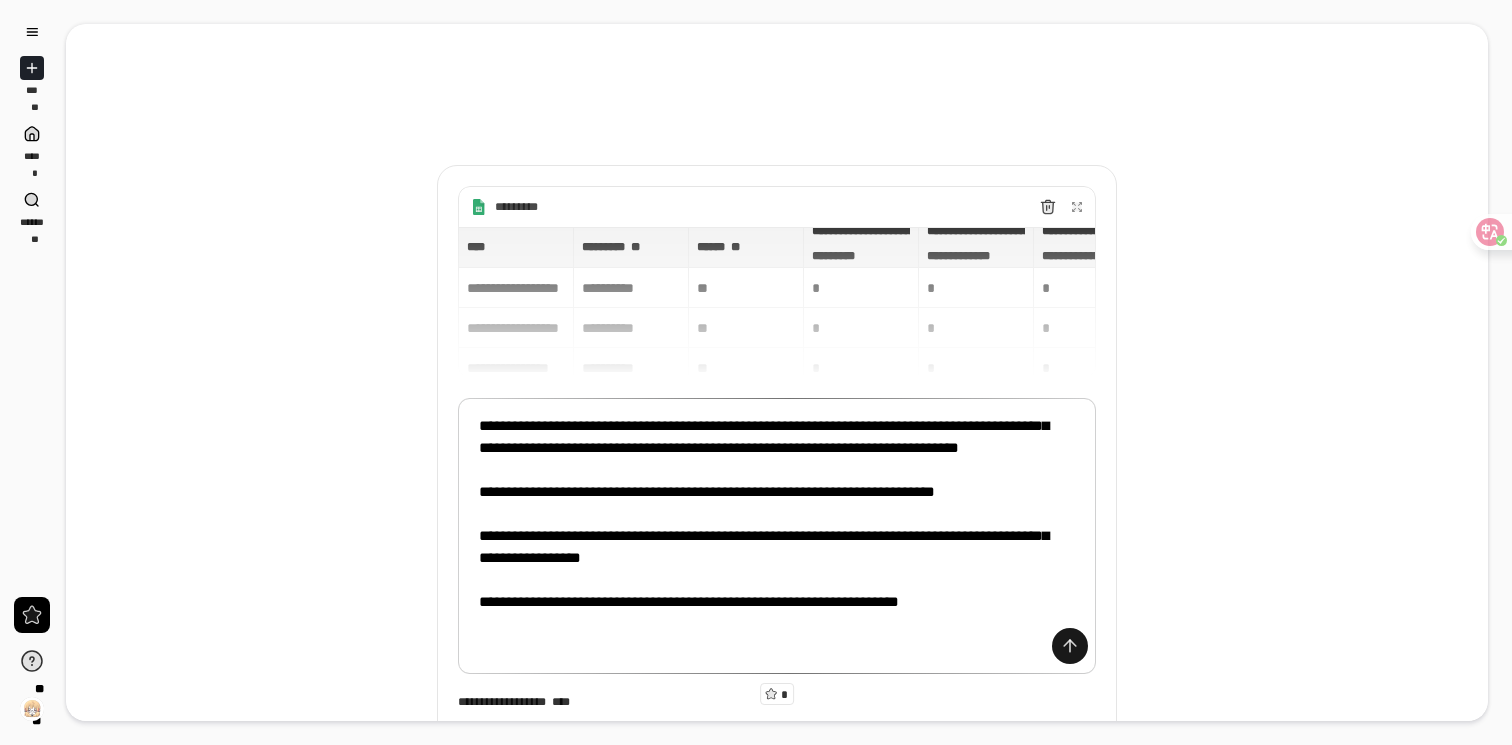 click at bounding box center (1070, 646) 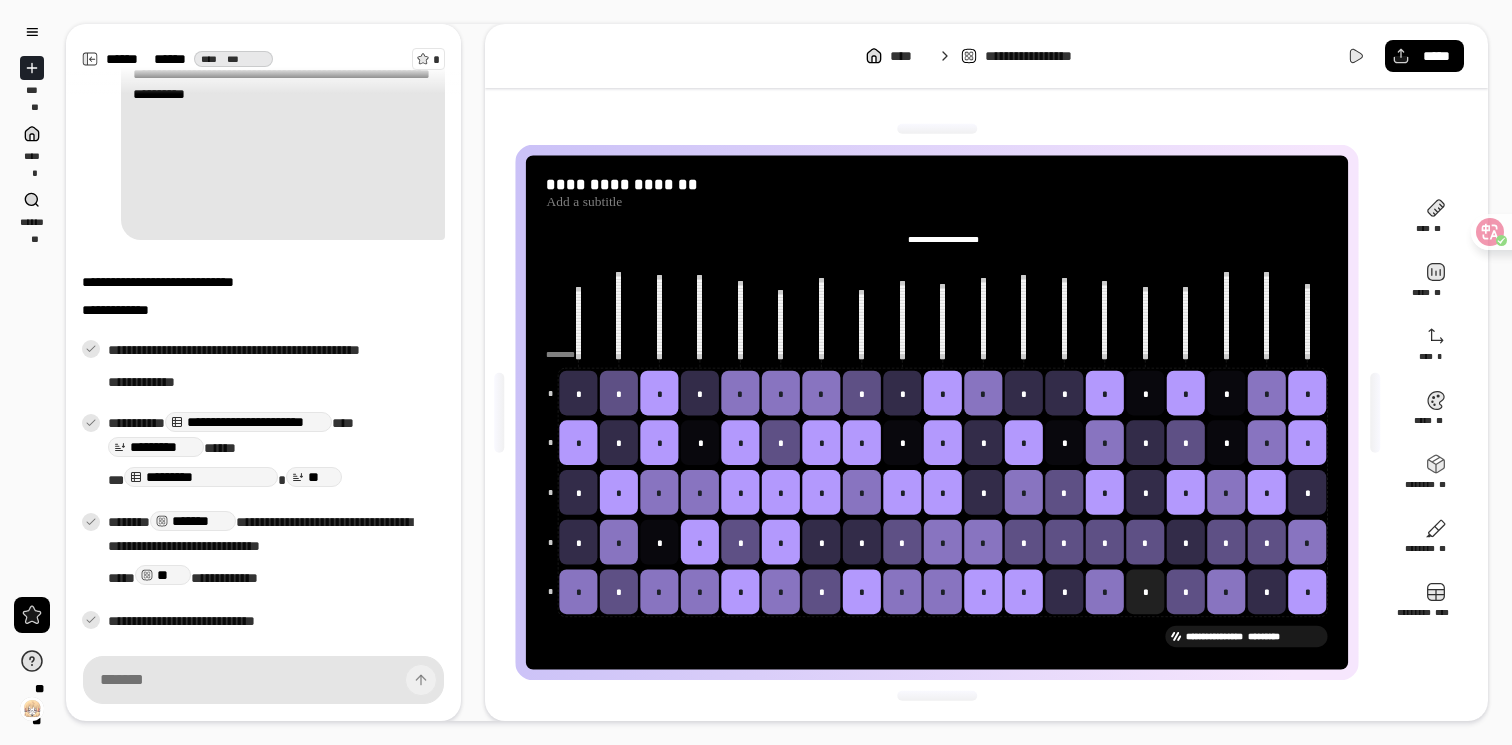 scroll, scrollTop: 475, scrollLeft: 0, axis: vertical 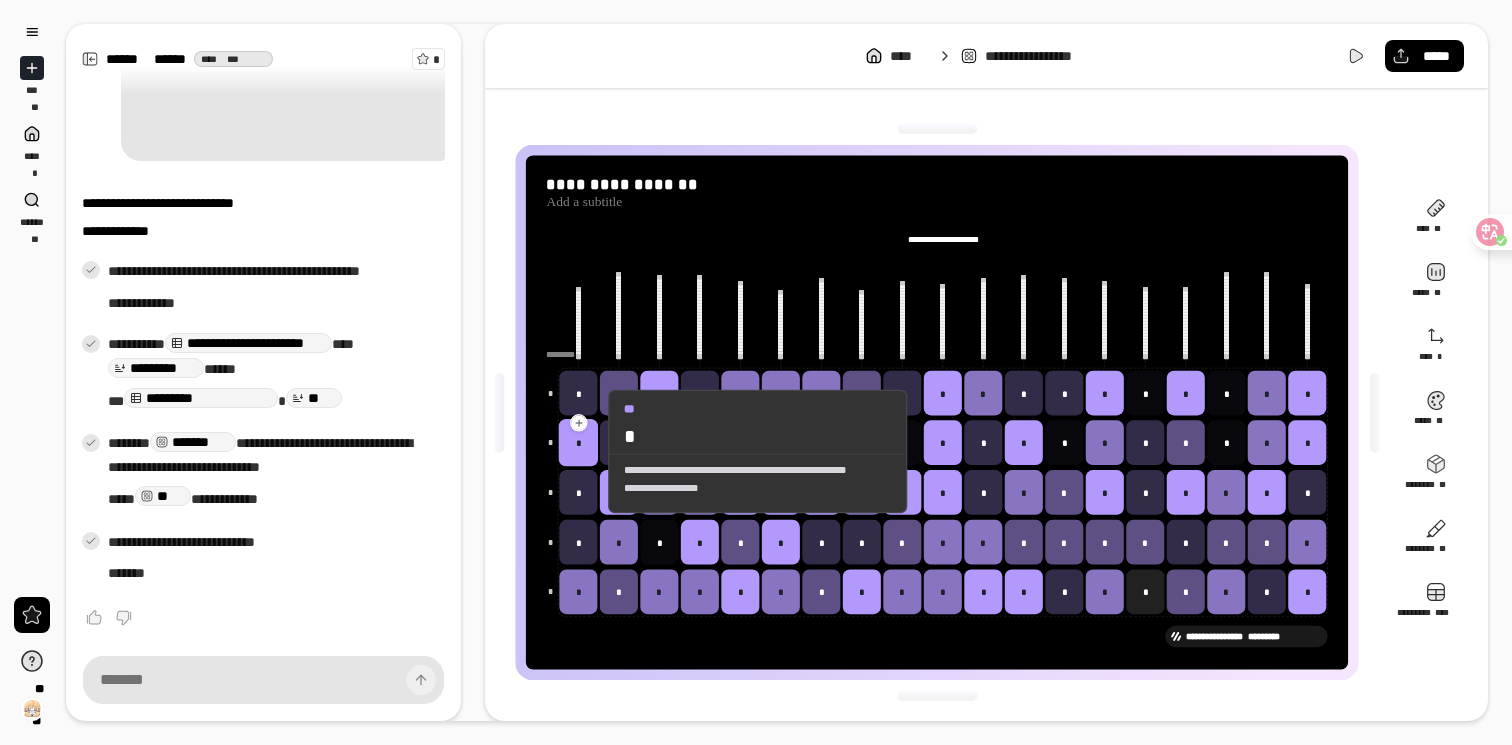 click 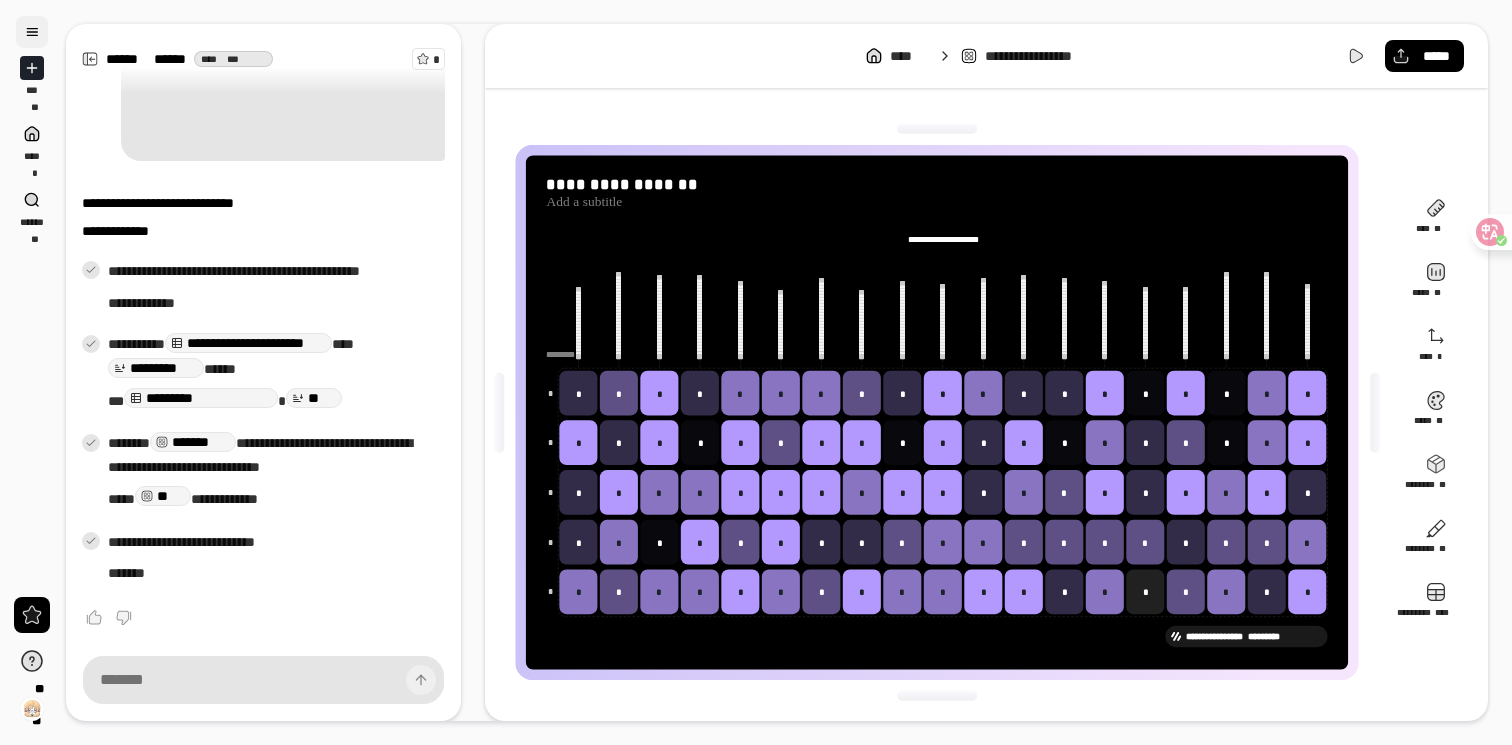 click at bounding box center [32, 32] 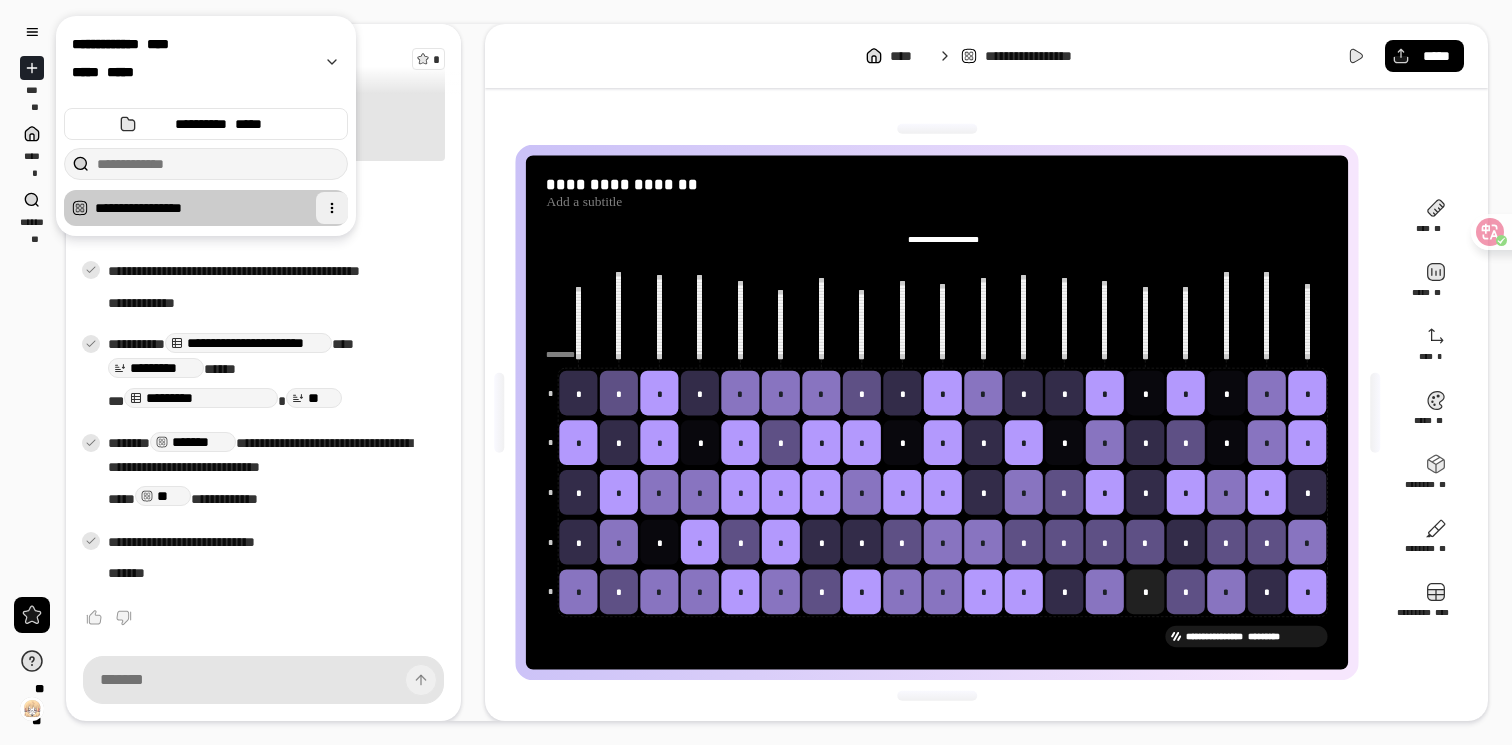 click at bounding box center (332, 208) 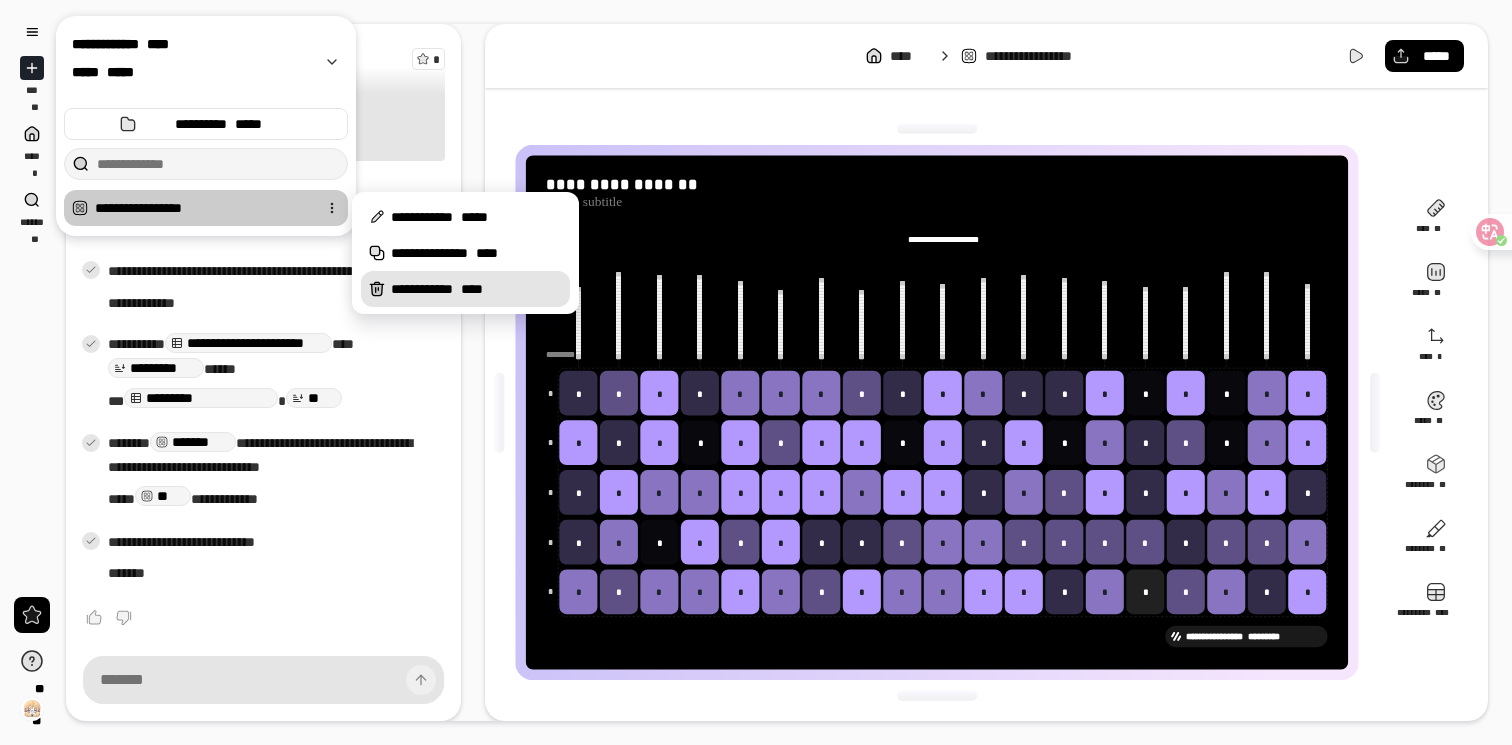 click on "**********" at bounding box center [465, 289] 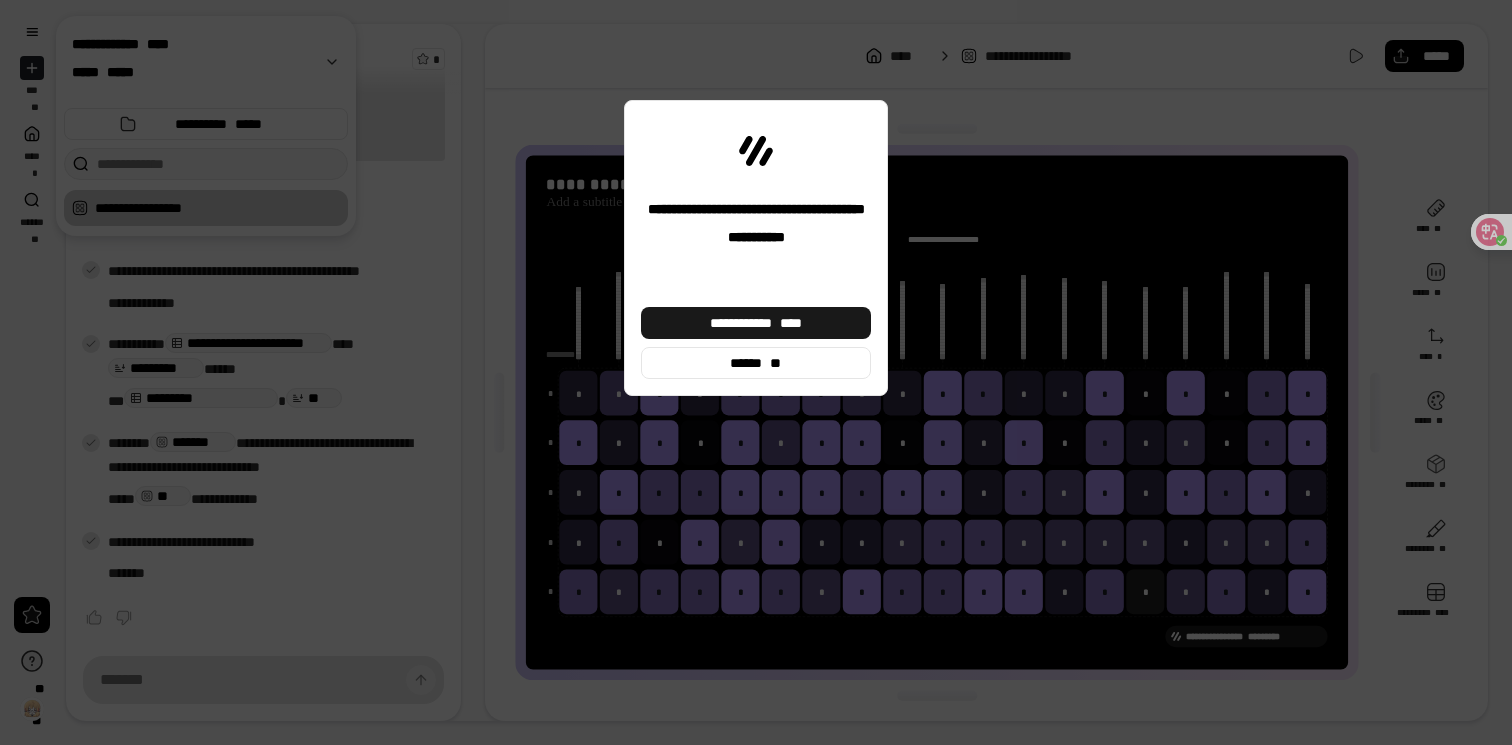 click on "**********" at bounding box center [756, 323] 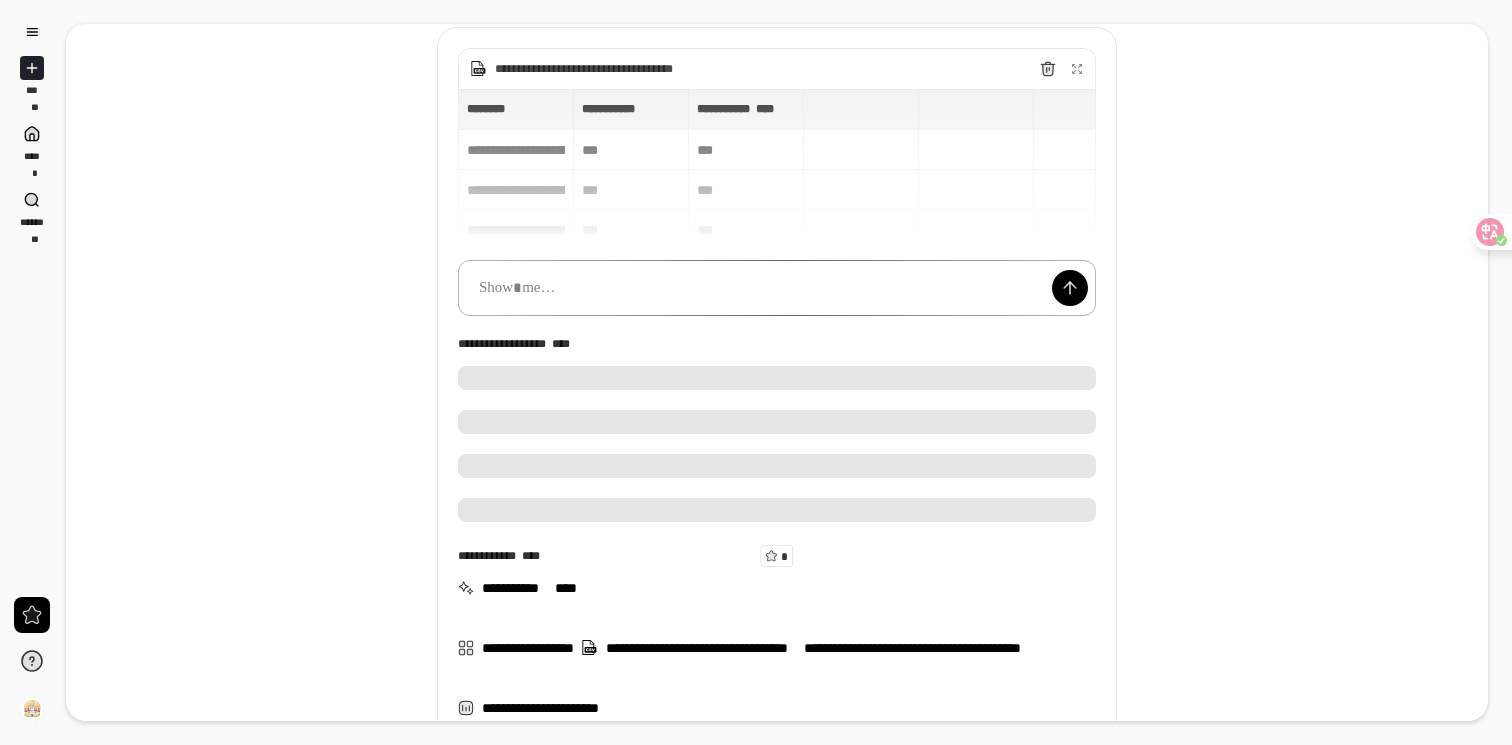 scroll, scrollTop: 141, scrollLeft: 0, axis: vertical 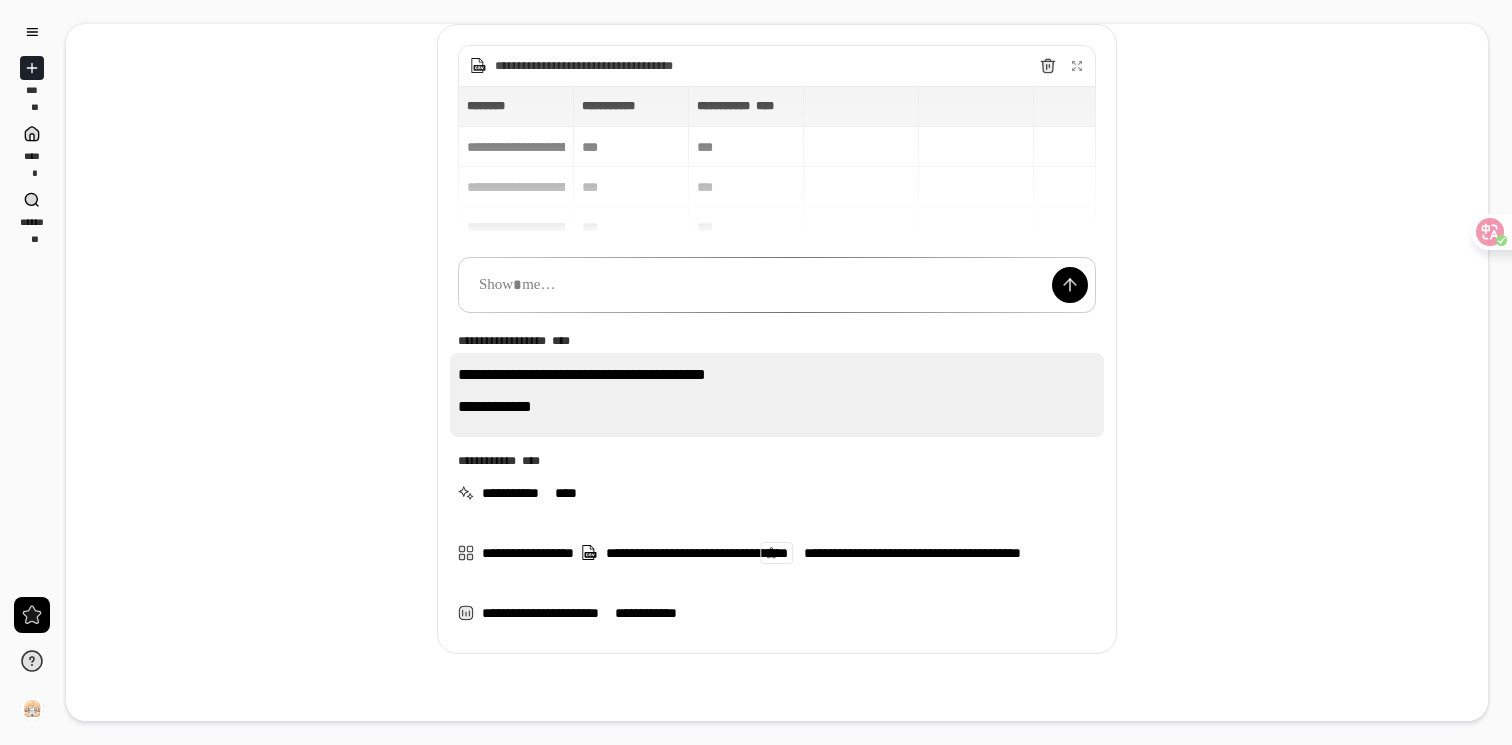 click on "**********" at bounding box center [777, 395] 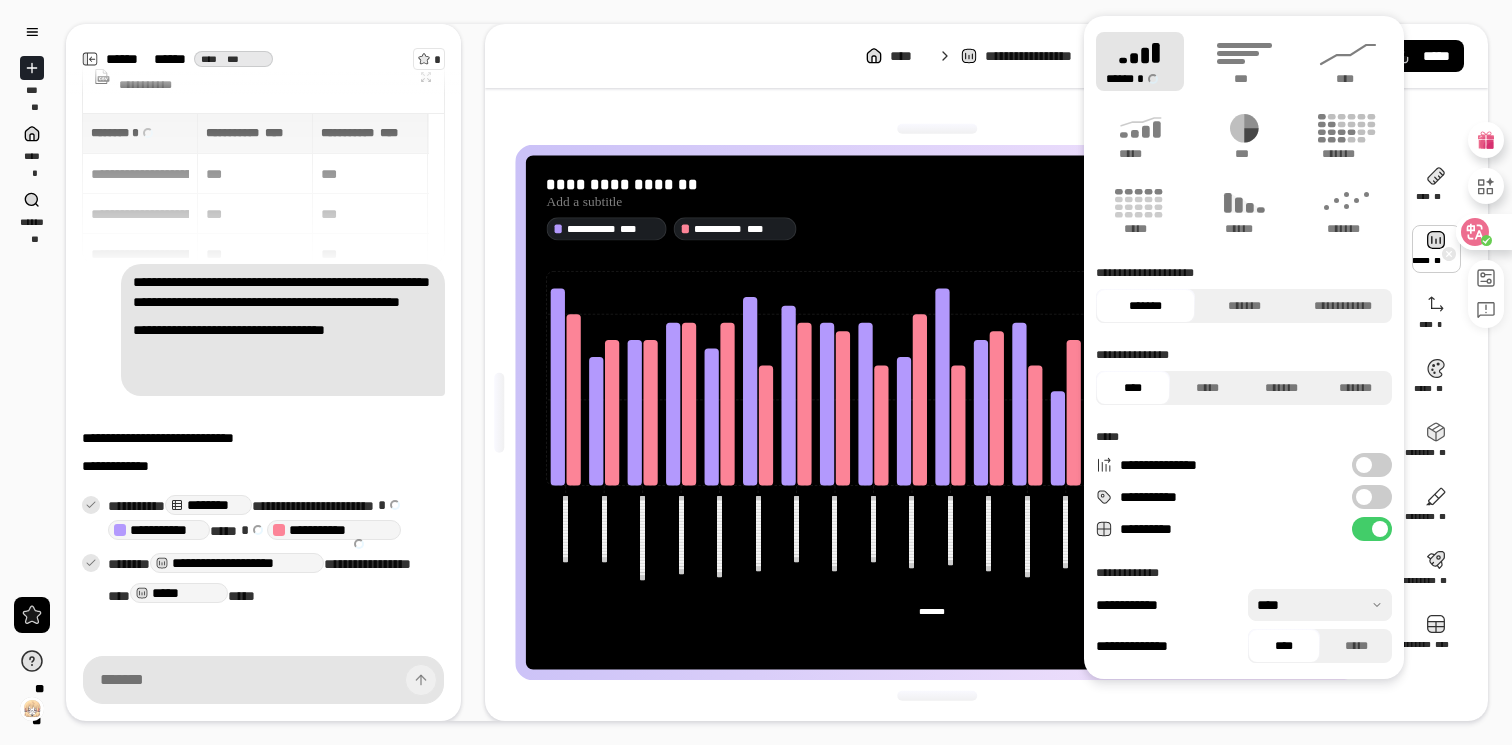 click 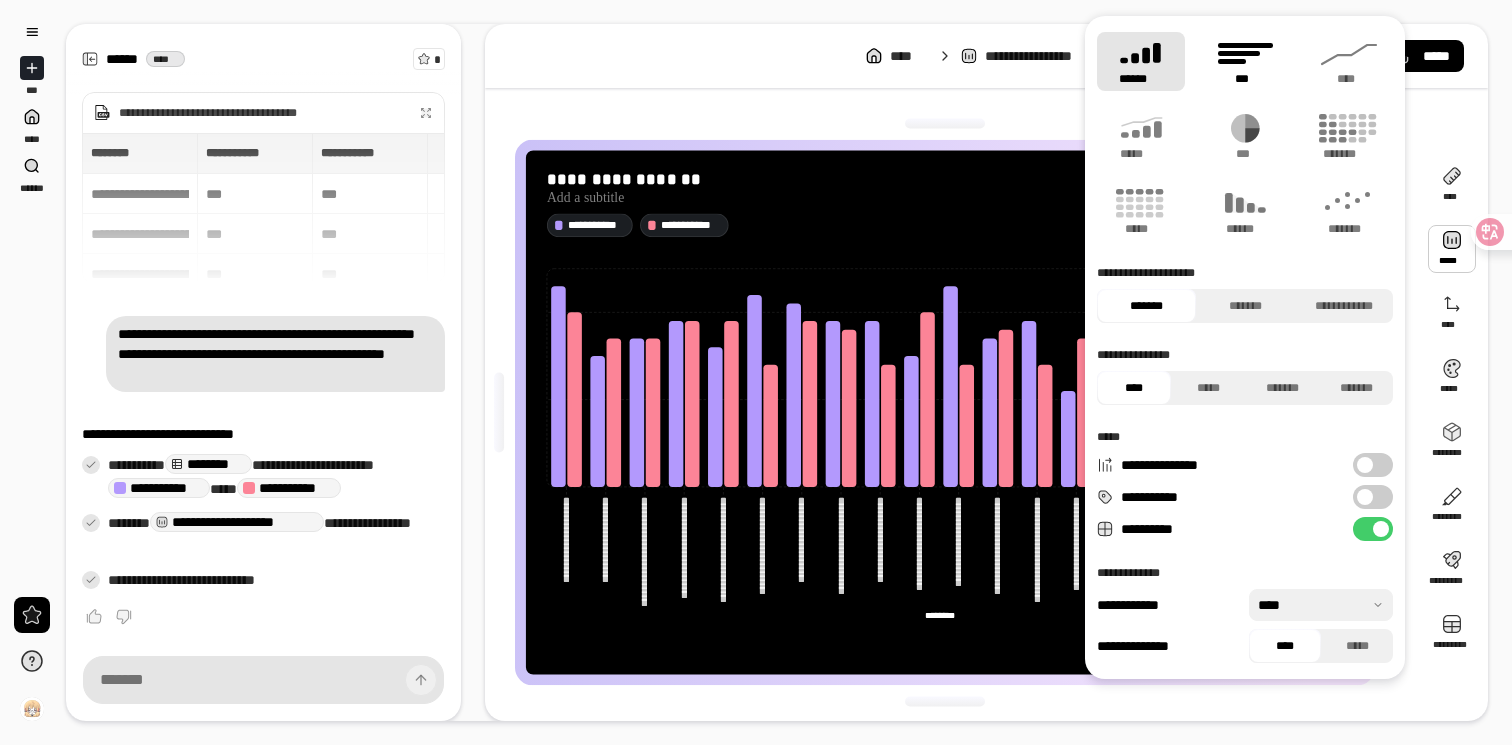 click 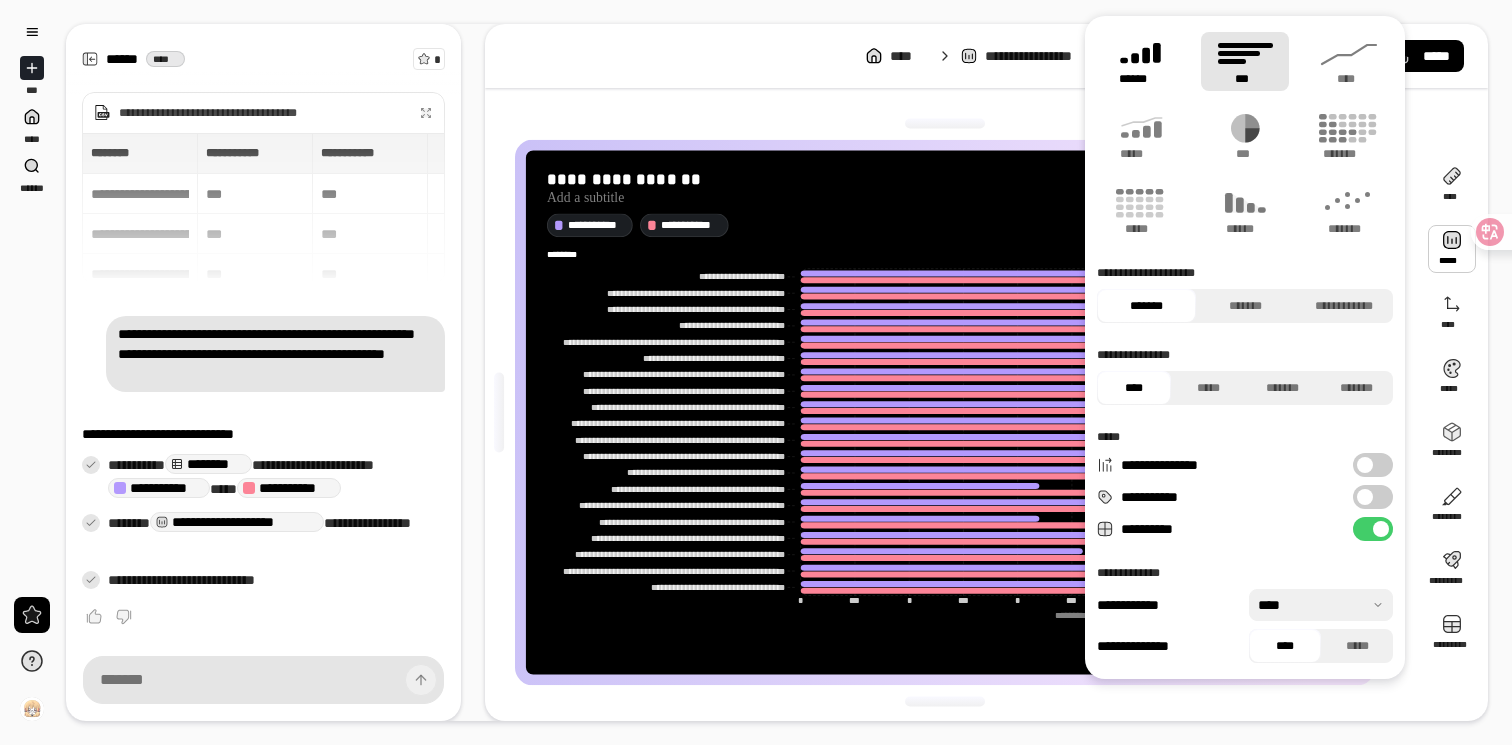 click 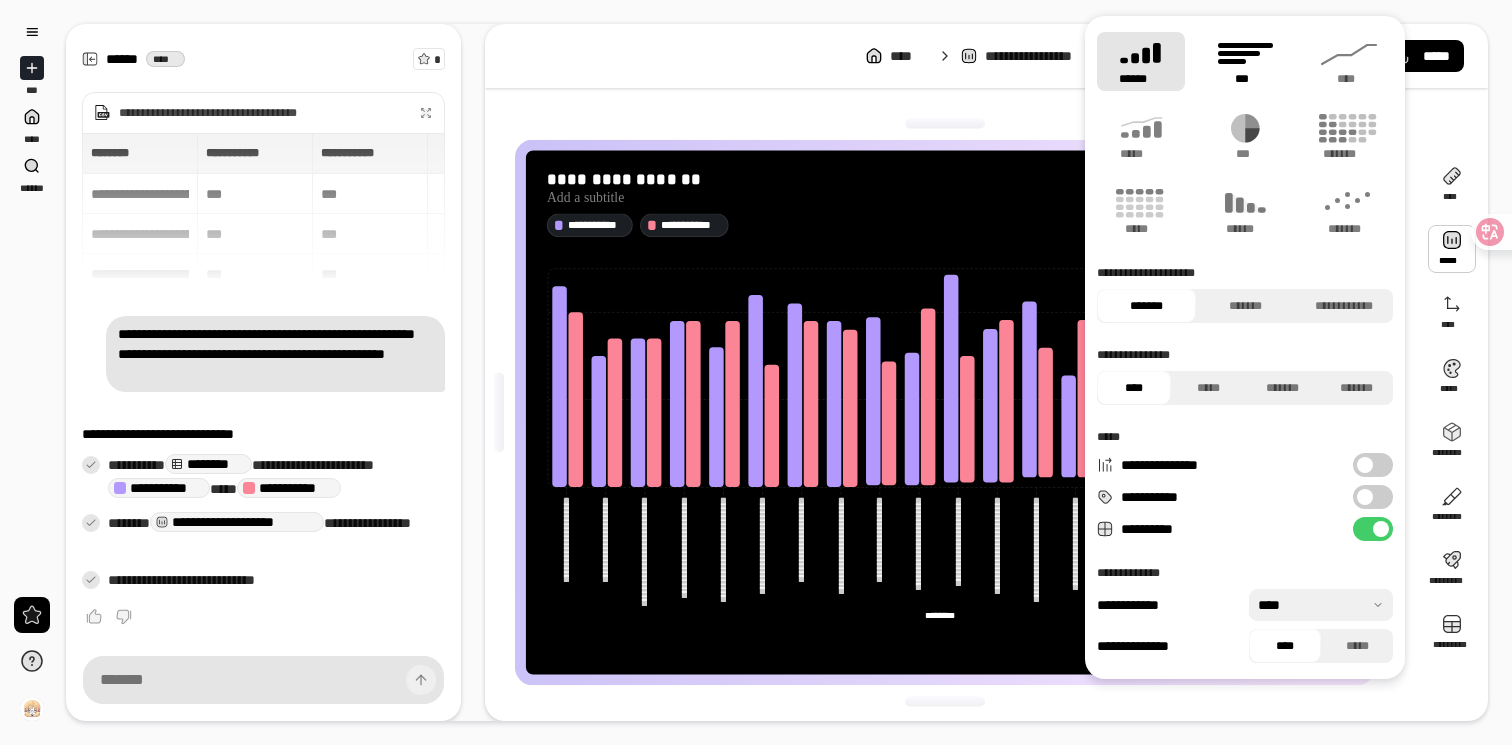 click on "***" at bounding box center (1245, 61) 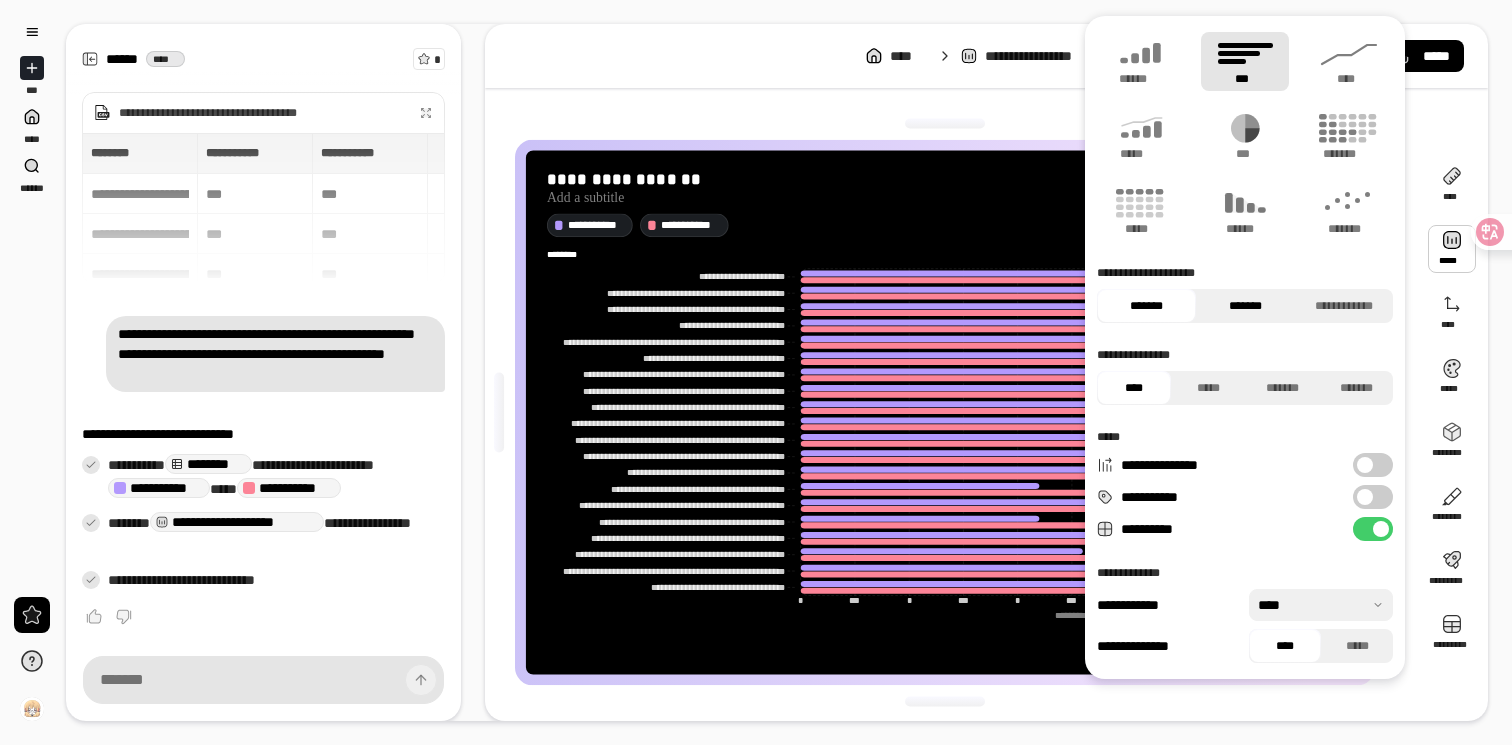 click on "*******" at bounding box center (1245, 306) 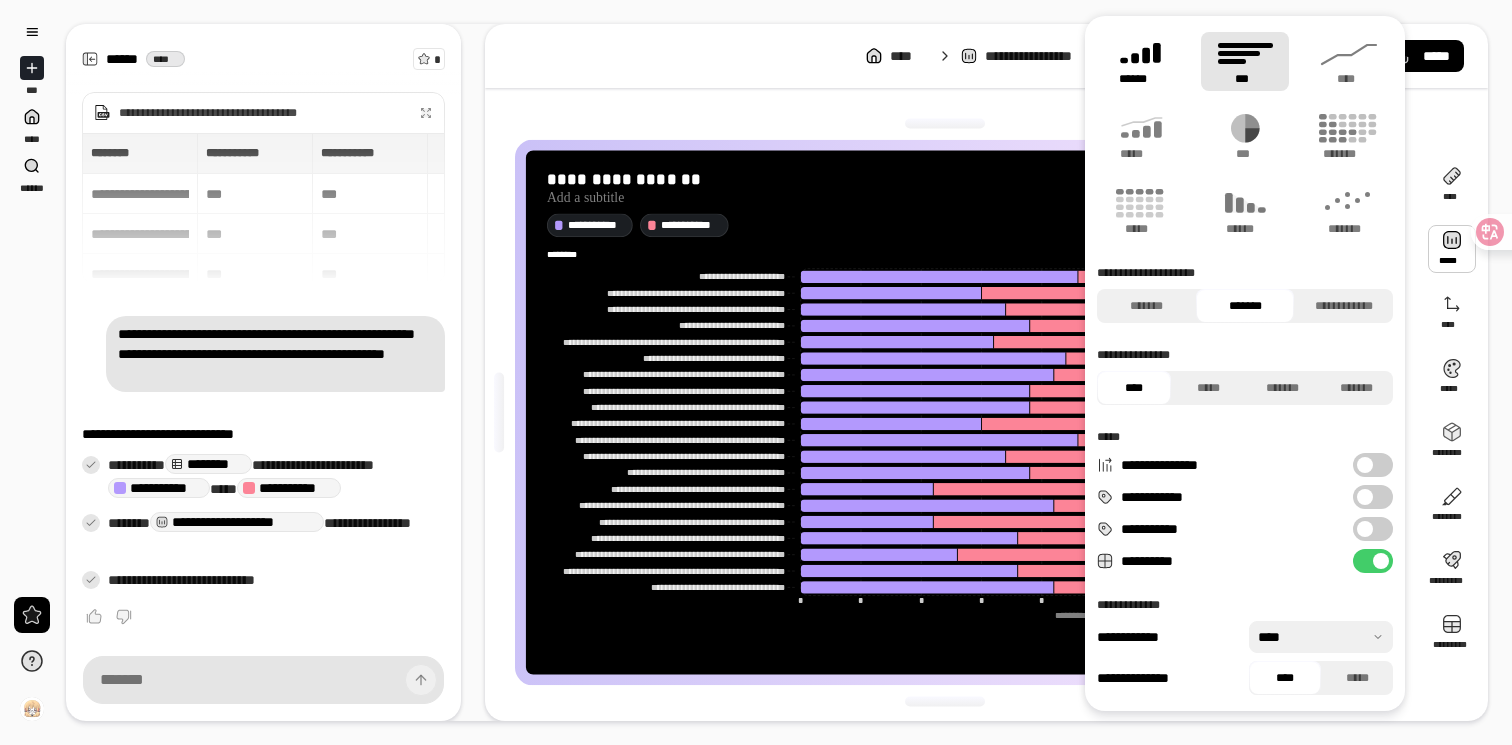 click 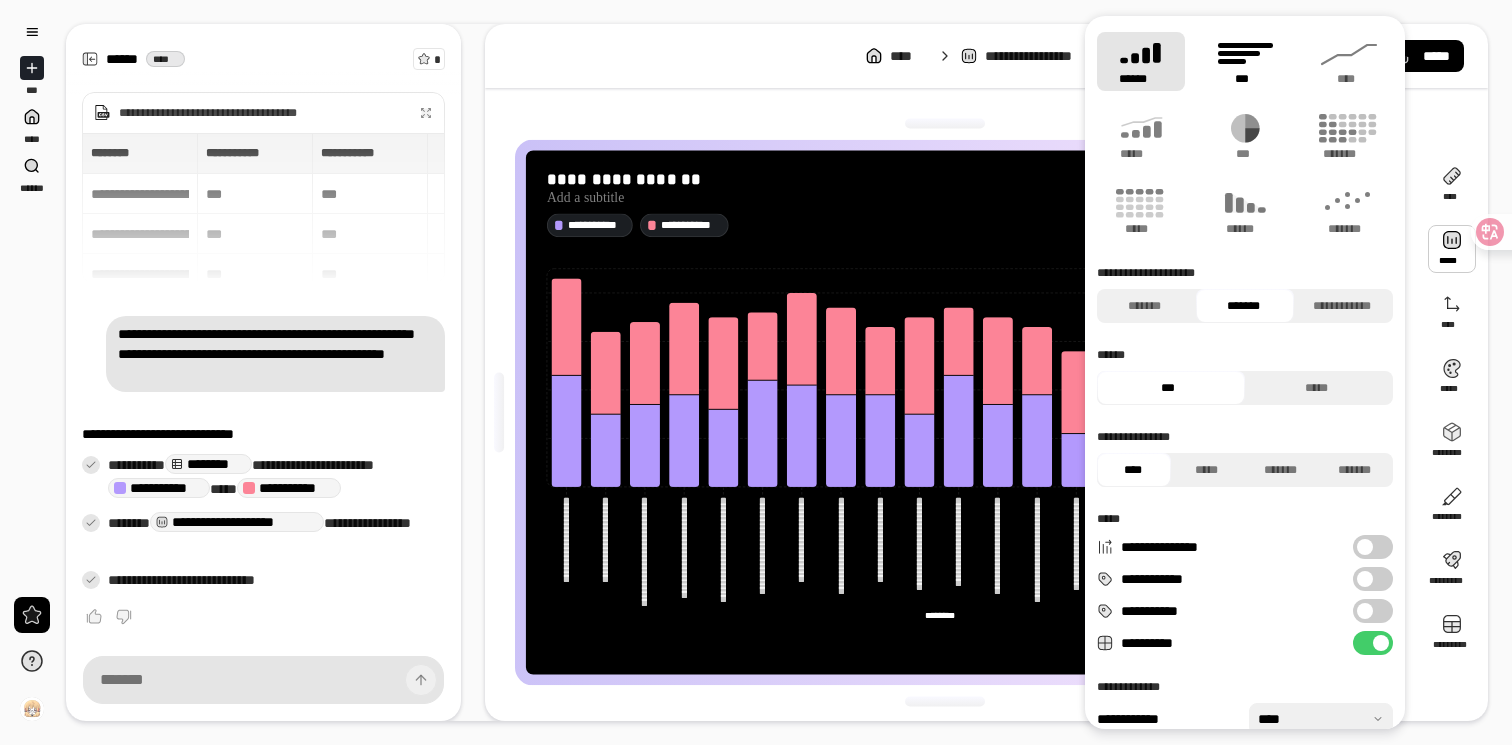 click 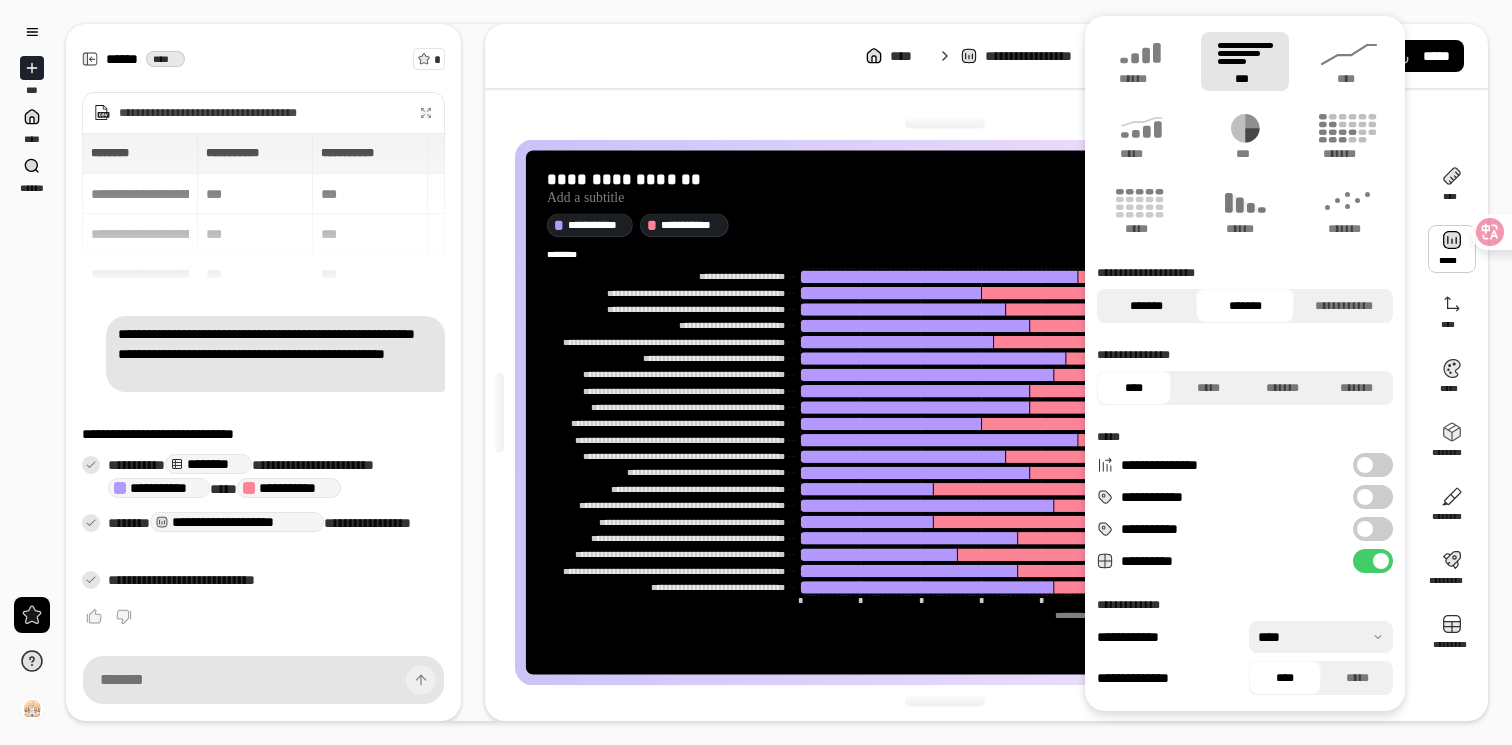 click on "*******" at bounding box center (1146, 306) 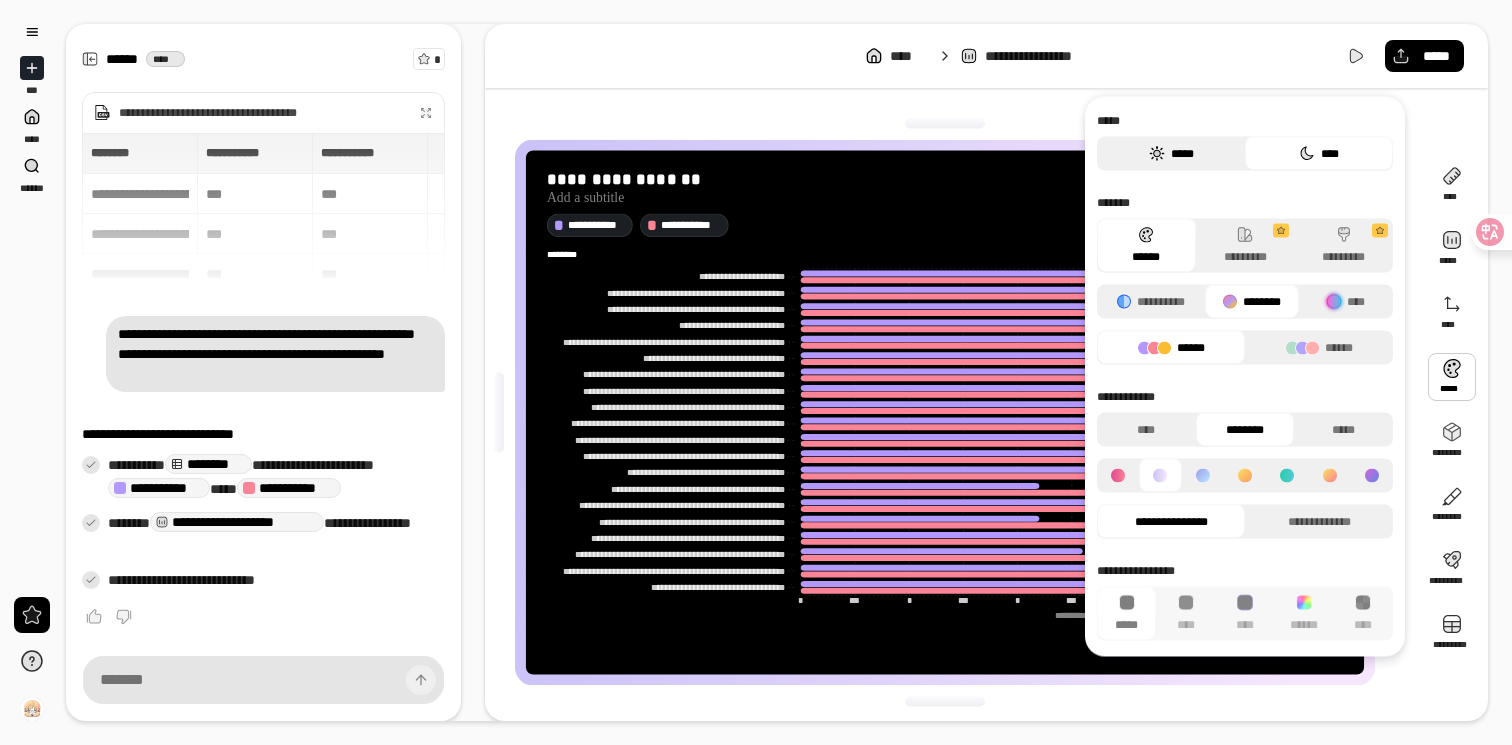 click on "*****" at bounding box center [1171, 154] 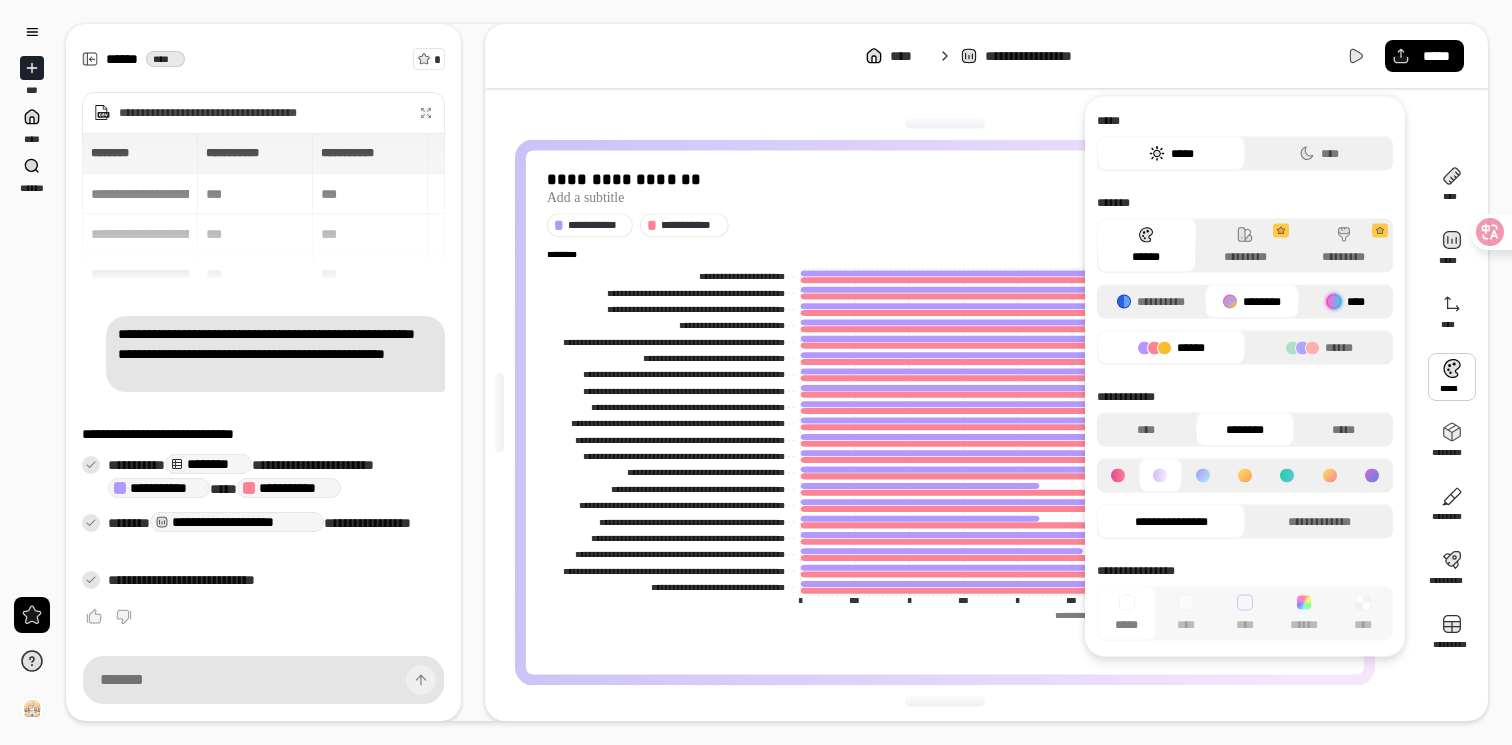 click on "****" at bounding box center (1346, 302) 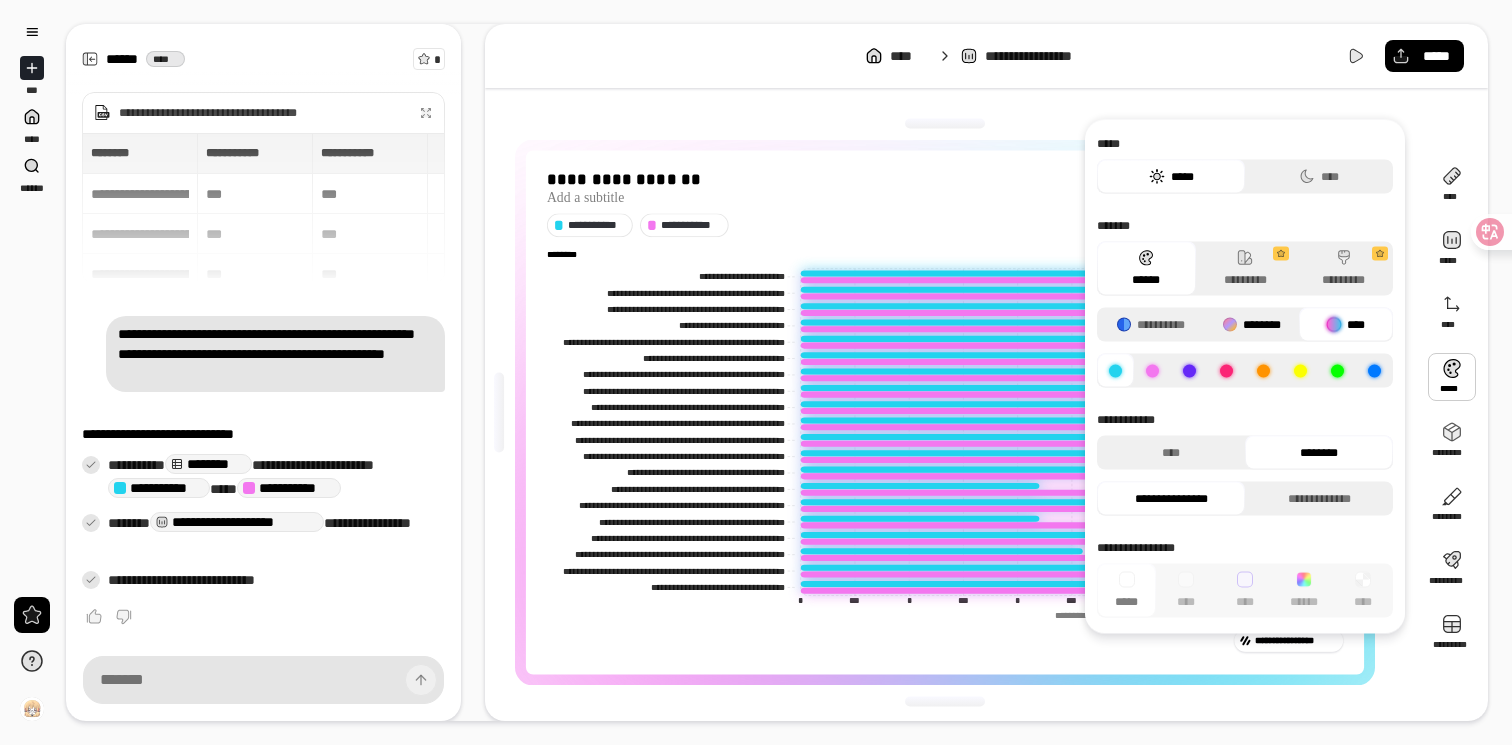 click on "********" at bounding box center (1252, 325) 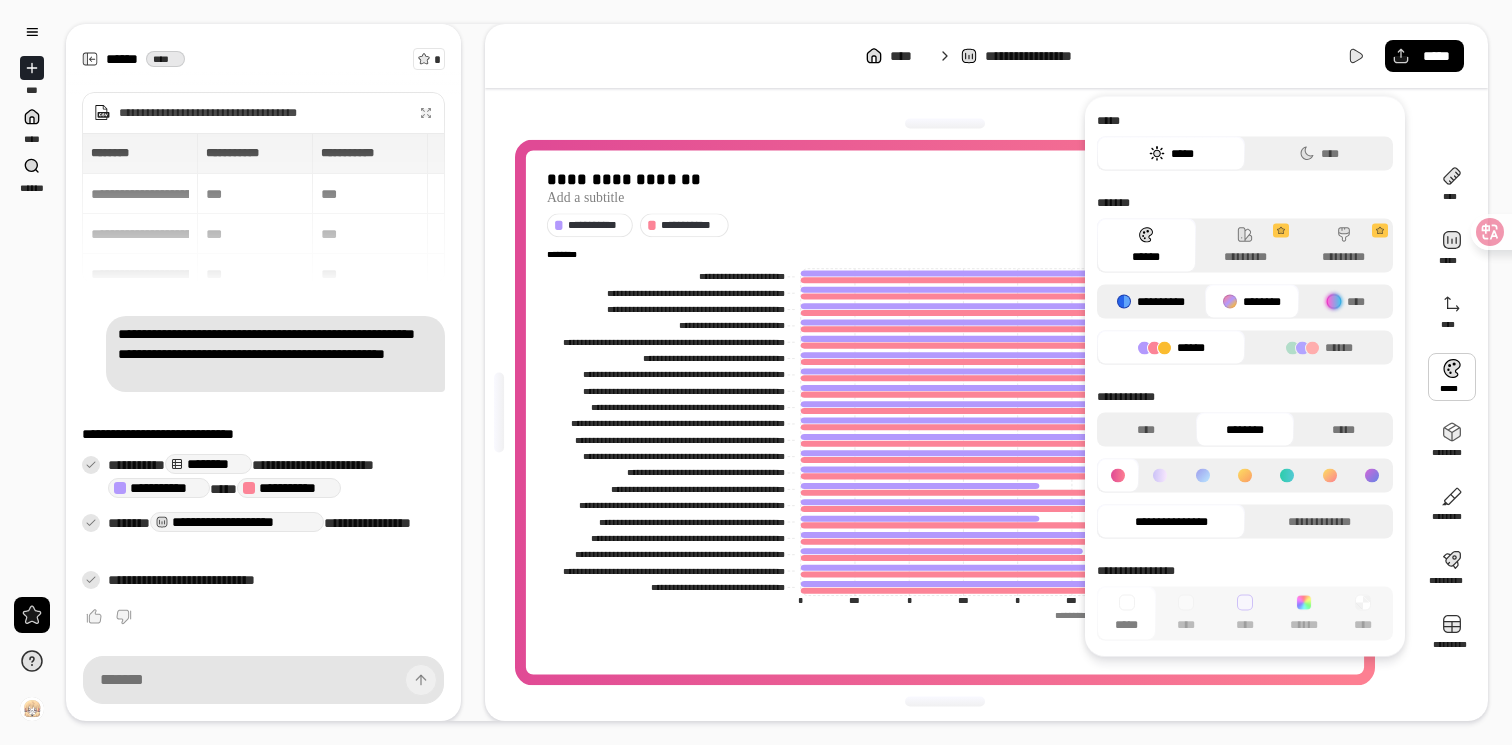 click on "**********" at bounding box center (1151, 302) 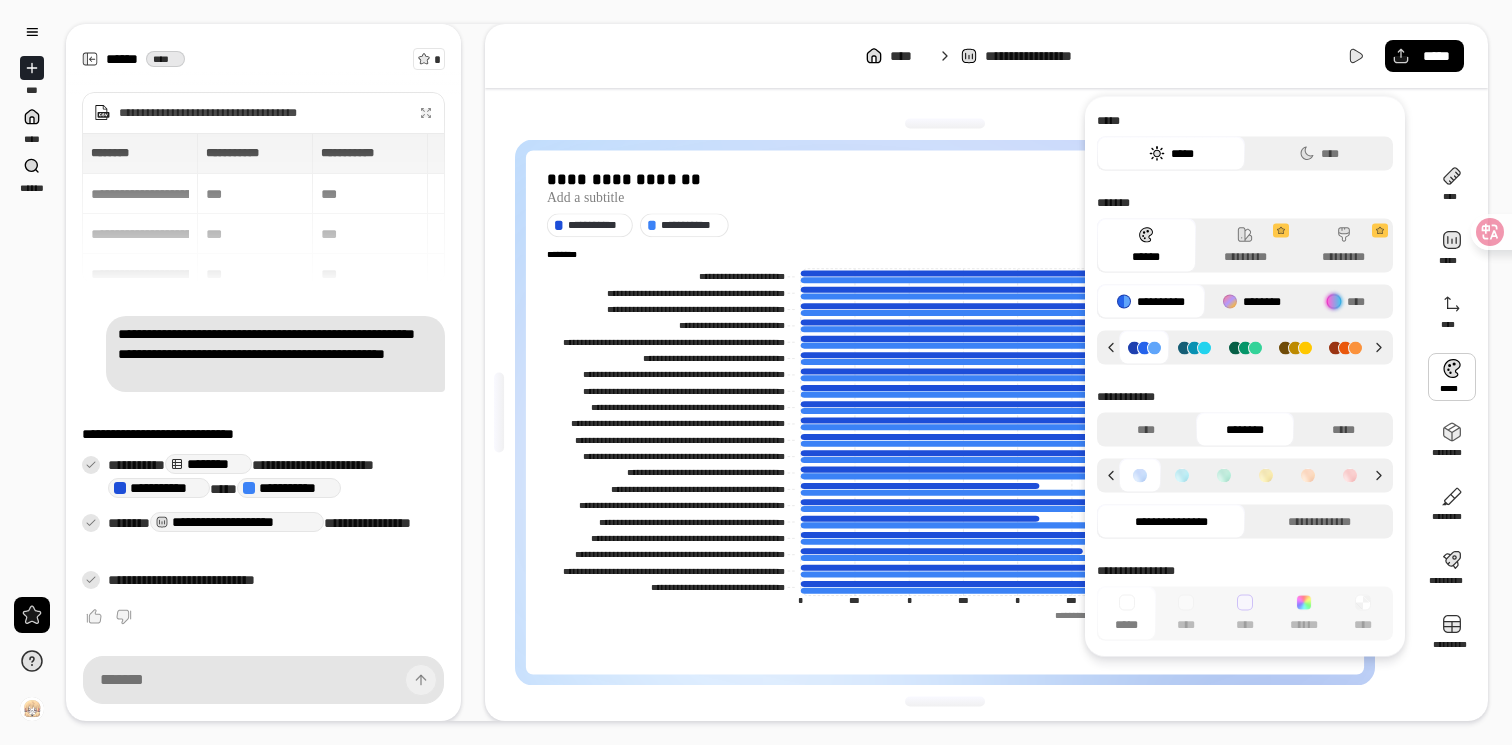 click on "********" at bounding box center [1252, 302] 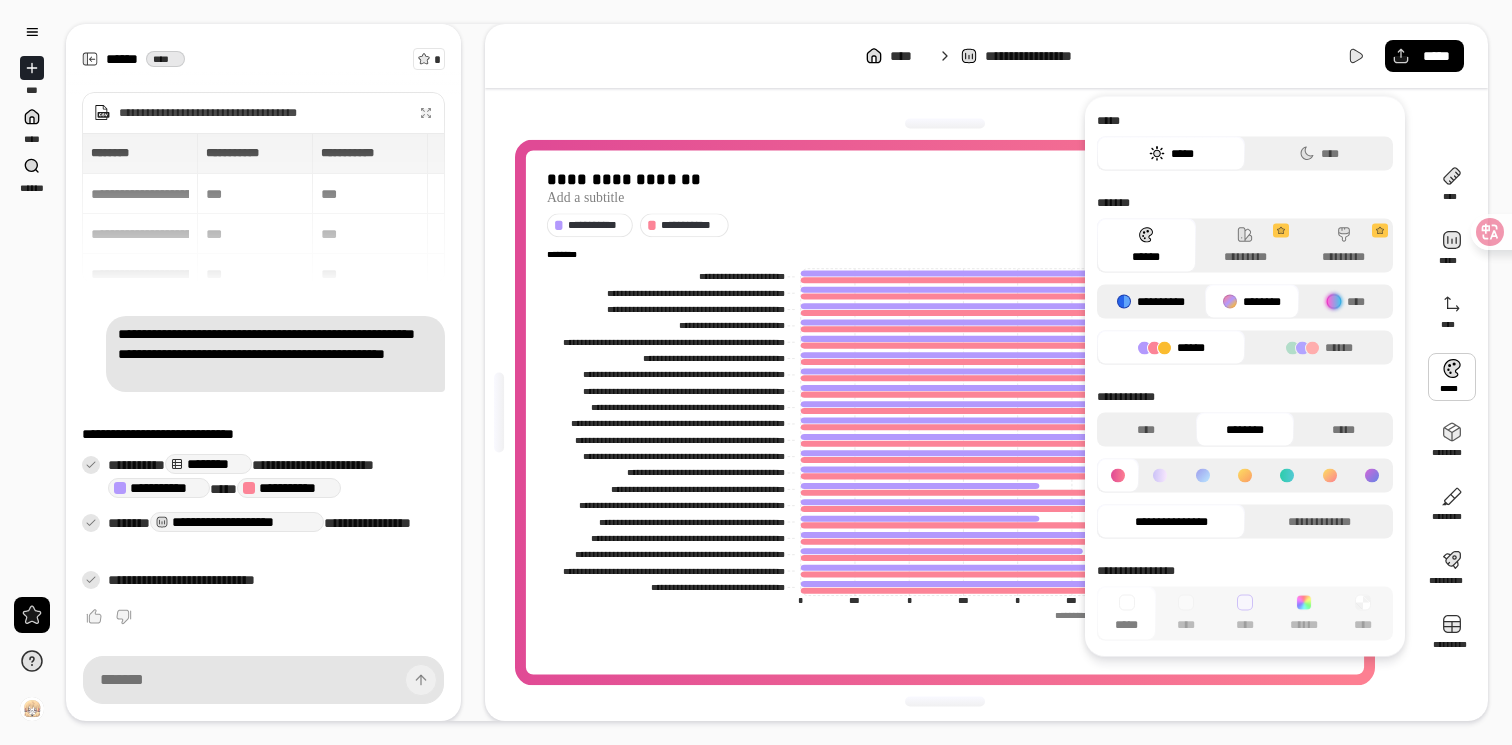 click on "**********" at bounding box center [1151, 302] 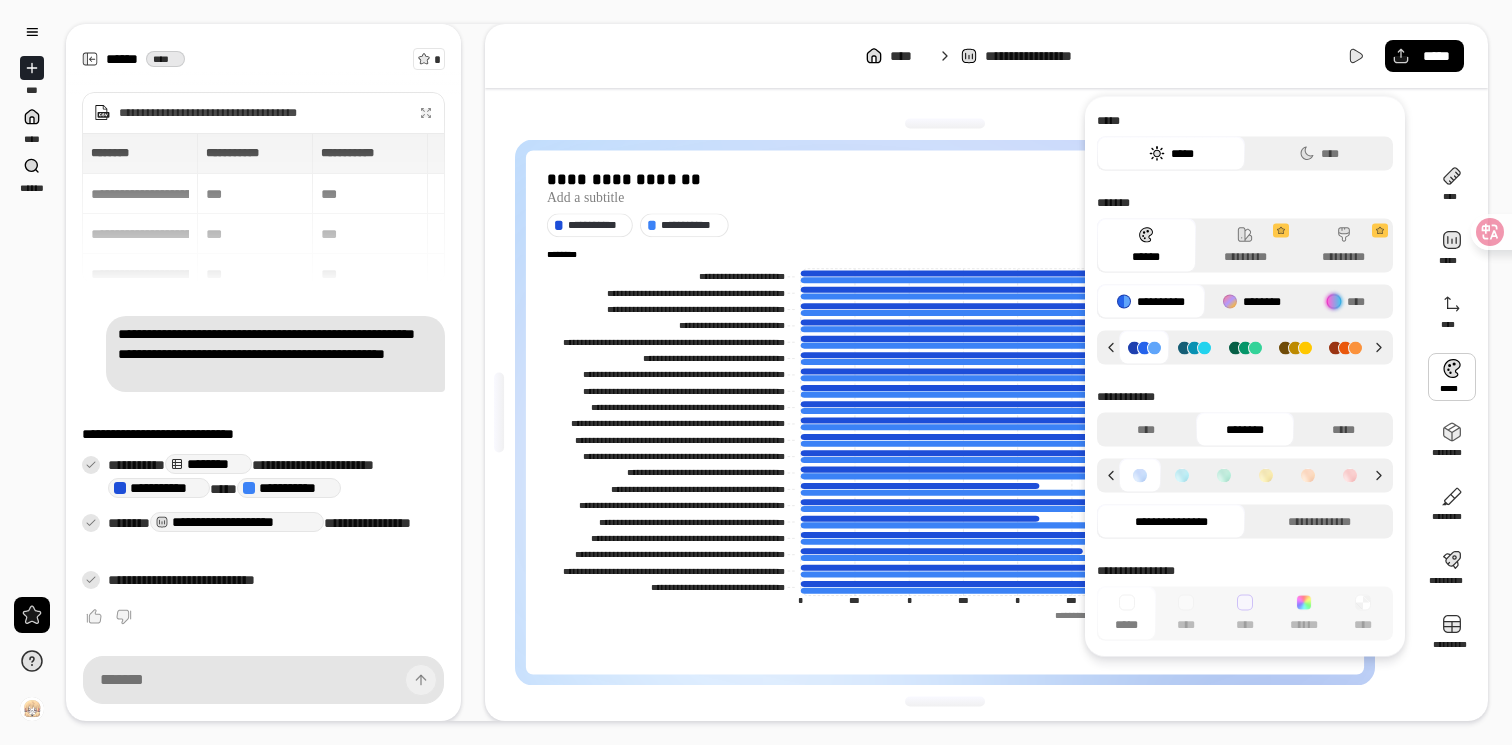 click on "********" at bounding box center [1252, 302] 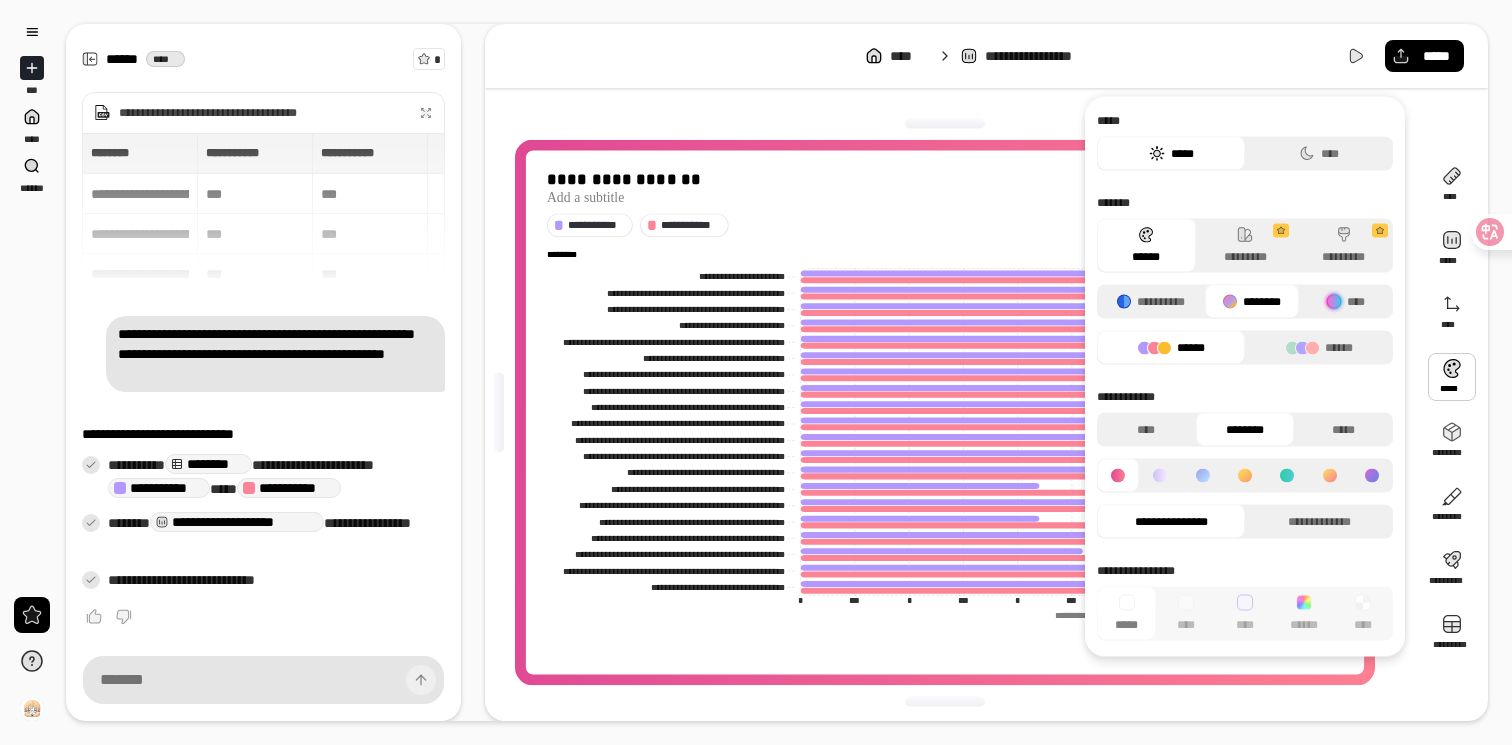 click at bounding box center [1160, 476] 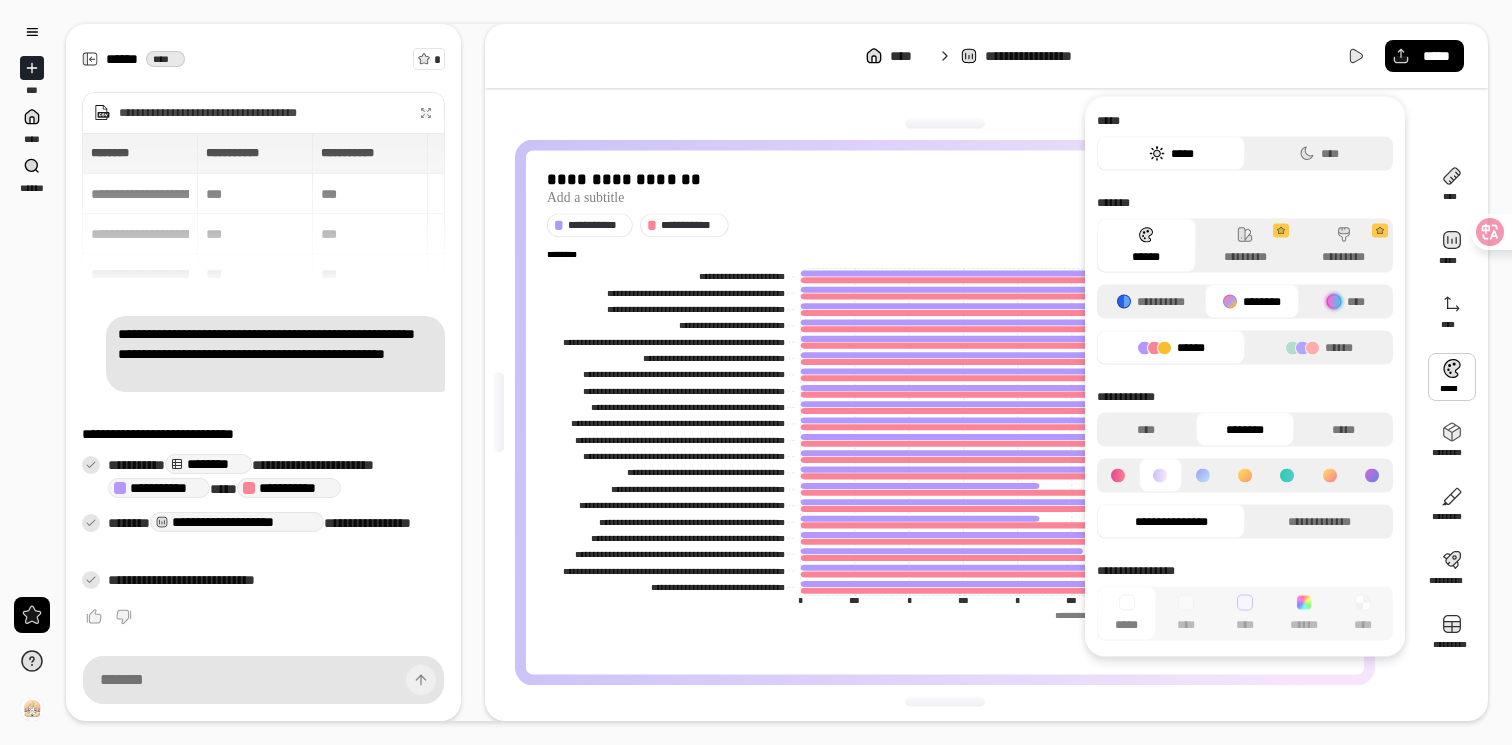 click at bounding box center [1118, 476] 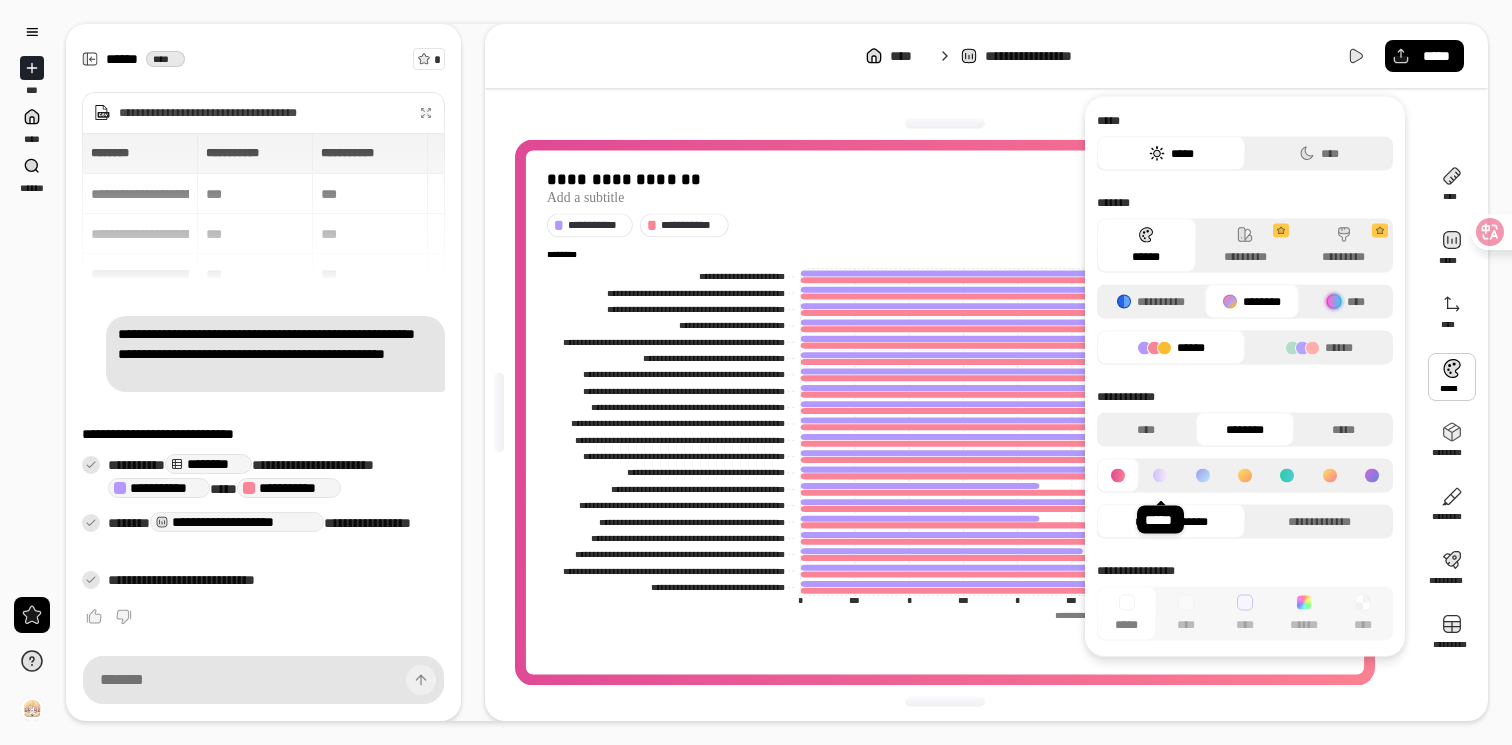 click at bounding box center [1160, 476] 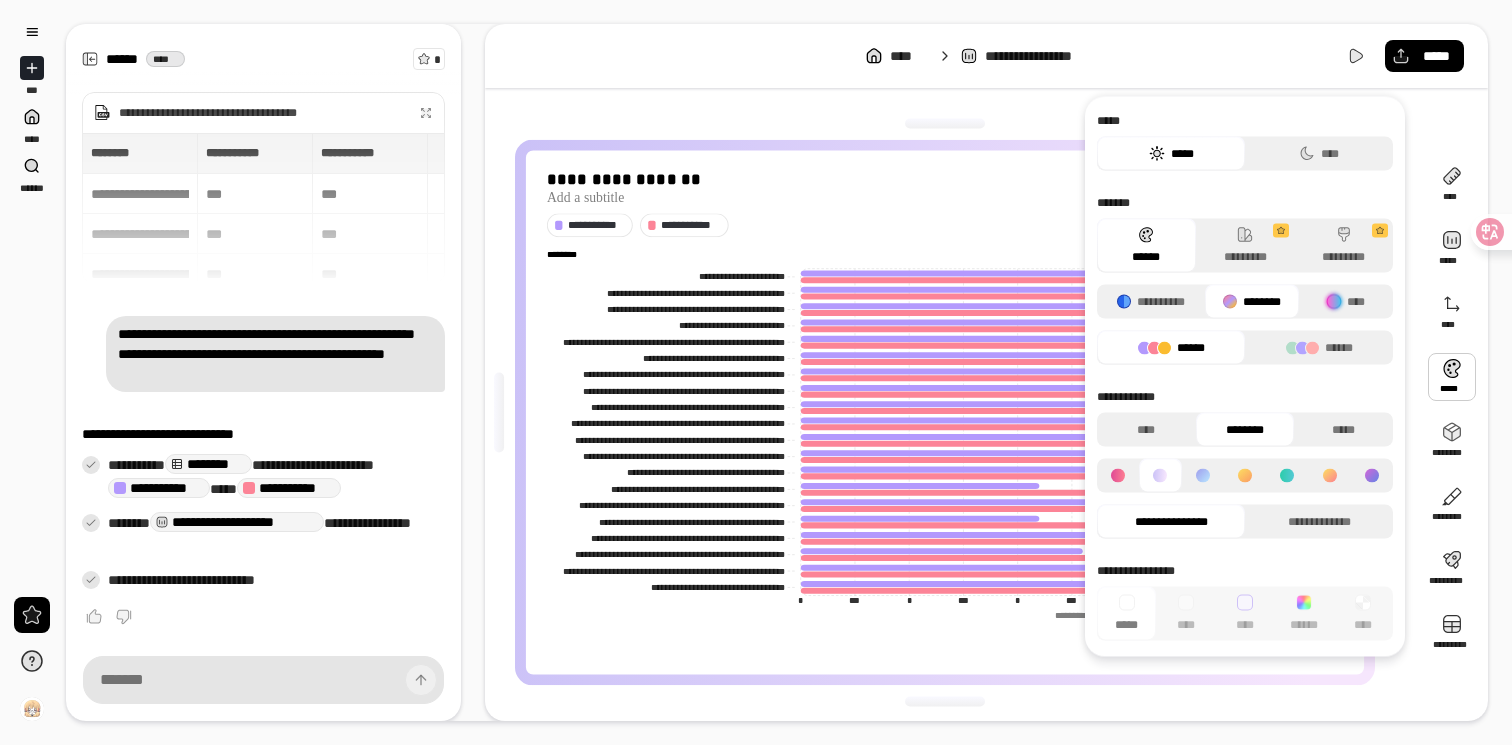 click at bounding box center (1118, 476) 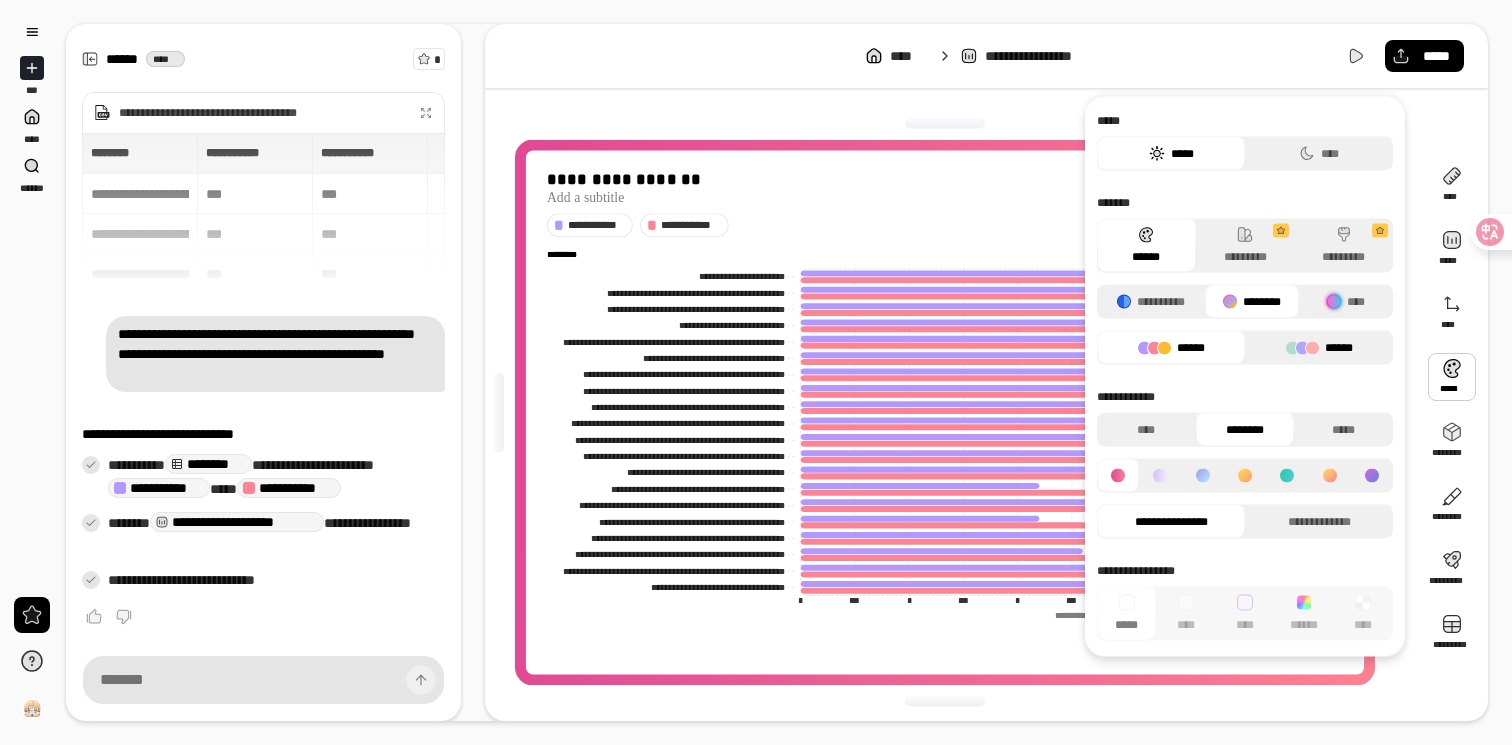 click on "******" at bounding box center (1319, 348) 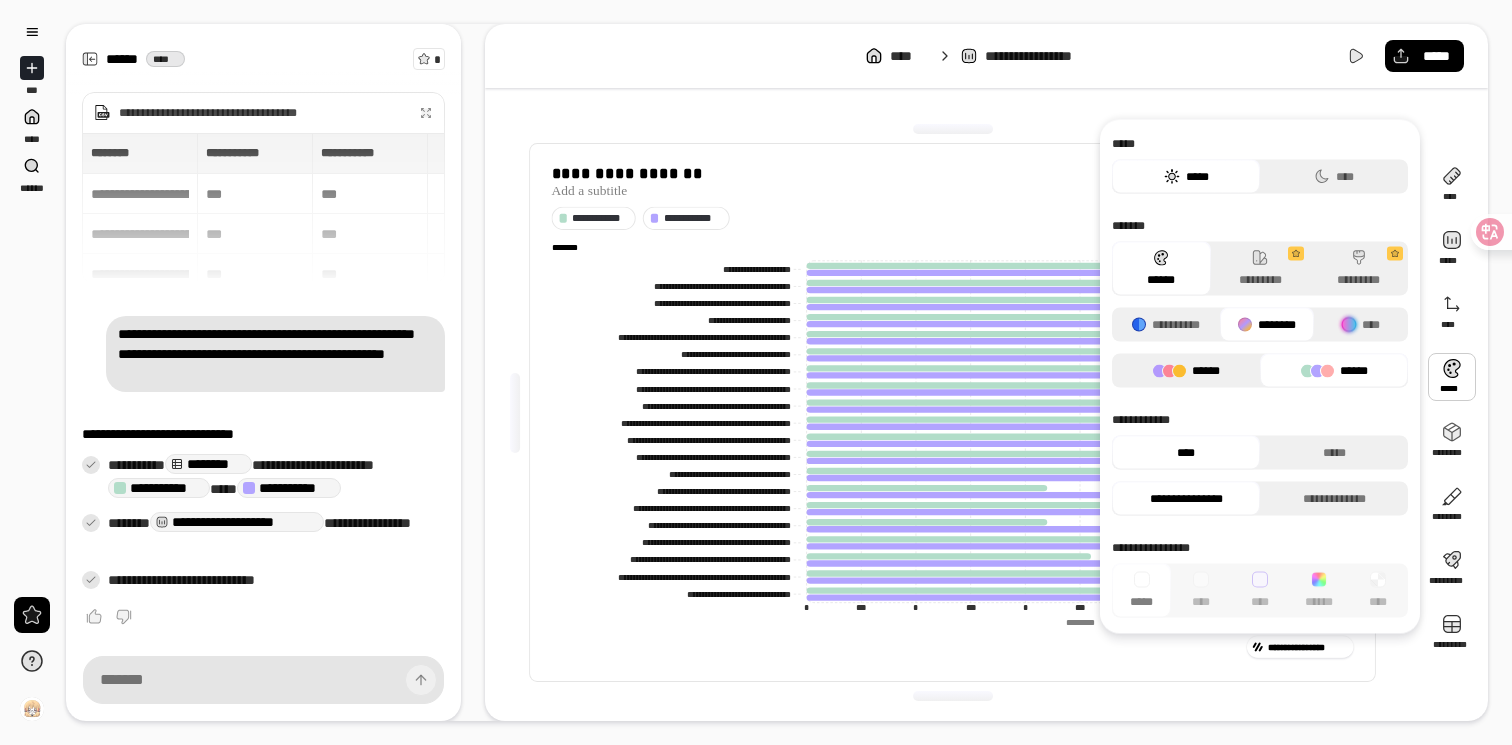 click on "******" at bounding box center (1186, 371) 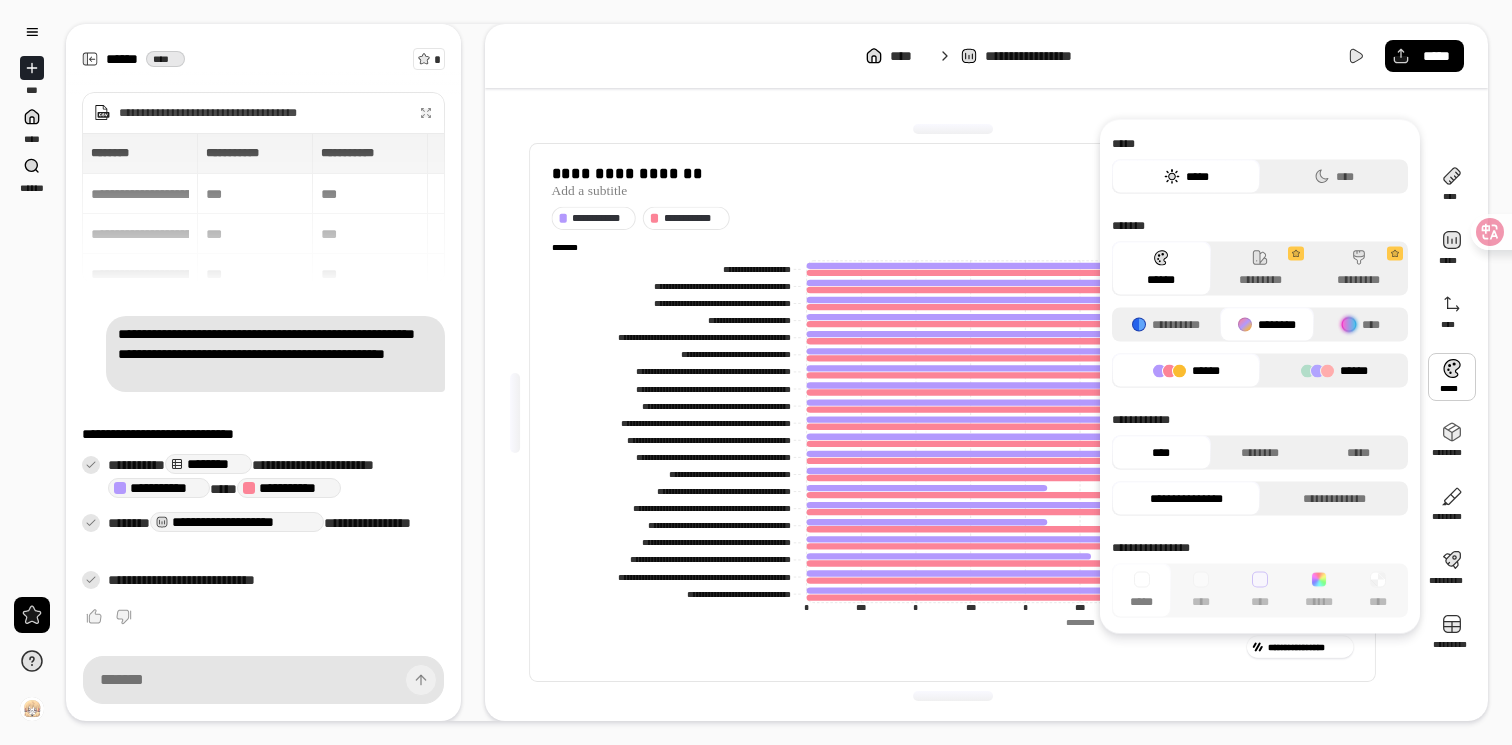 click 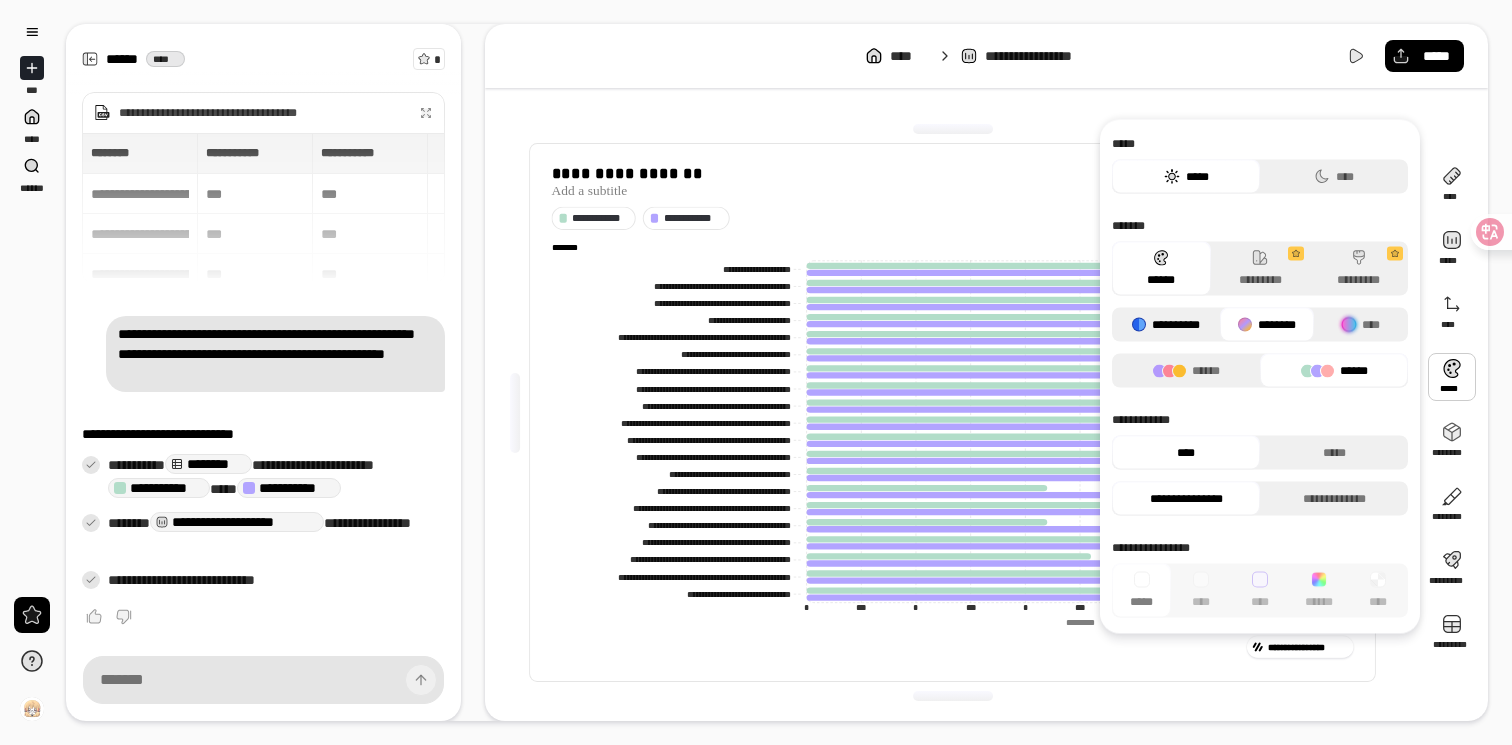 click on "**********" at bounding box center [1166, 325] 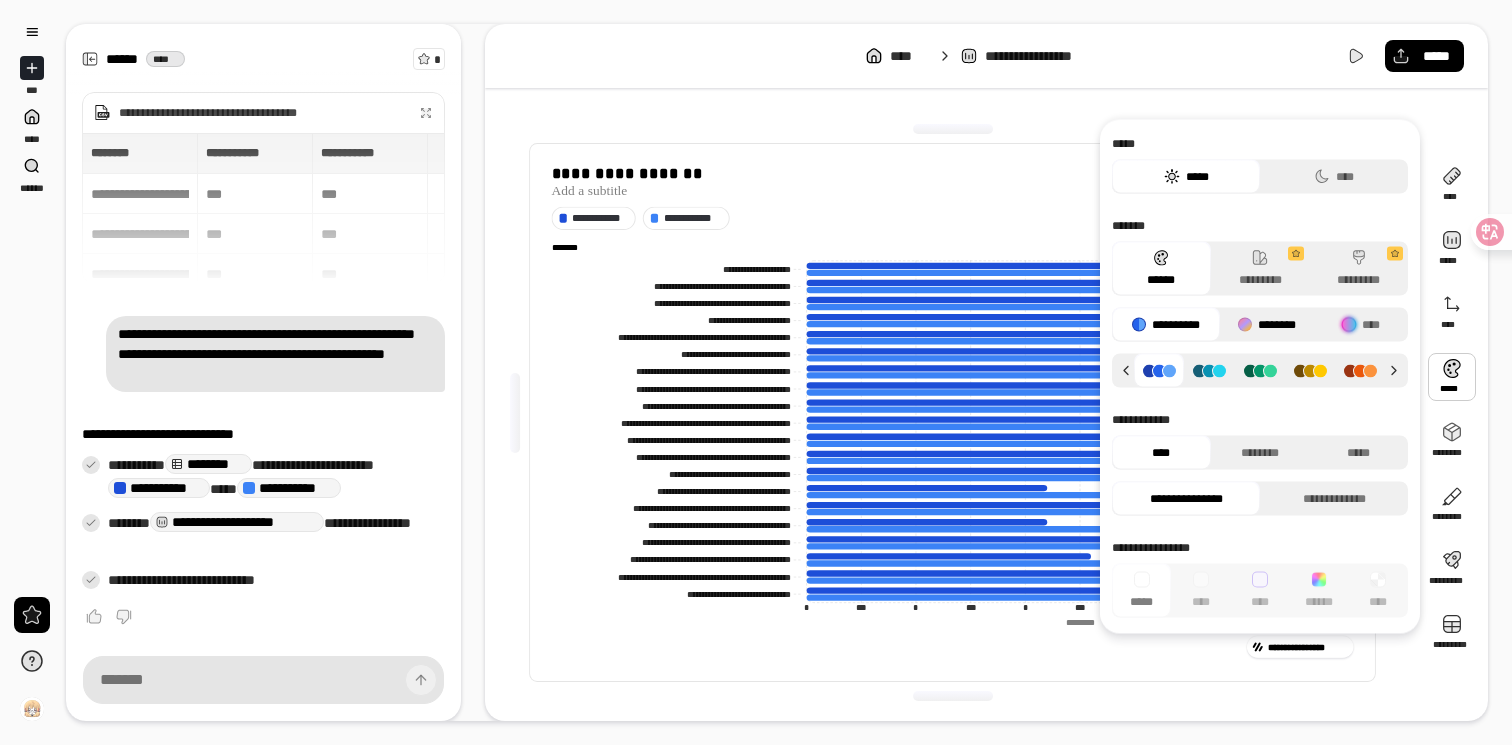 click on "********" at bounding box center [1267, 325] 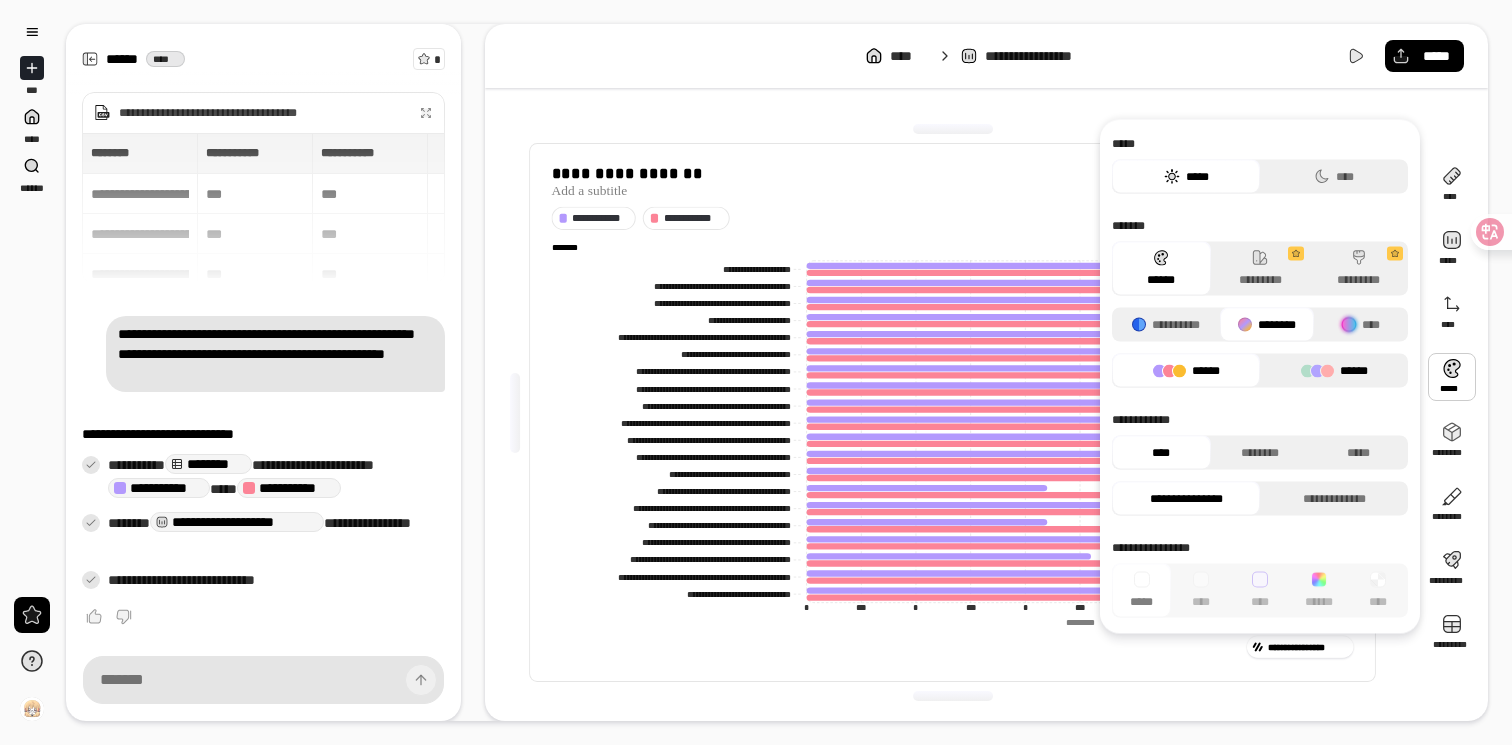 click 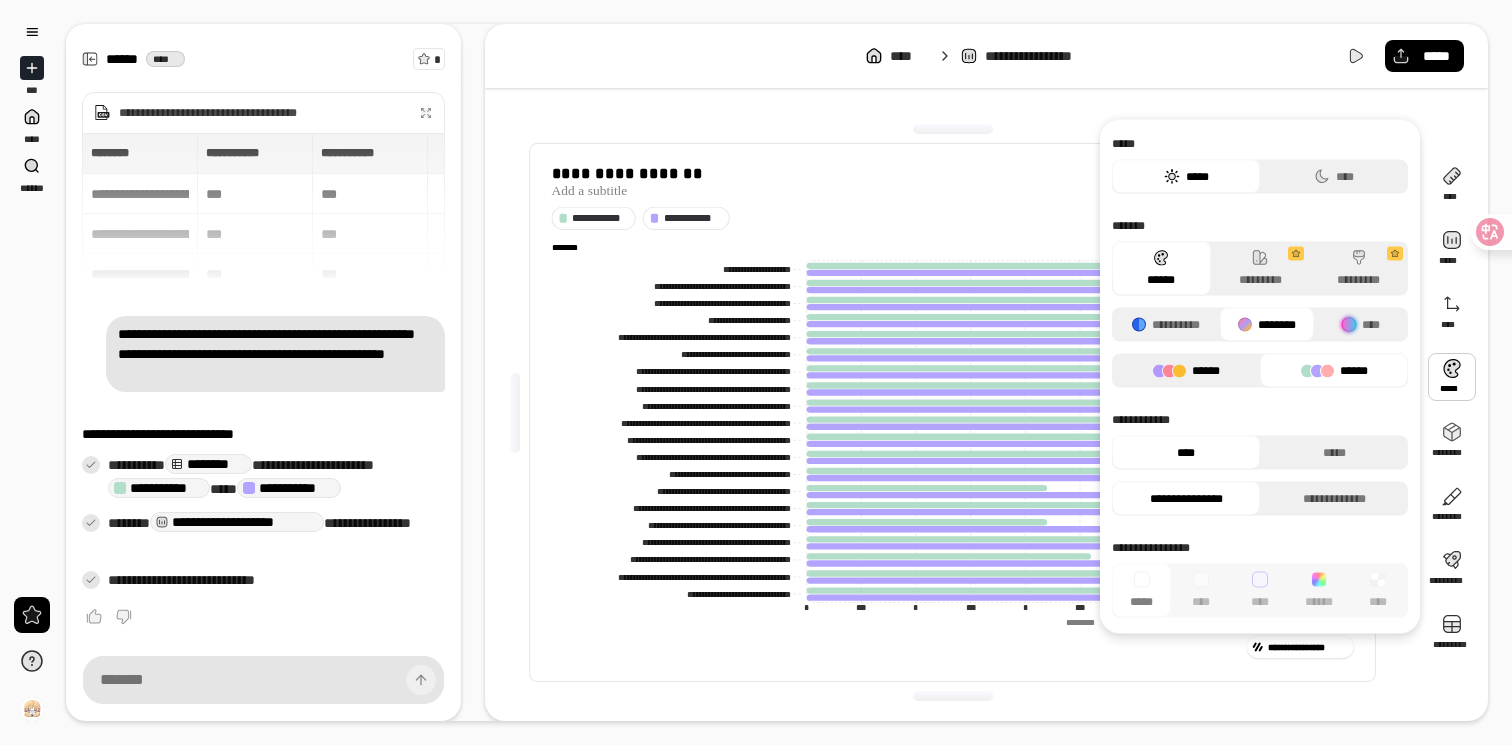 click on "******" at bounding box center [1186, 371] 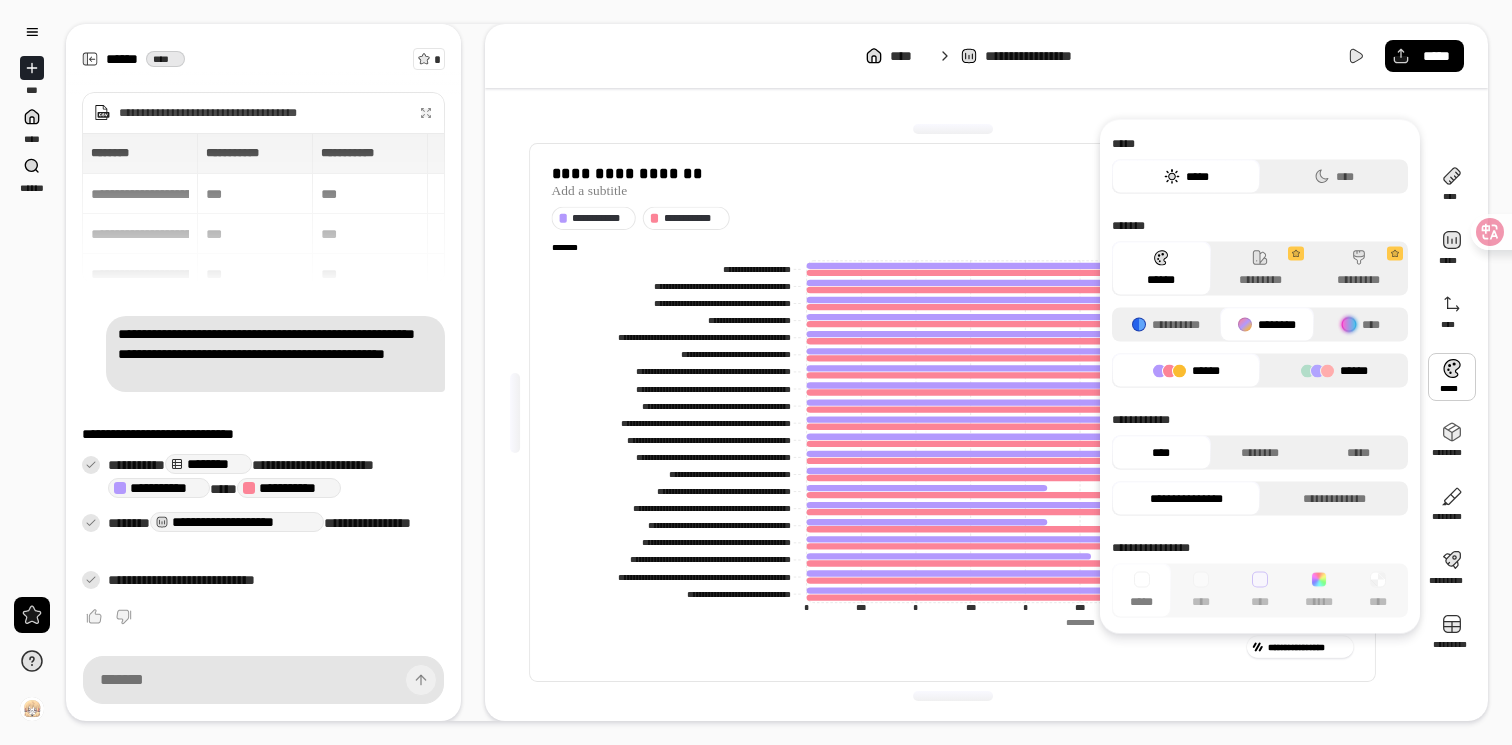 click 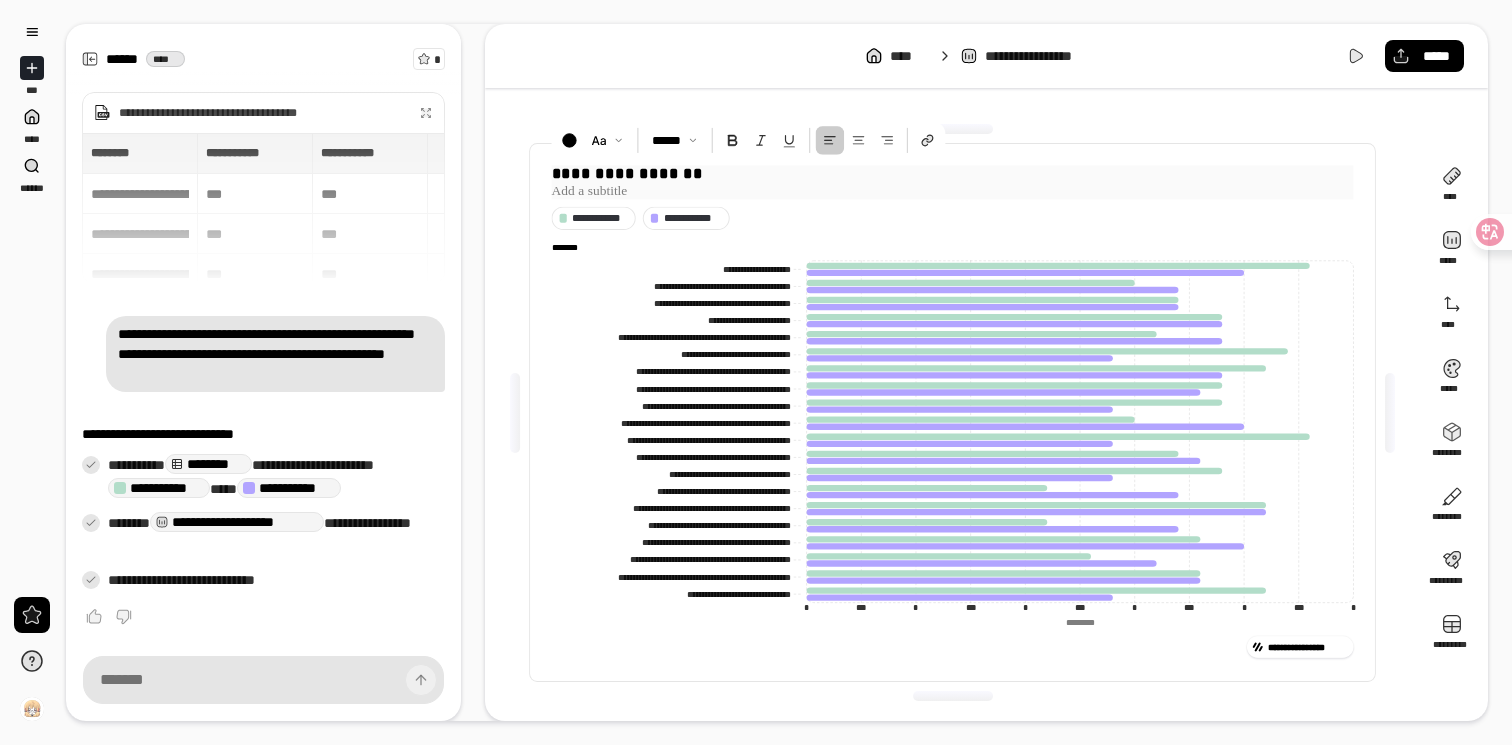 click at bounding box center (953, 191) 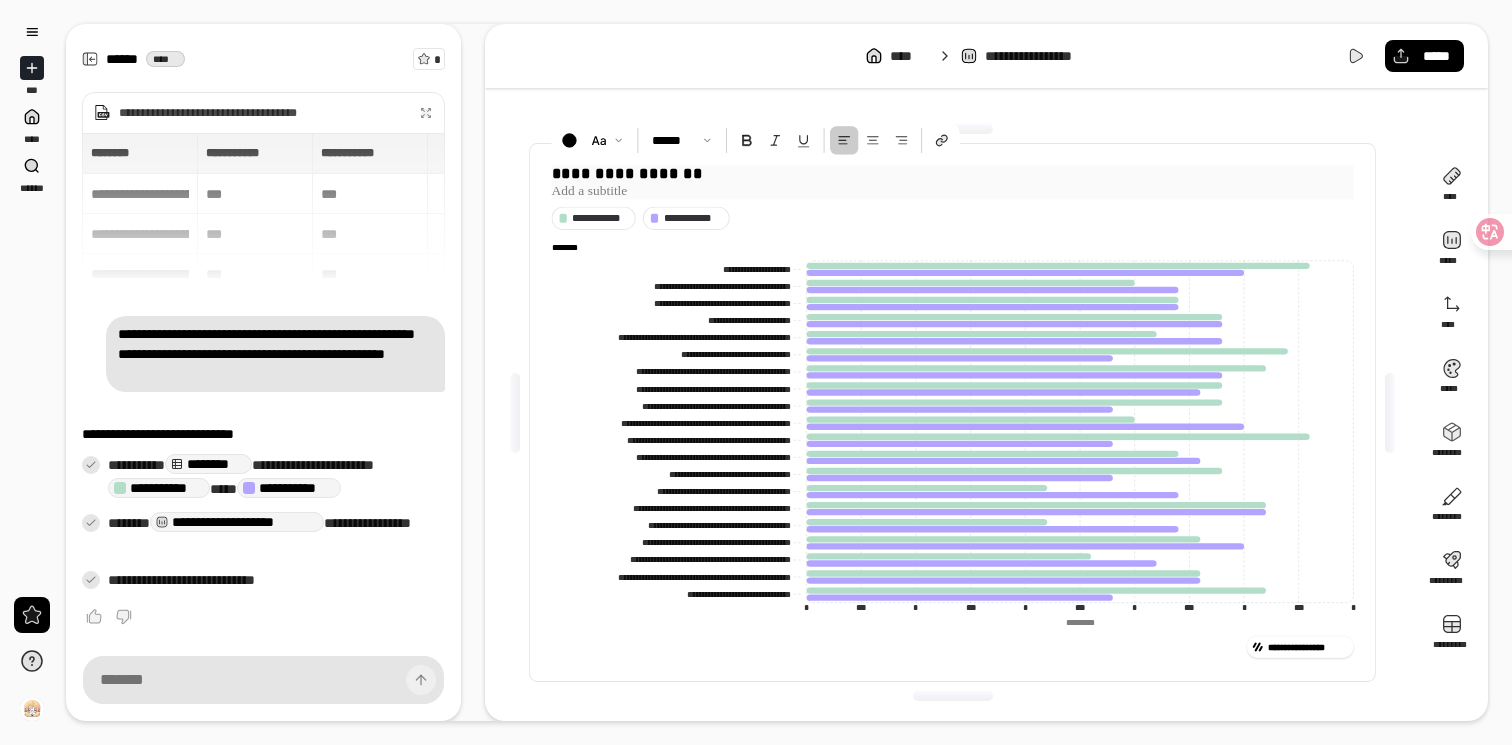 click on "**********" at bounding box center [953, 174] 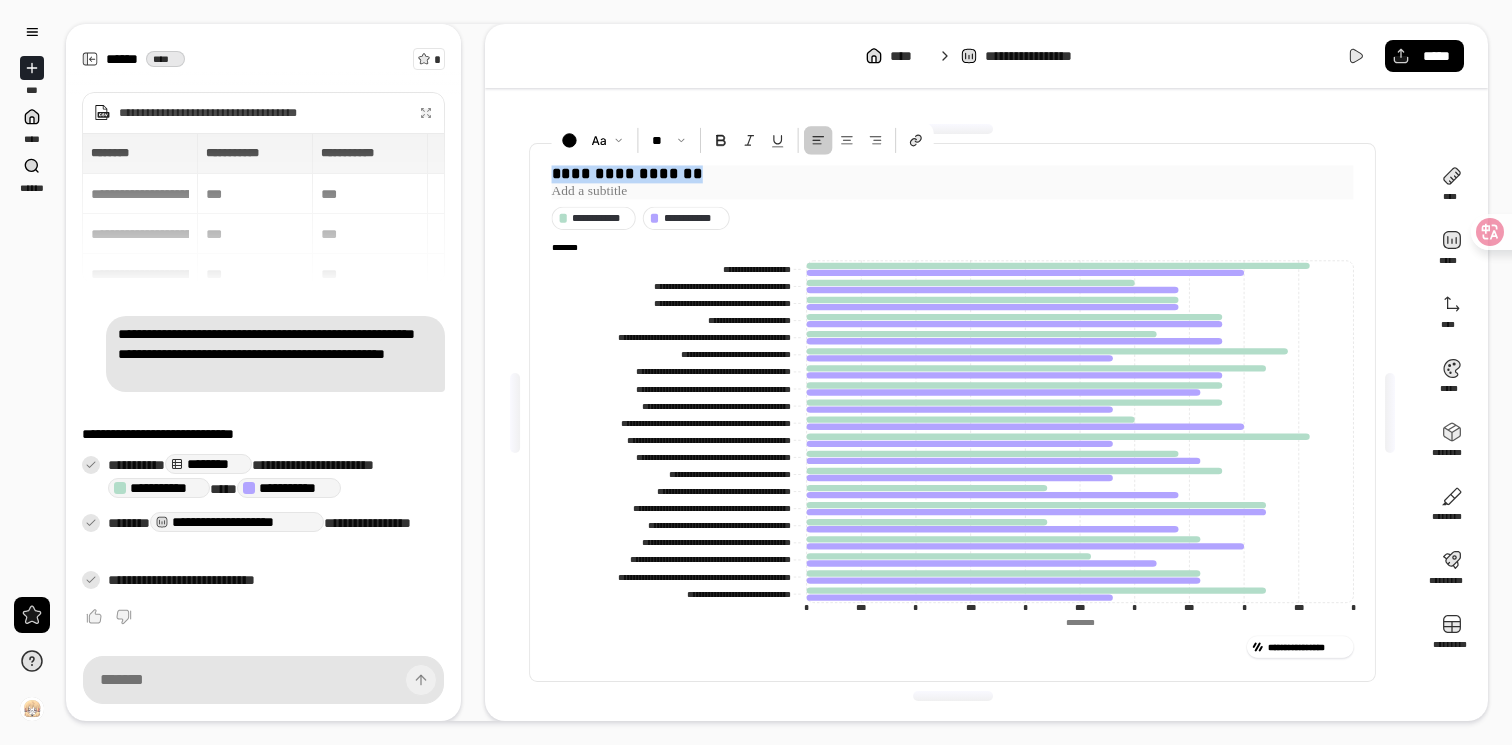 drag, startPoint x: 699, startPoint y: 176, endPoint x: 549, endPoint y: 176, distance: 150 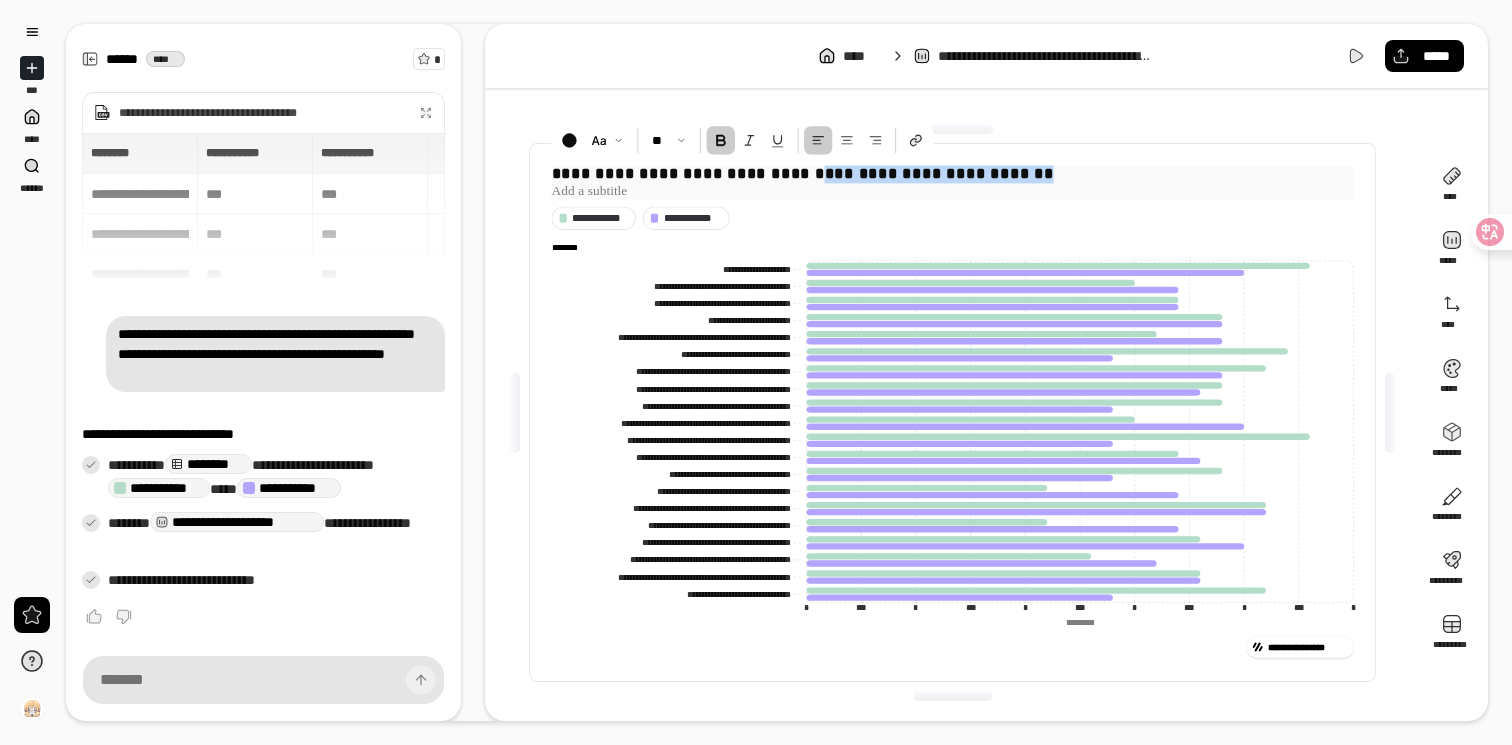 drag, startPoint x: 846, startPoint y: 175, endPoint x: 1027, endPoint y: 181, distance: 181.09943 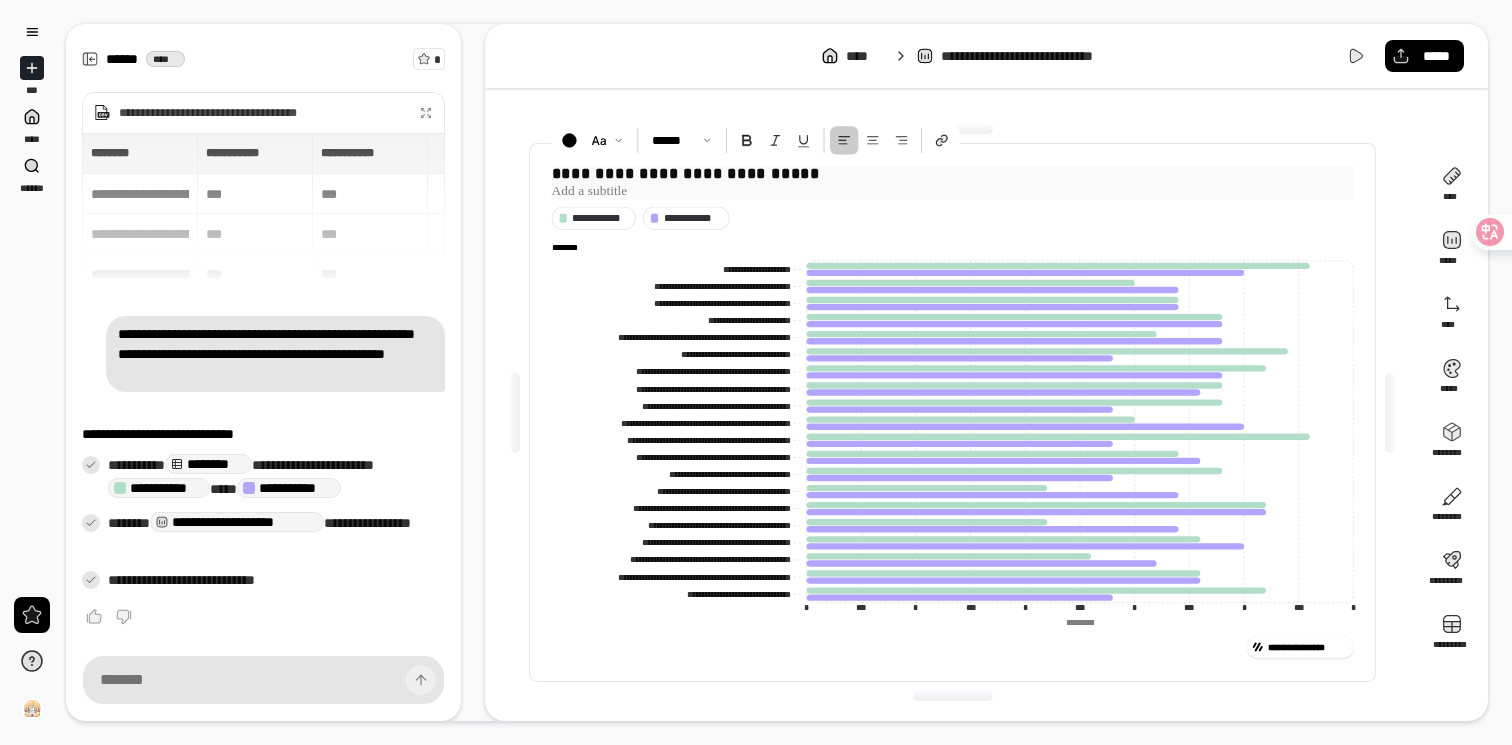 click at bounding box center [953, 191] 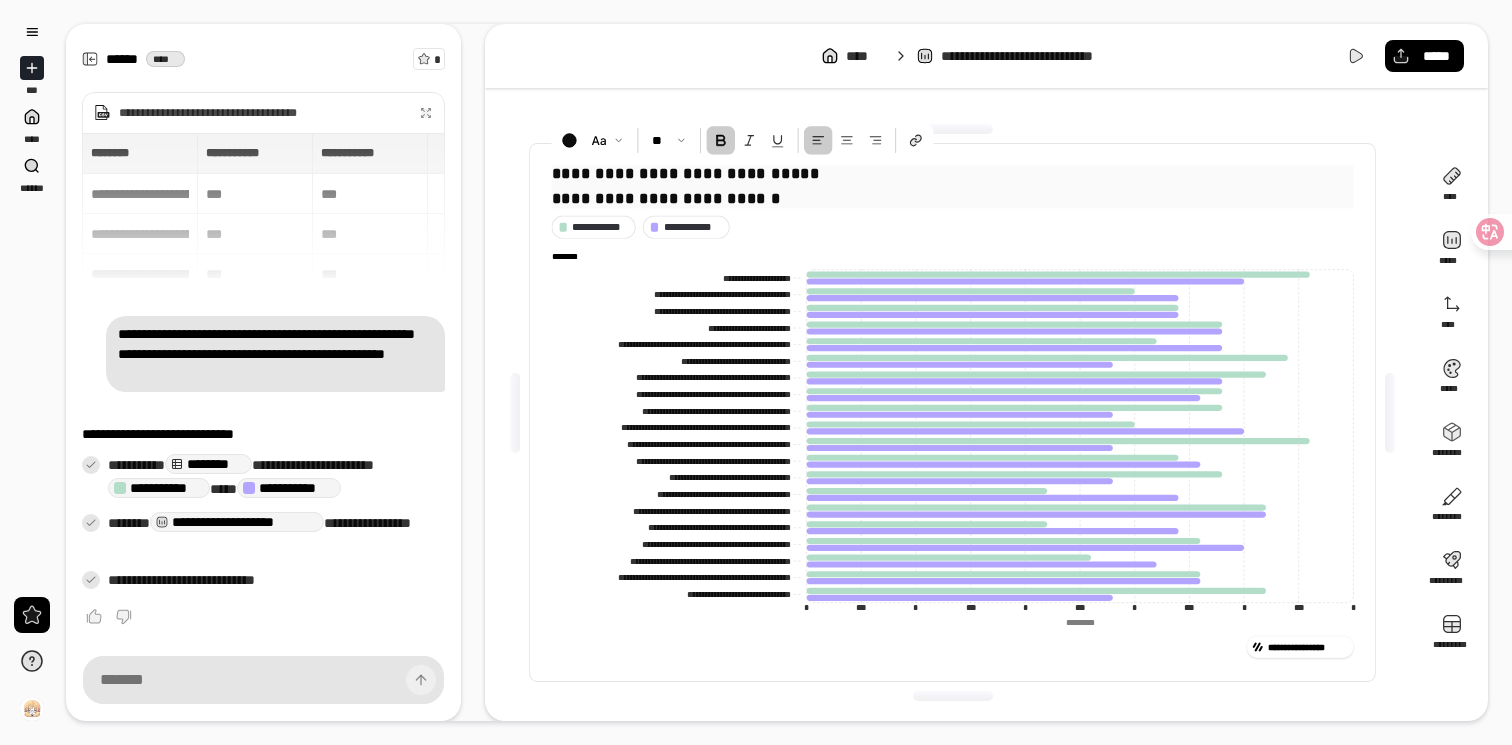 click on "**********" at bounding box center (953, 174) 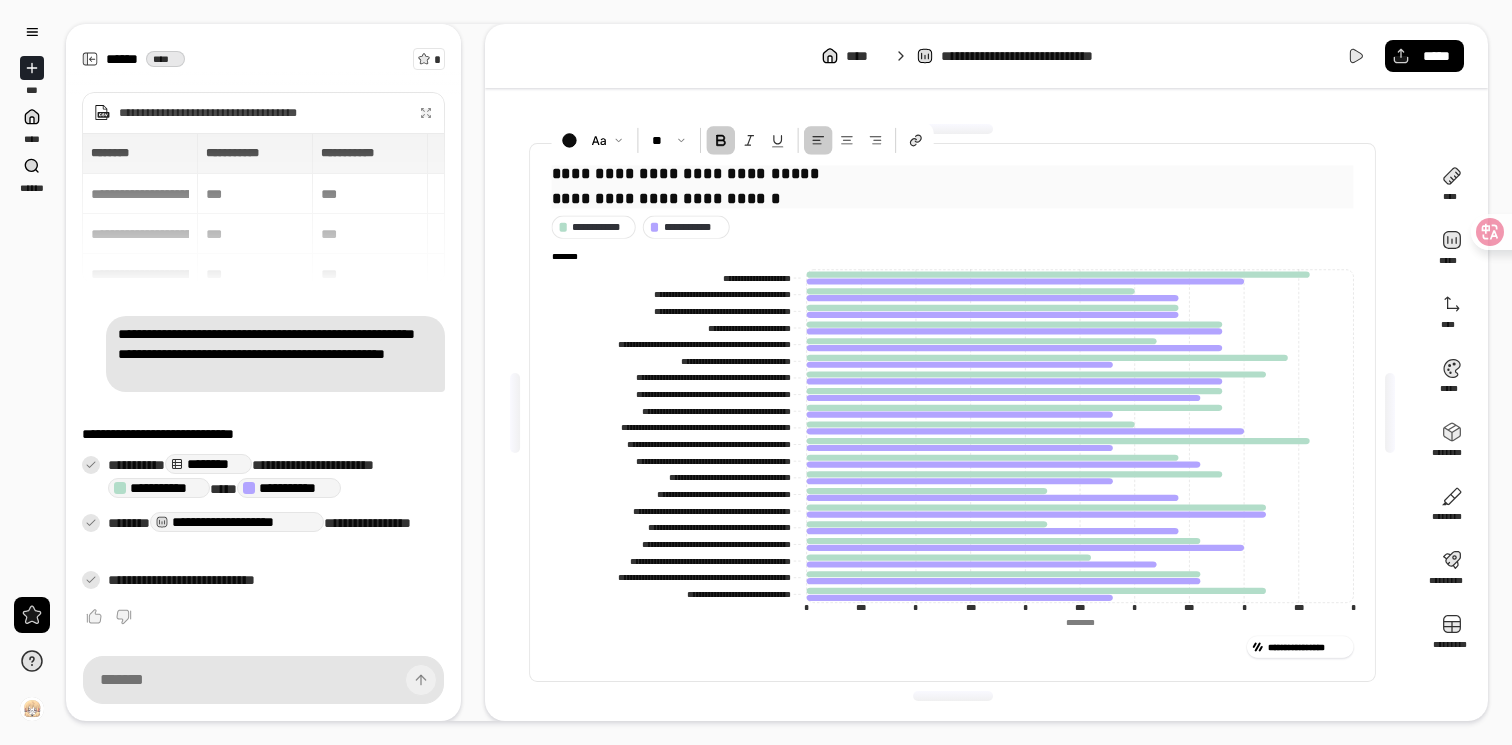 type 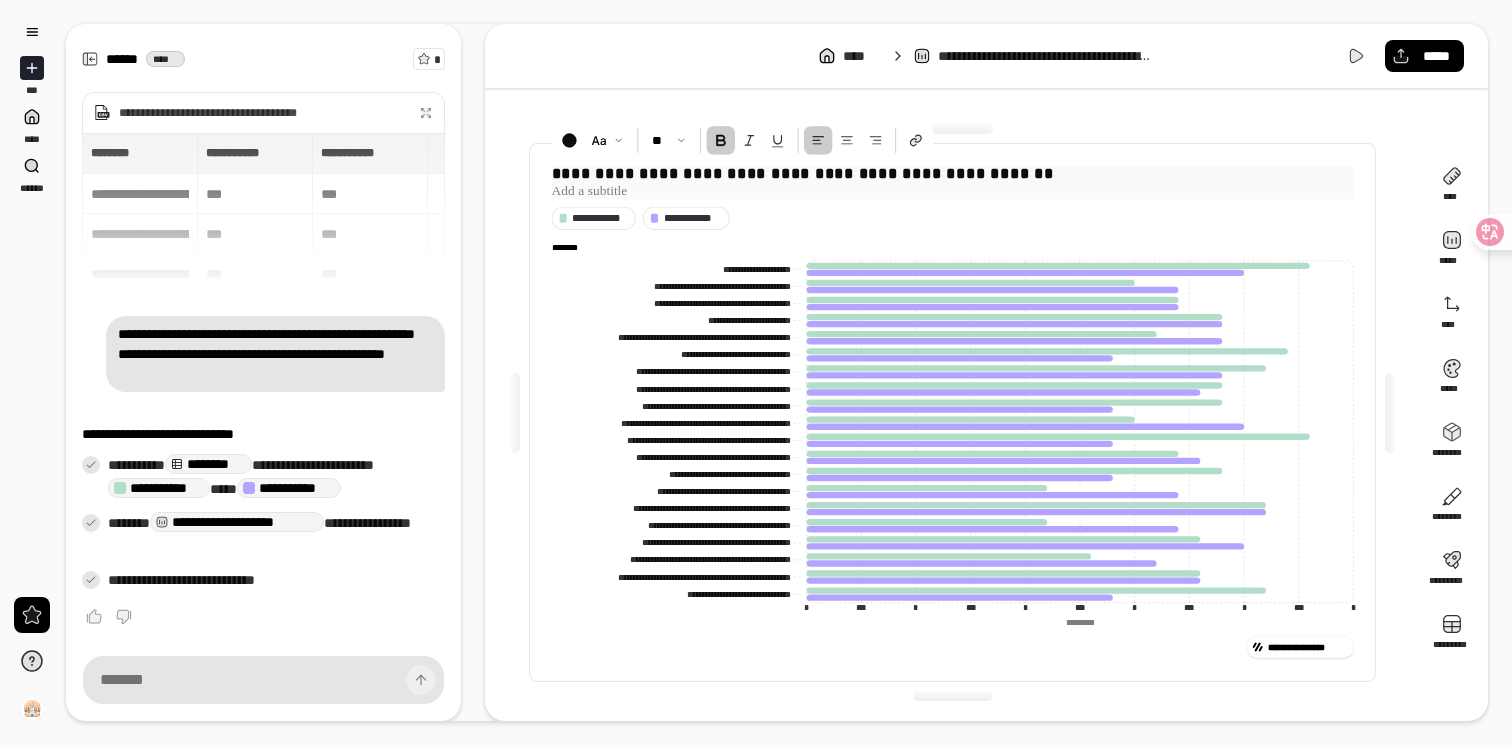click at bounding box center [953, 191] 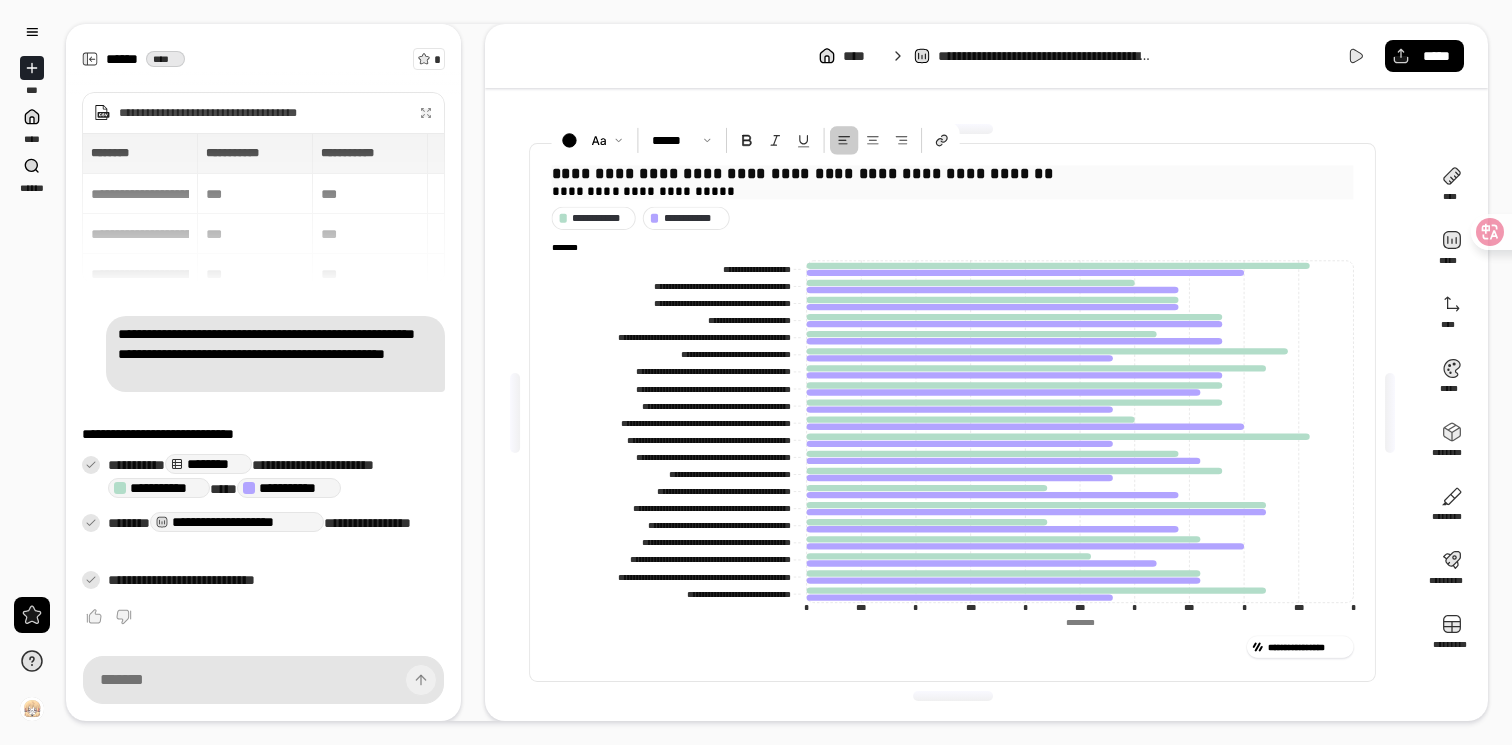 click on "**********" at bounding box center [953, 191] 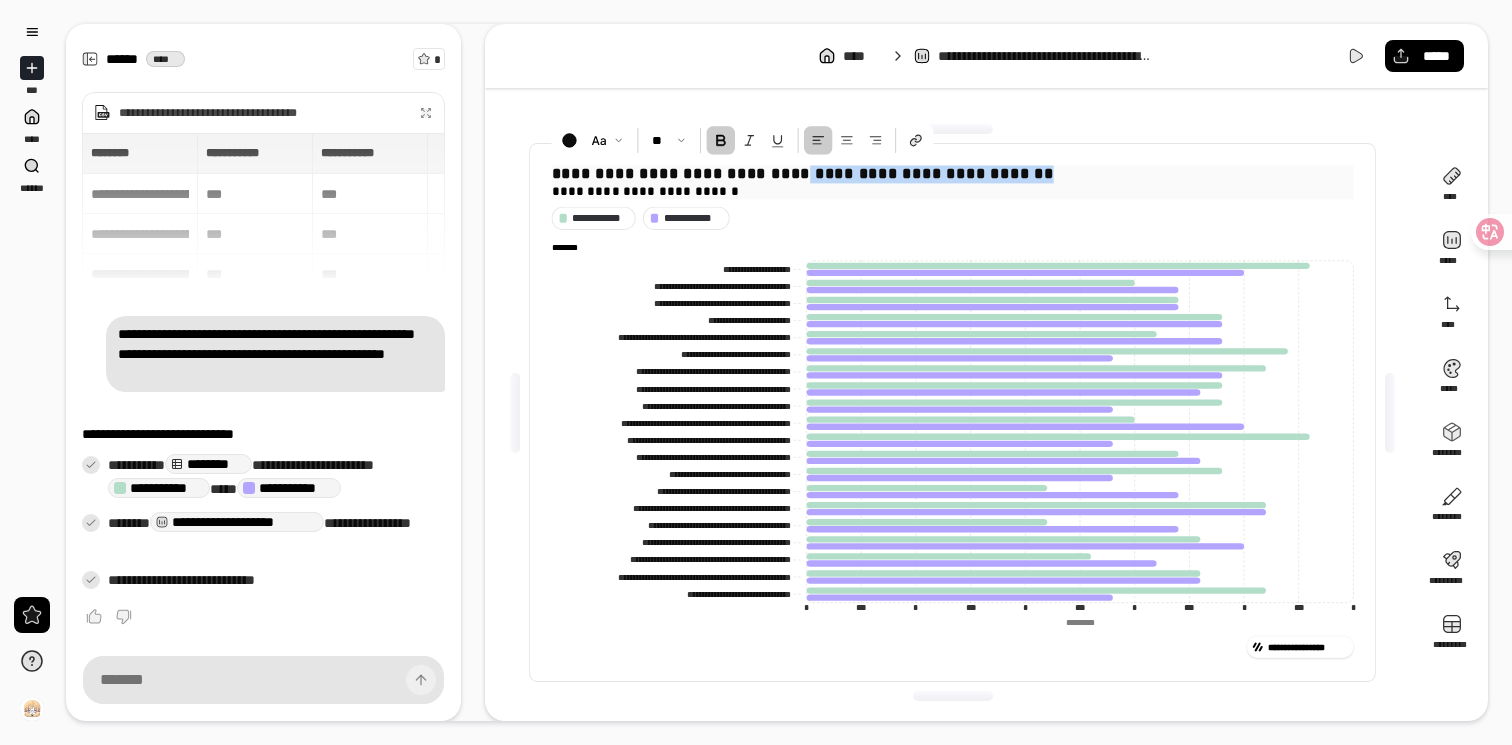 drag, startPoint x: 804, startPoint y: 175, endPoint x: 1033, endPoint y: 179, distance: 229.03493 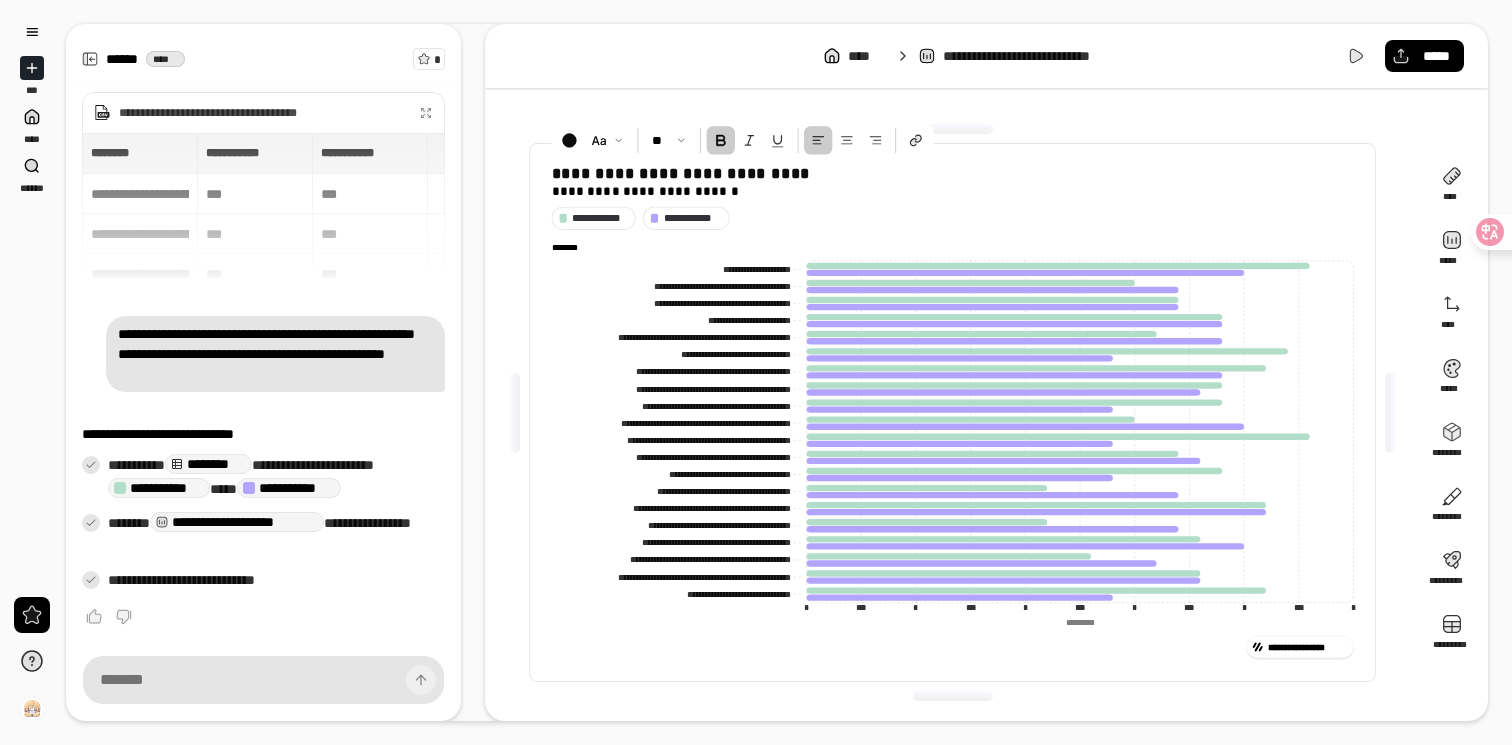 click on "**********" at bounding box center [952, 412] 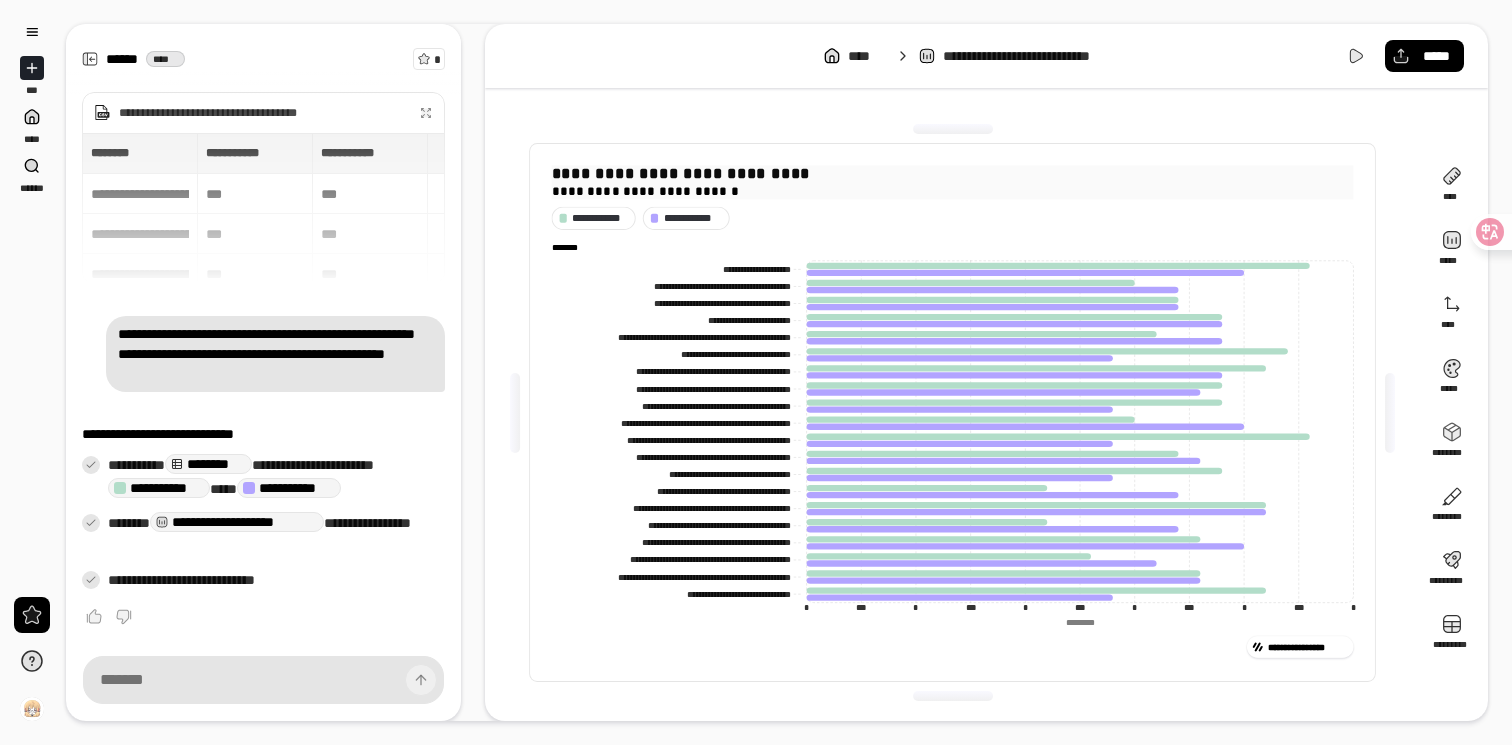 click on "**********" at bounding box center (681, 173) 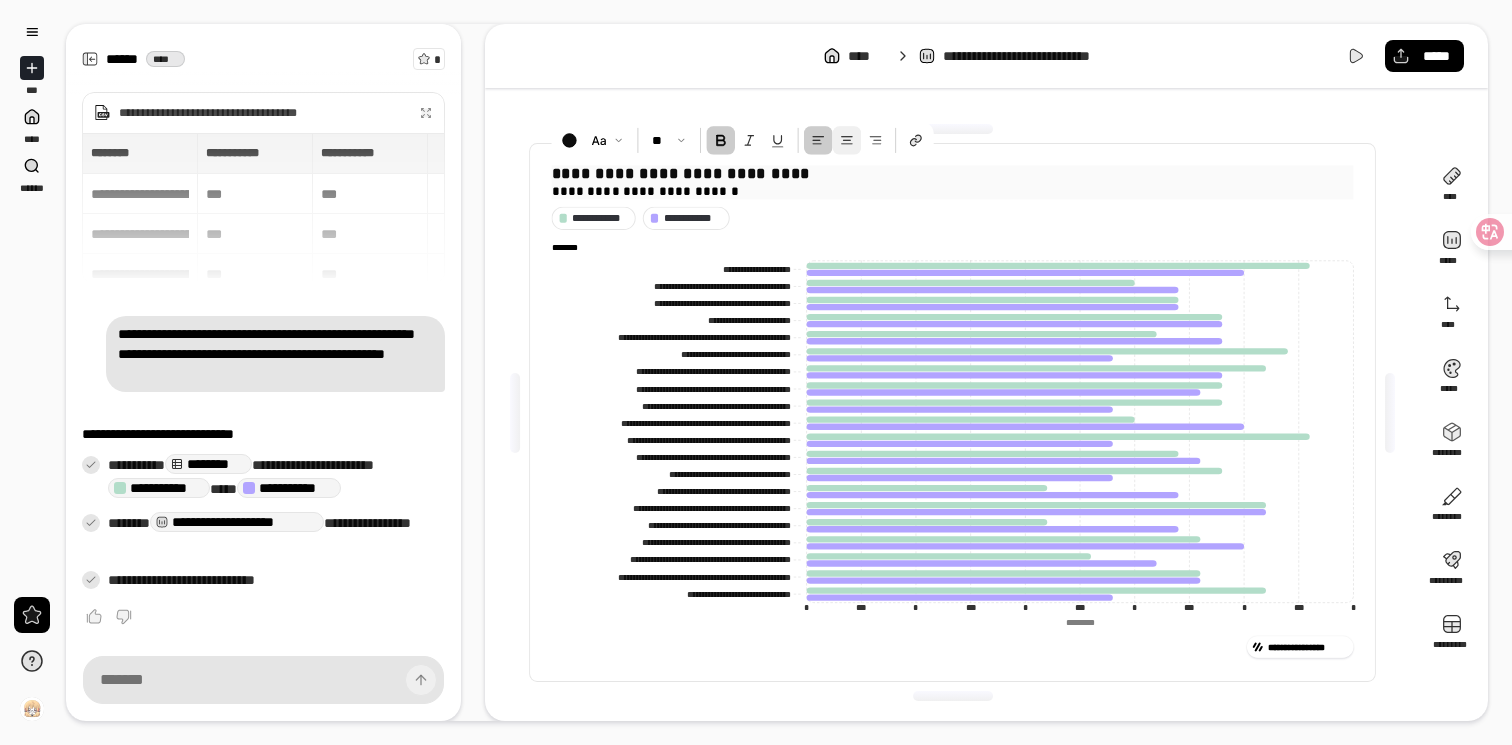 click at bounding box center [847, 140] 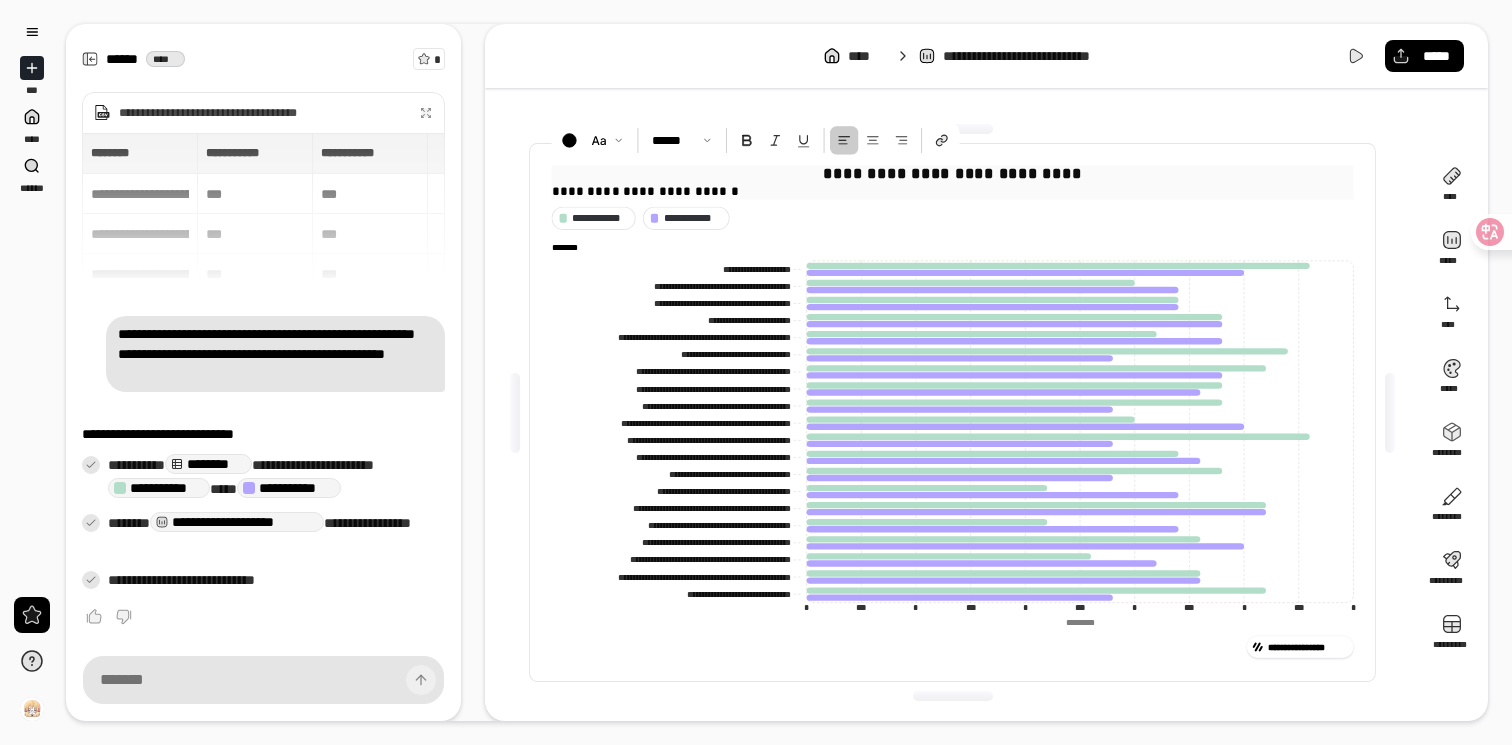 click on "**********" at bounding box center [953, 191] 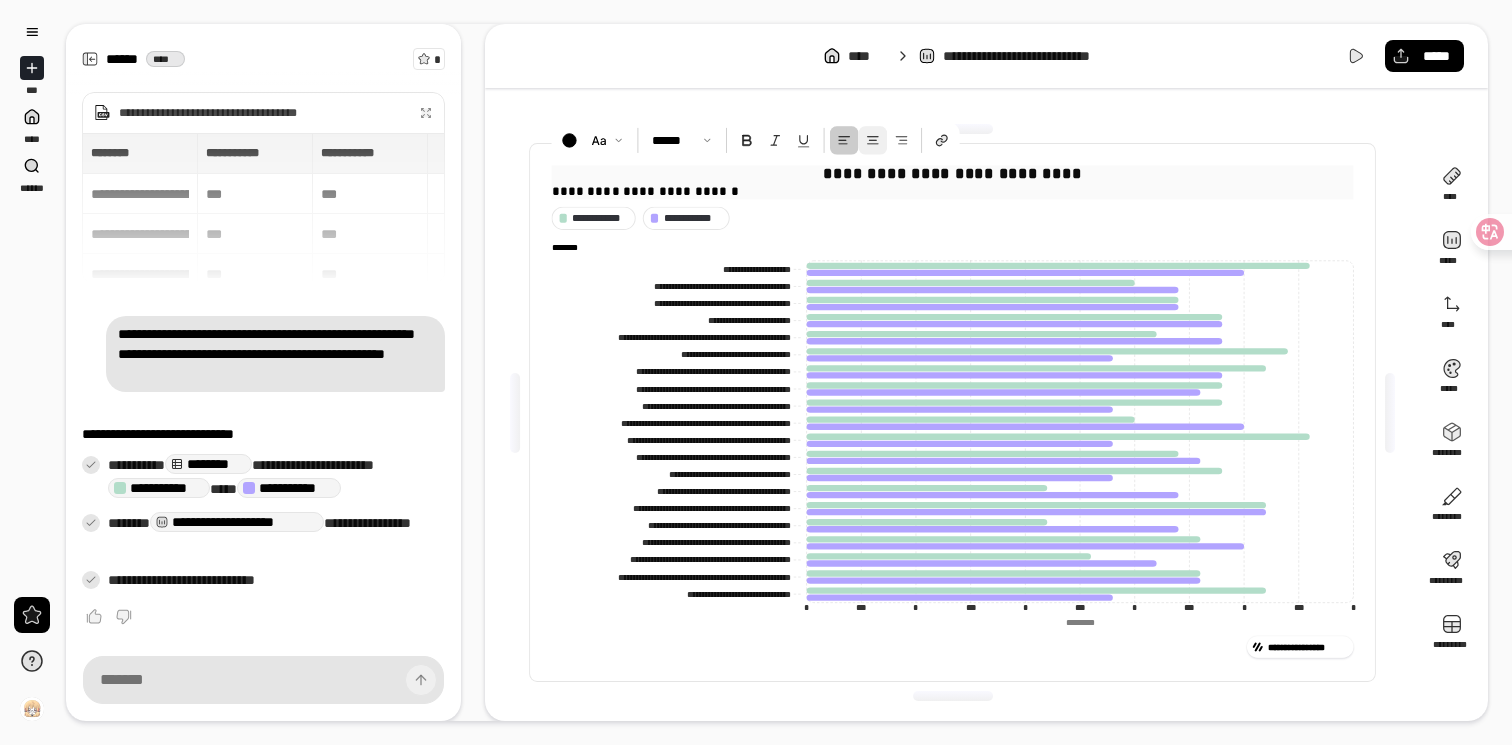 click at bounding box center [873, 140] 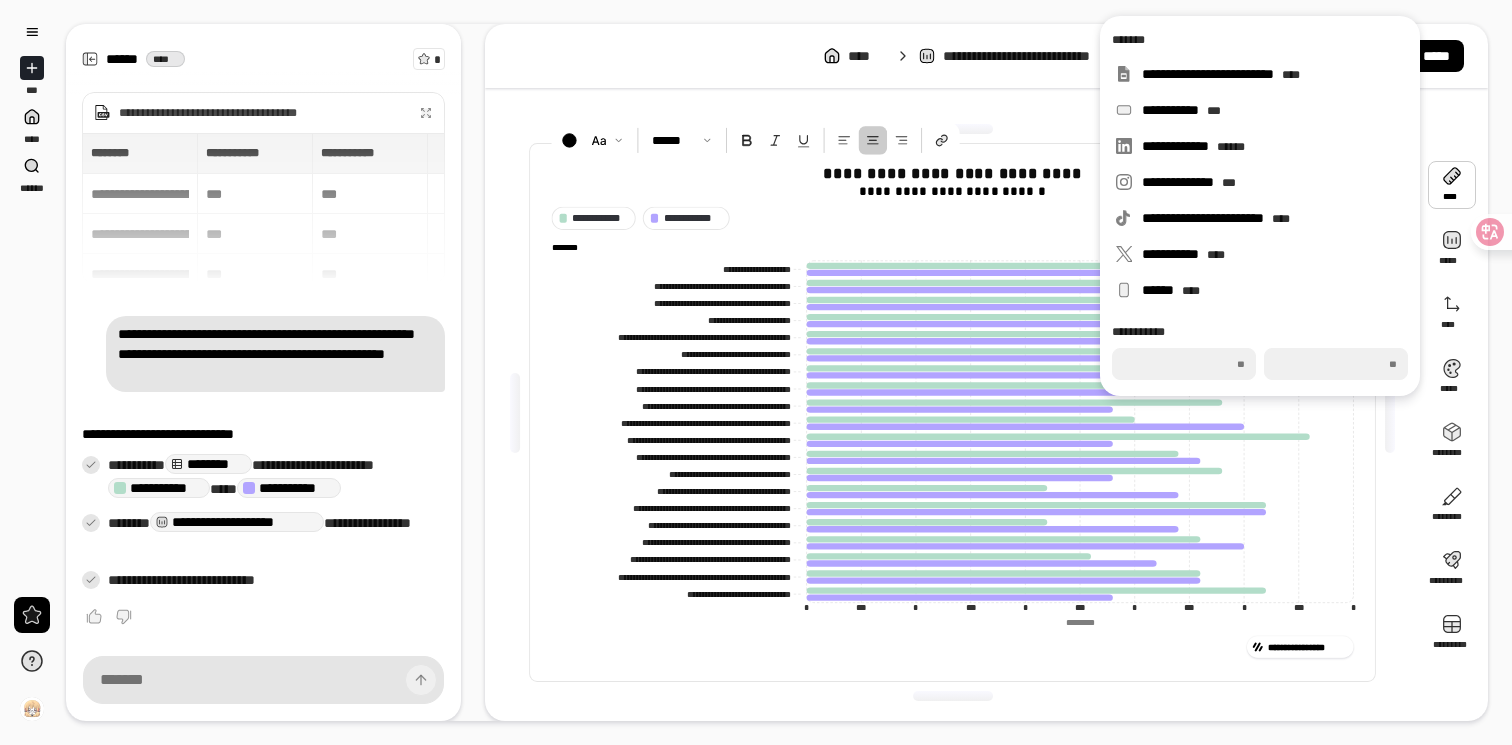 click on "**********" at bounding box center (986, 412) 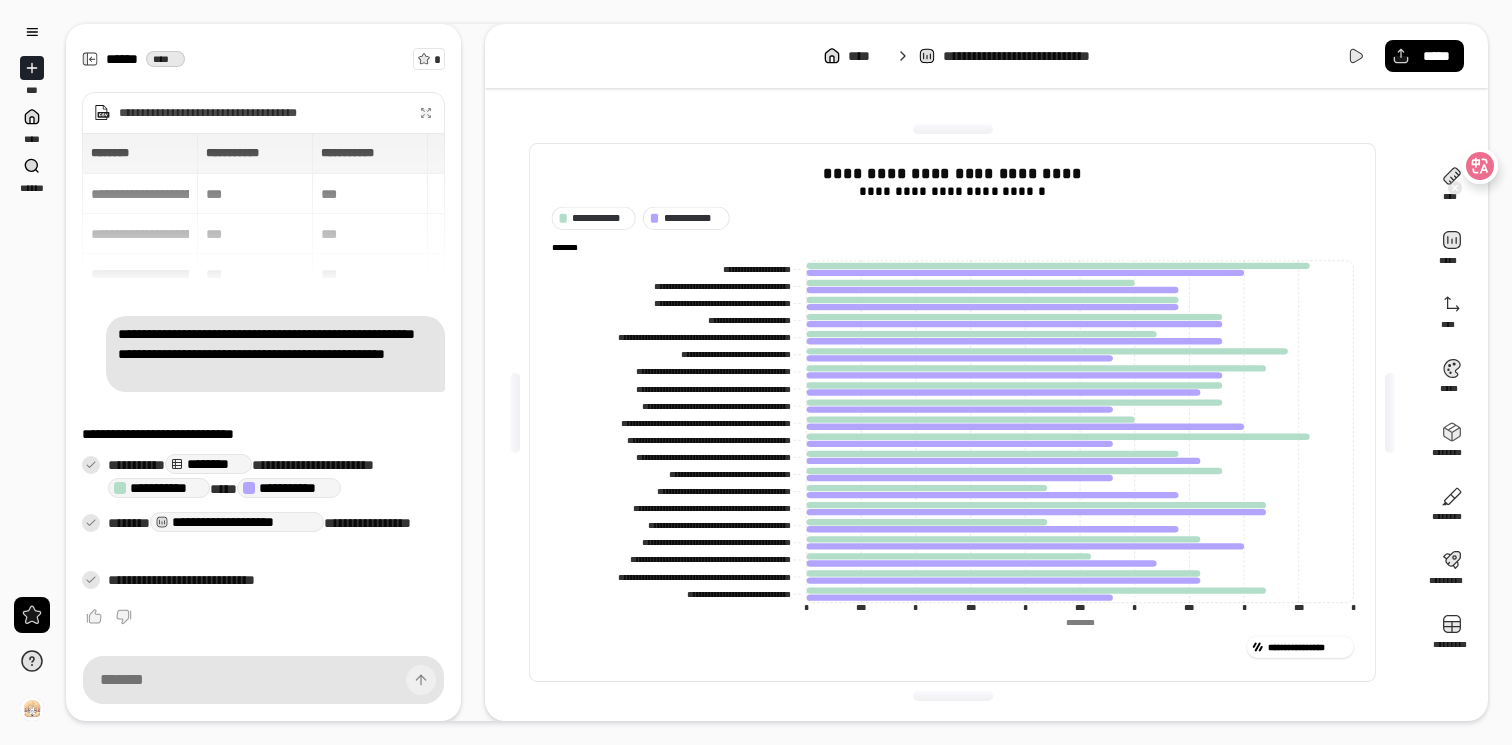 drag, startPoint x: 1480, startPoint y: 182, endPoint x: 1483, endPoint y: 121, distance: 61.073727 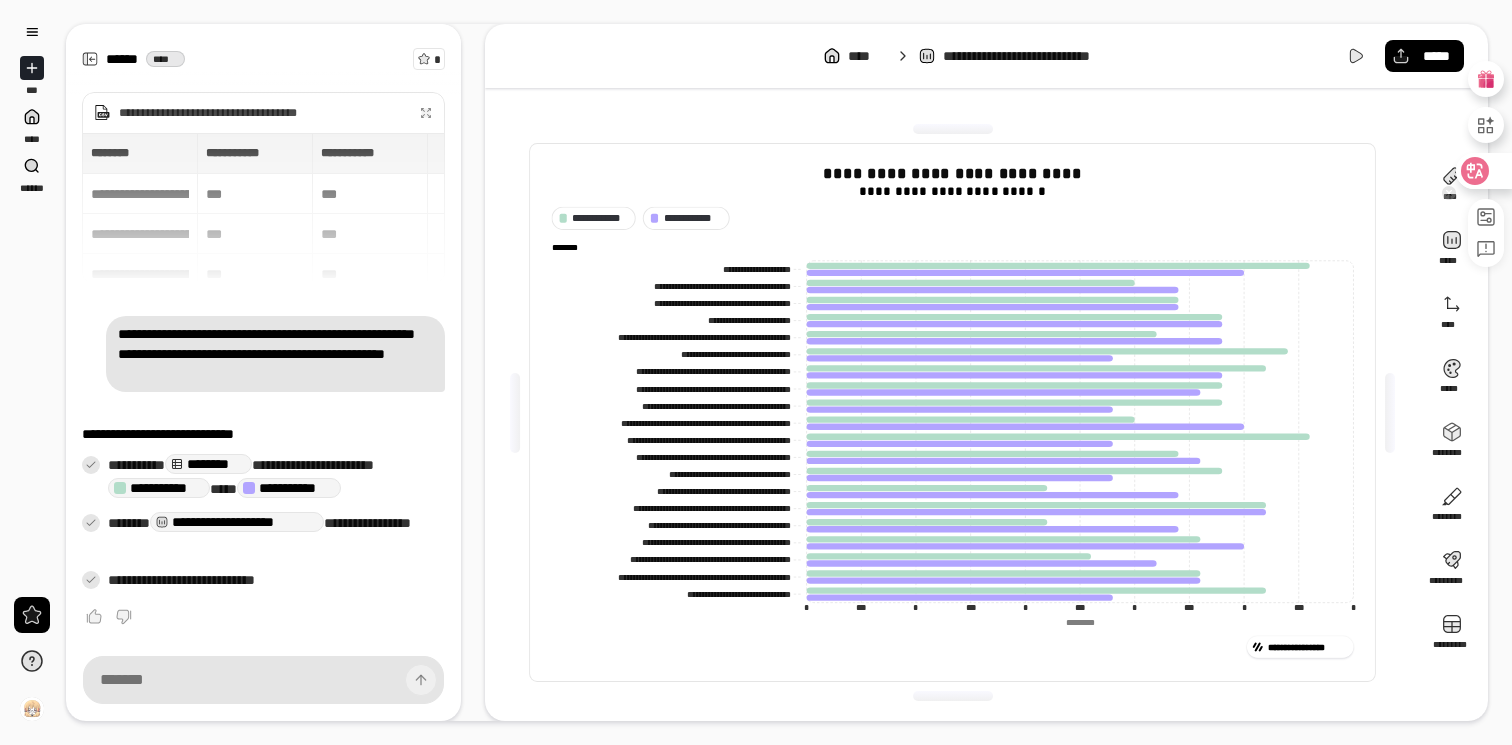 click at bounding box center (1477, 164) 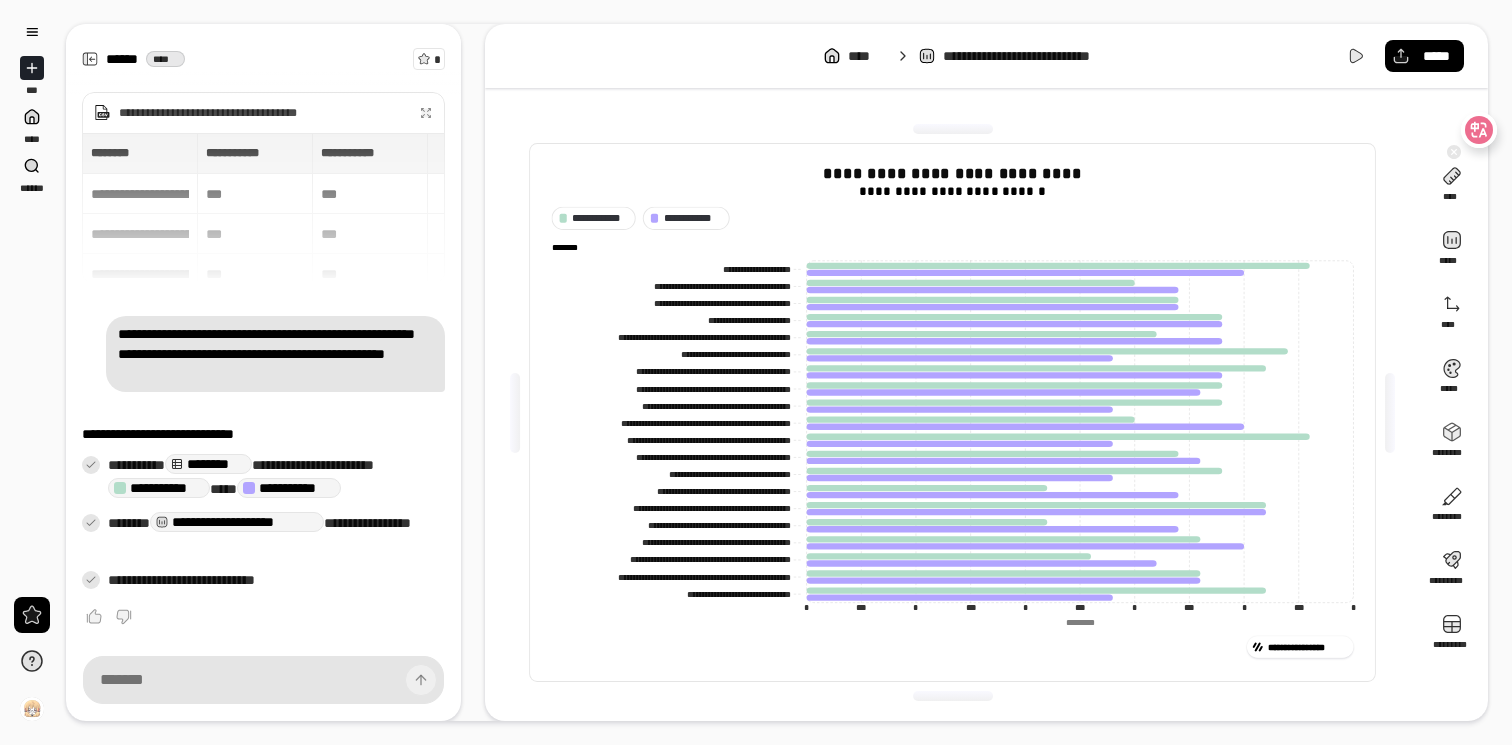drag, startPoint x: 1481, startPoint y: 159, endPoint x: 1476, endPoint y: 104, distance: 55.226807 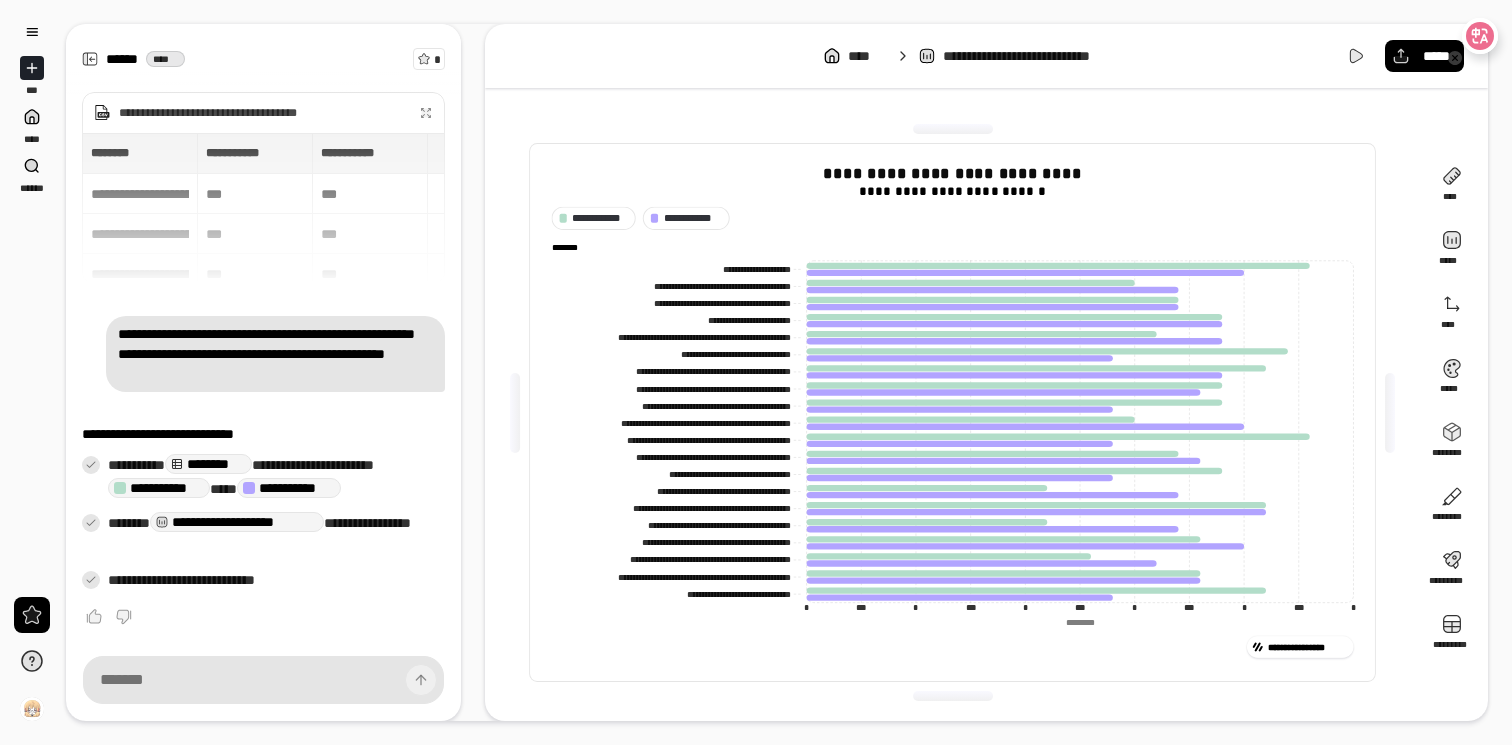 drag, startPoint x: 1478, startPoint y: 156, endPoint x: 1494, endPoint y: 51, distance: 106.21205 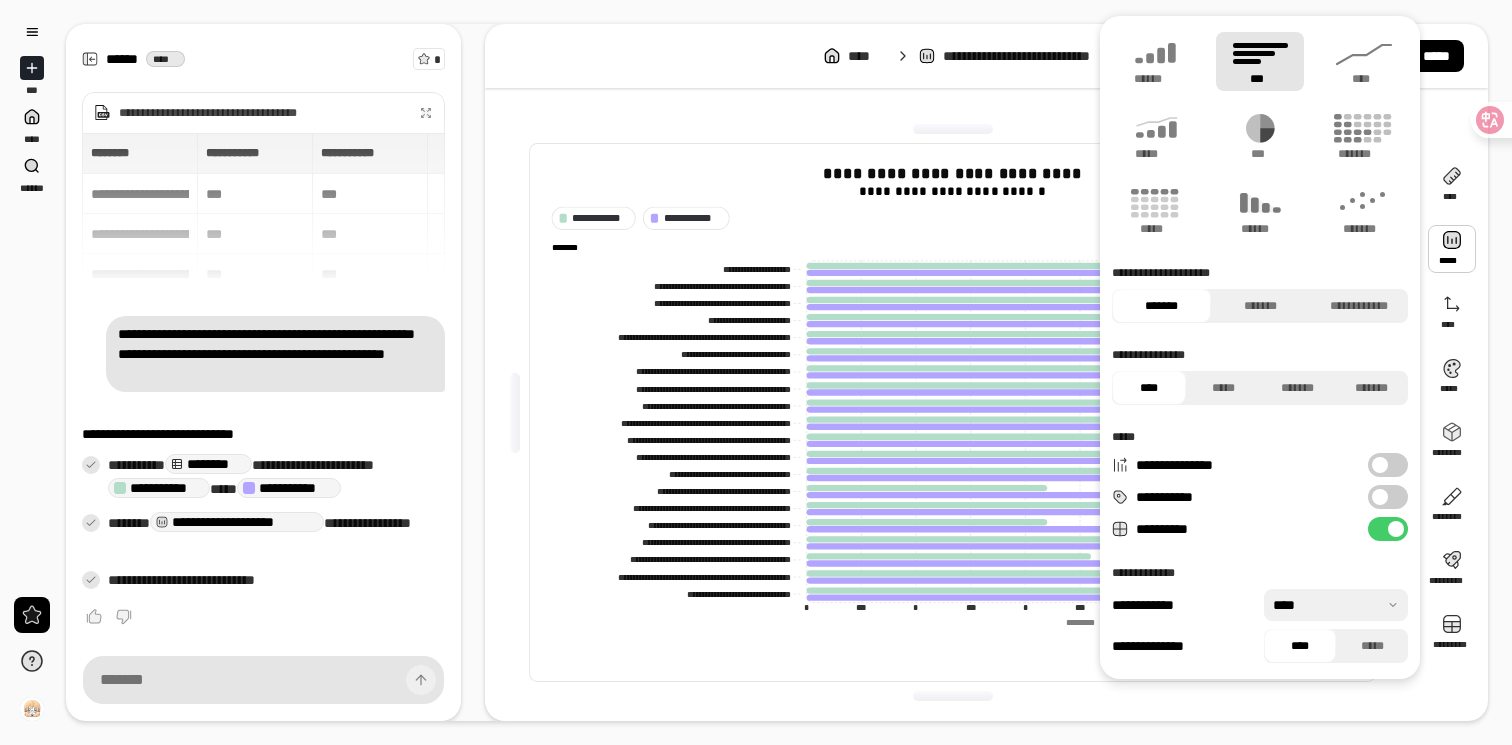 click at bounding box center (1452, 249) 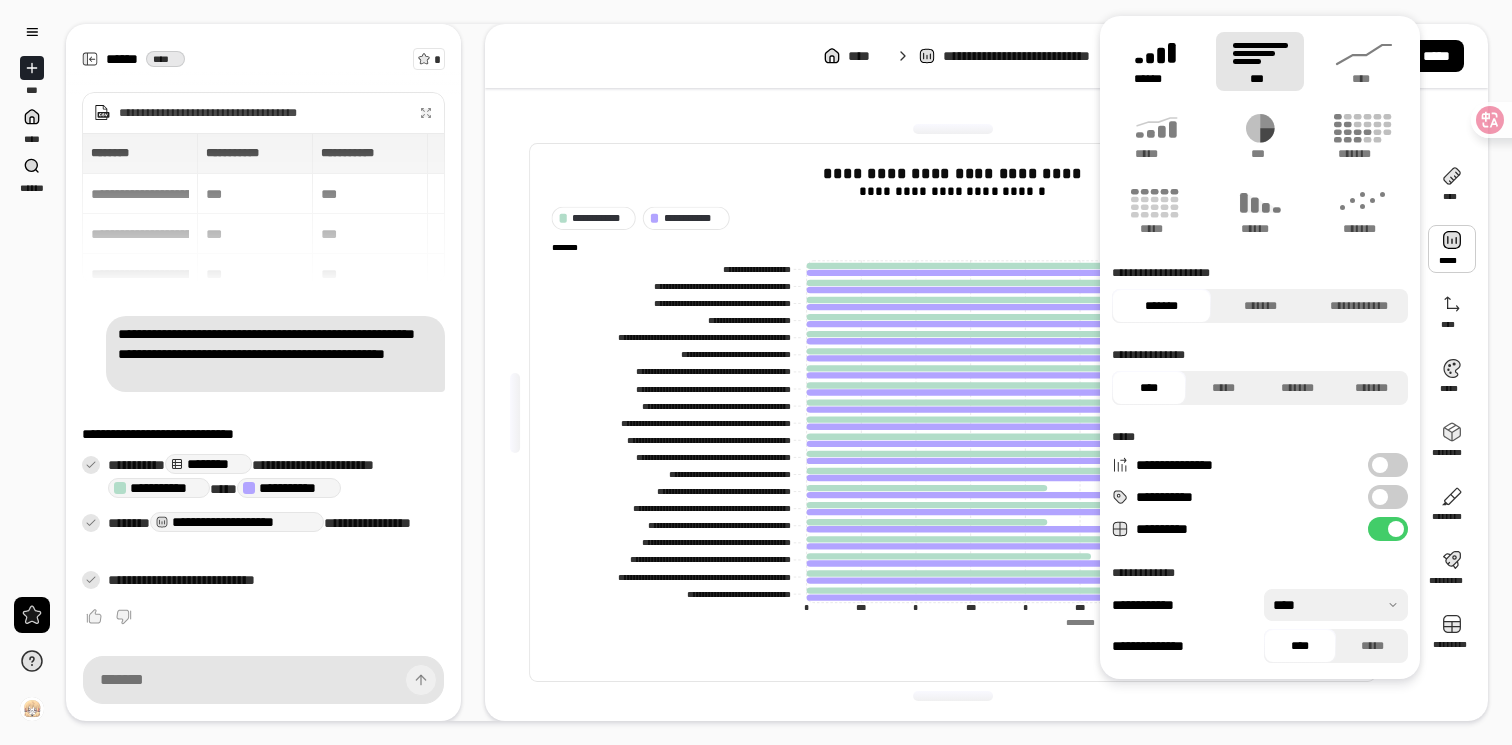 click 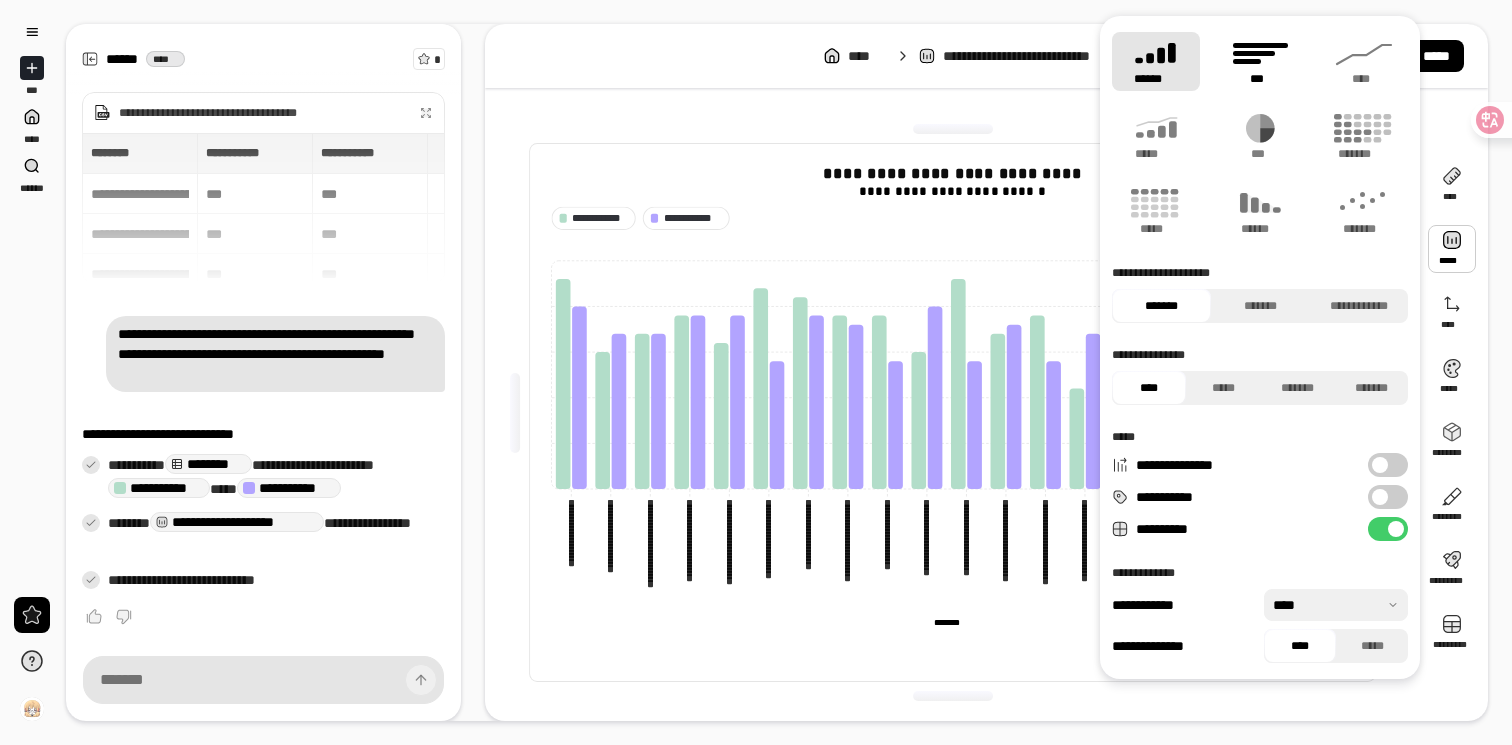 click 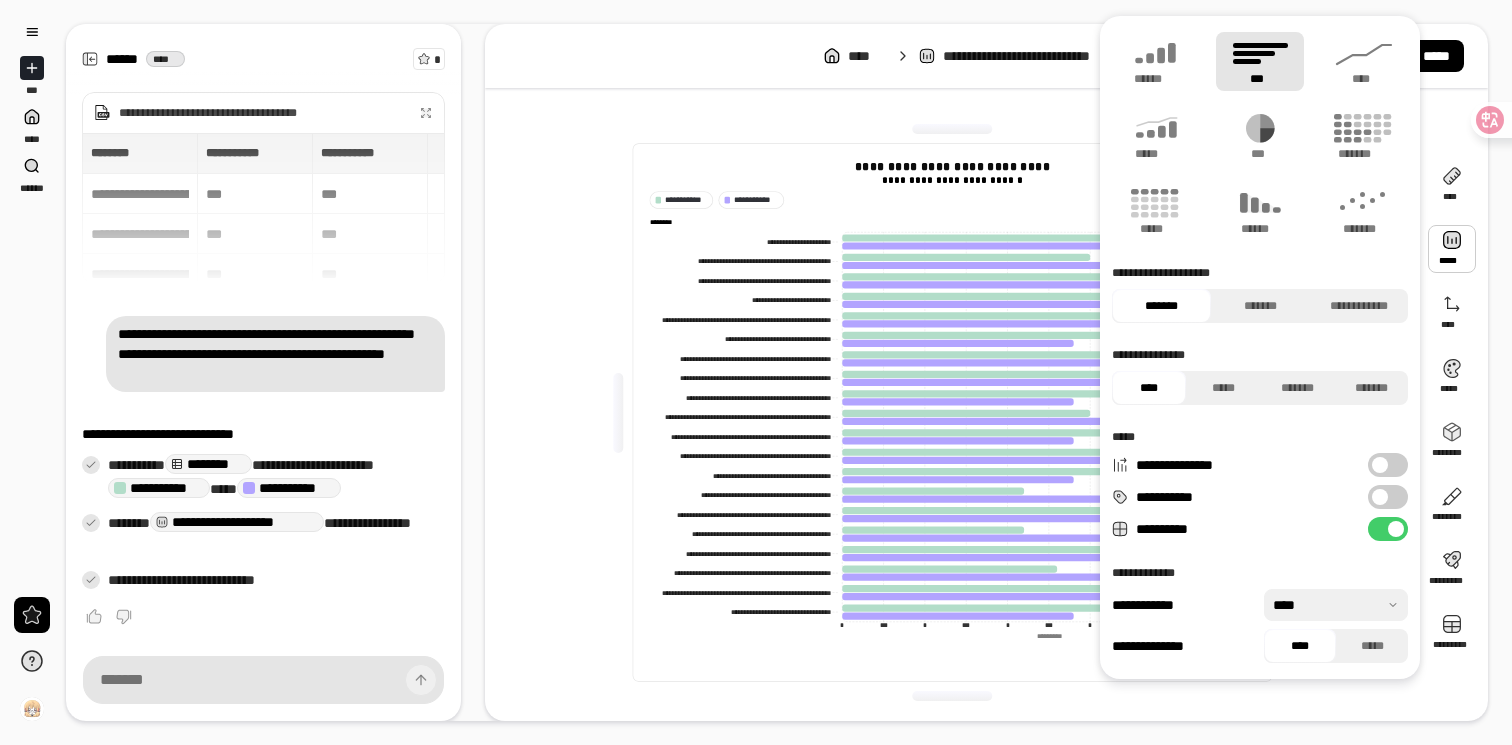 click on "**********" at bounding box center (756, 372) 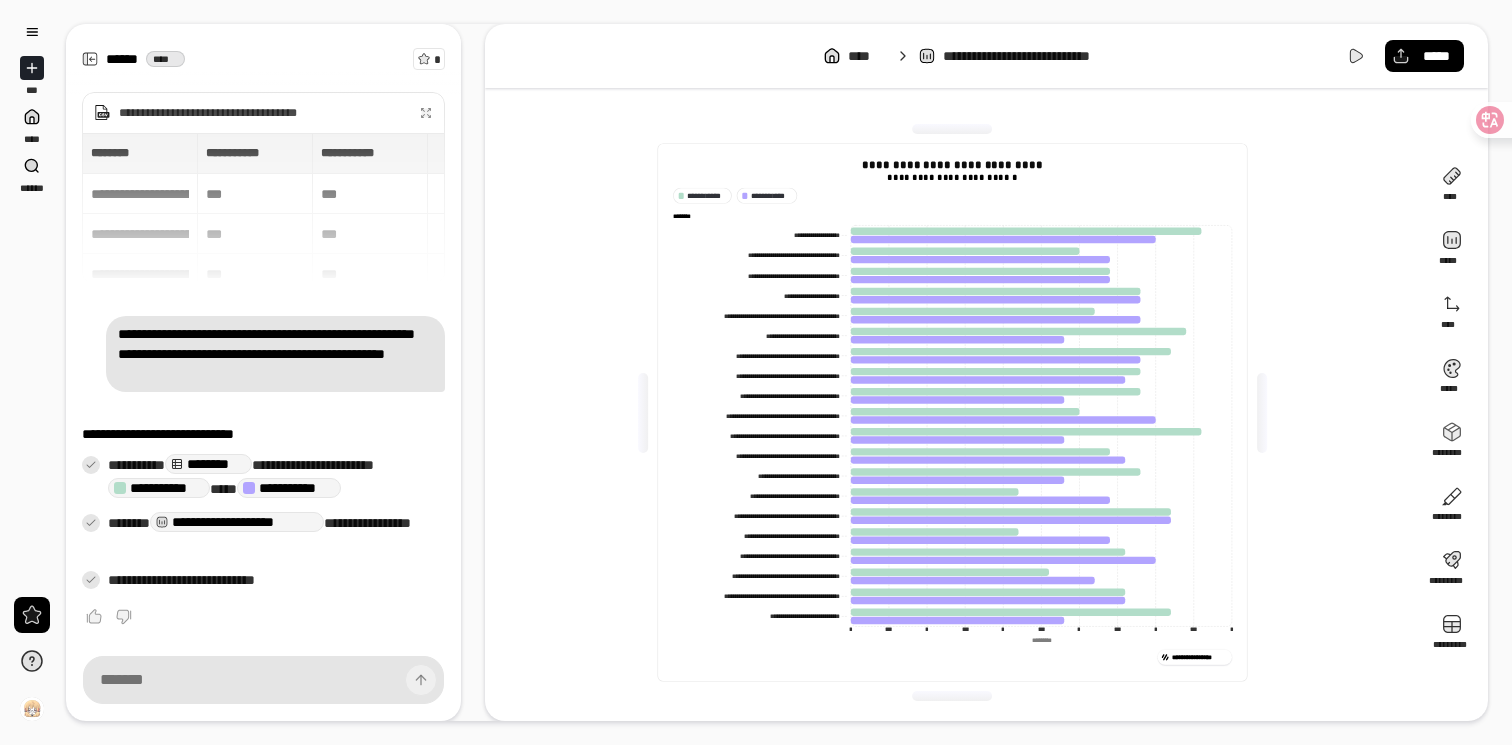 click at bounding box center (953, 696) 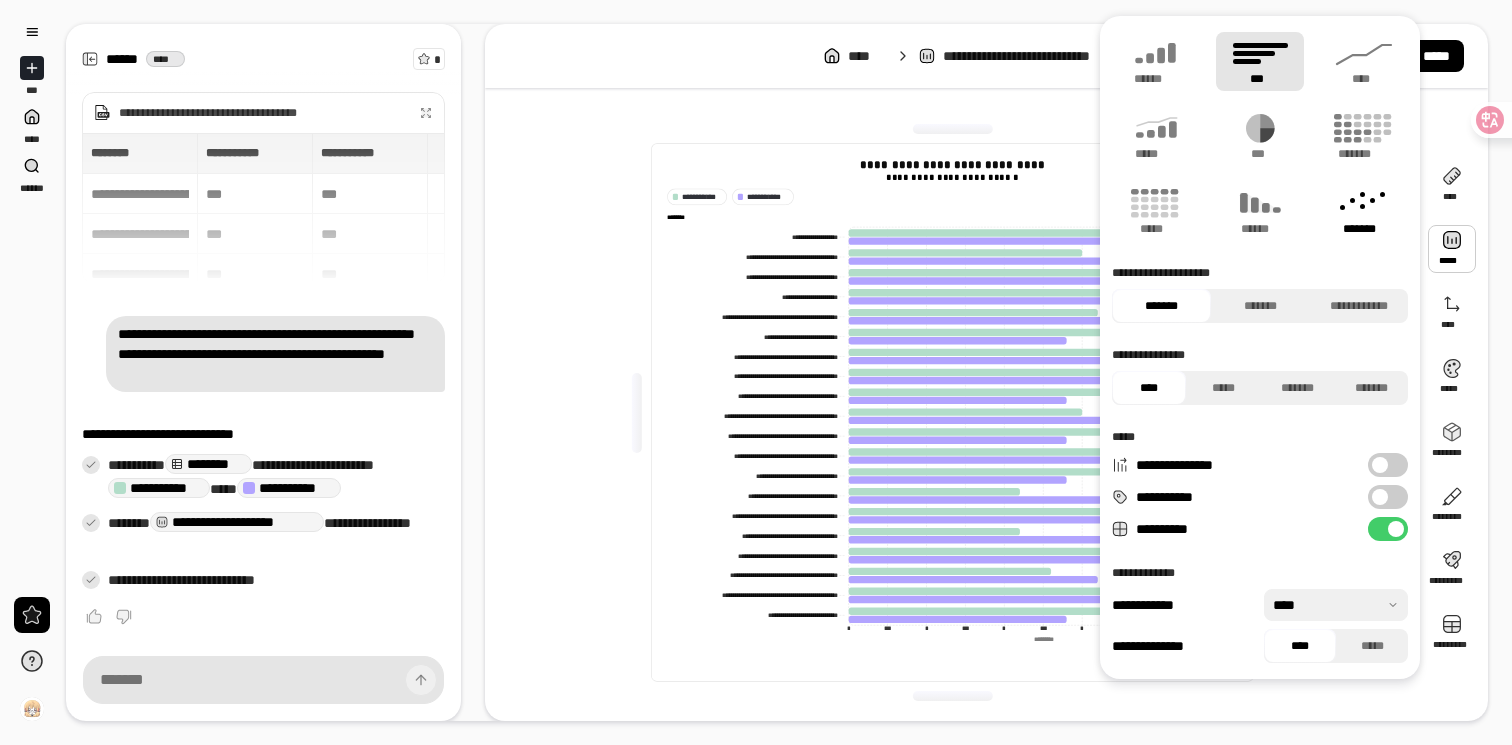 click 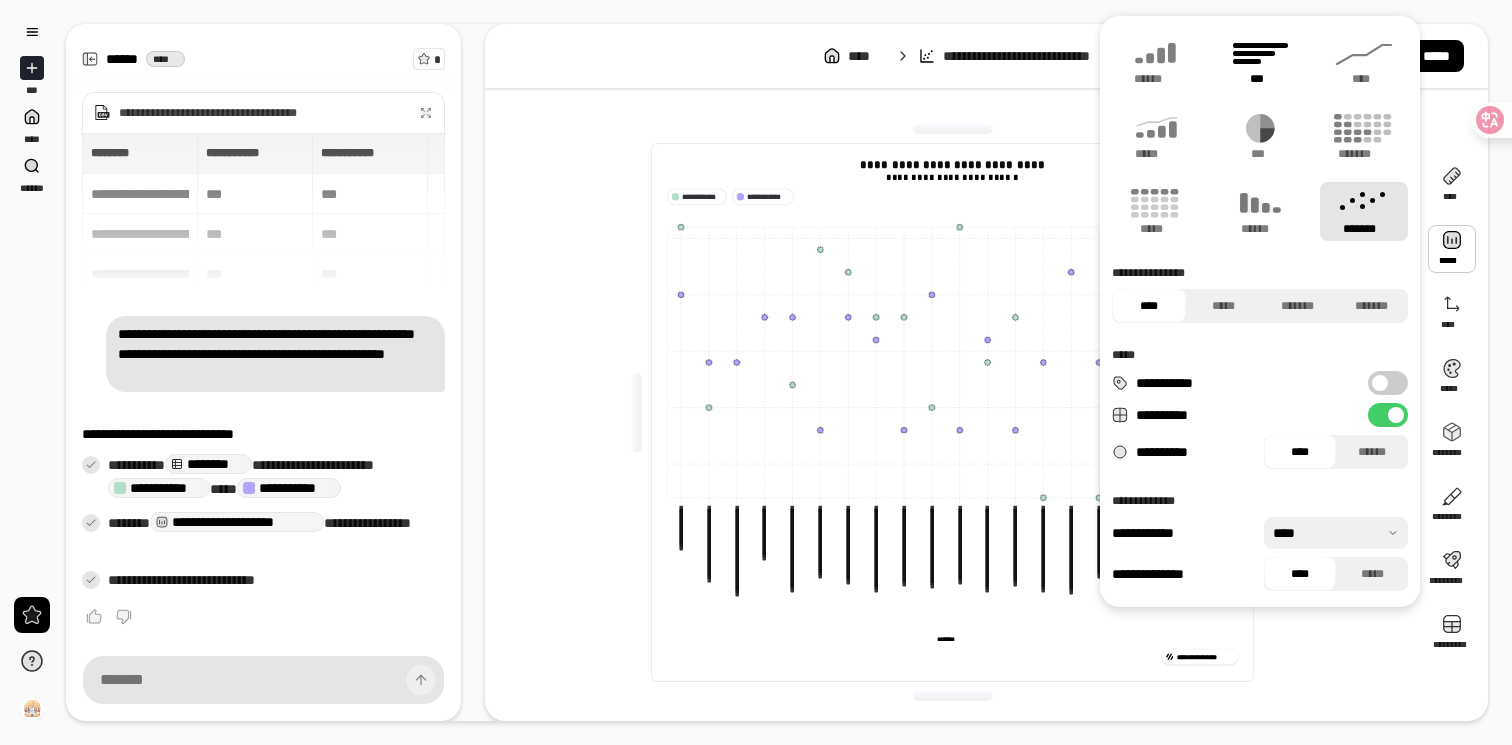 click 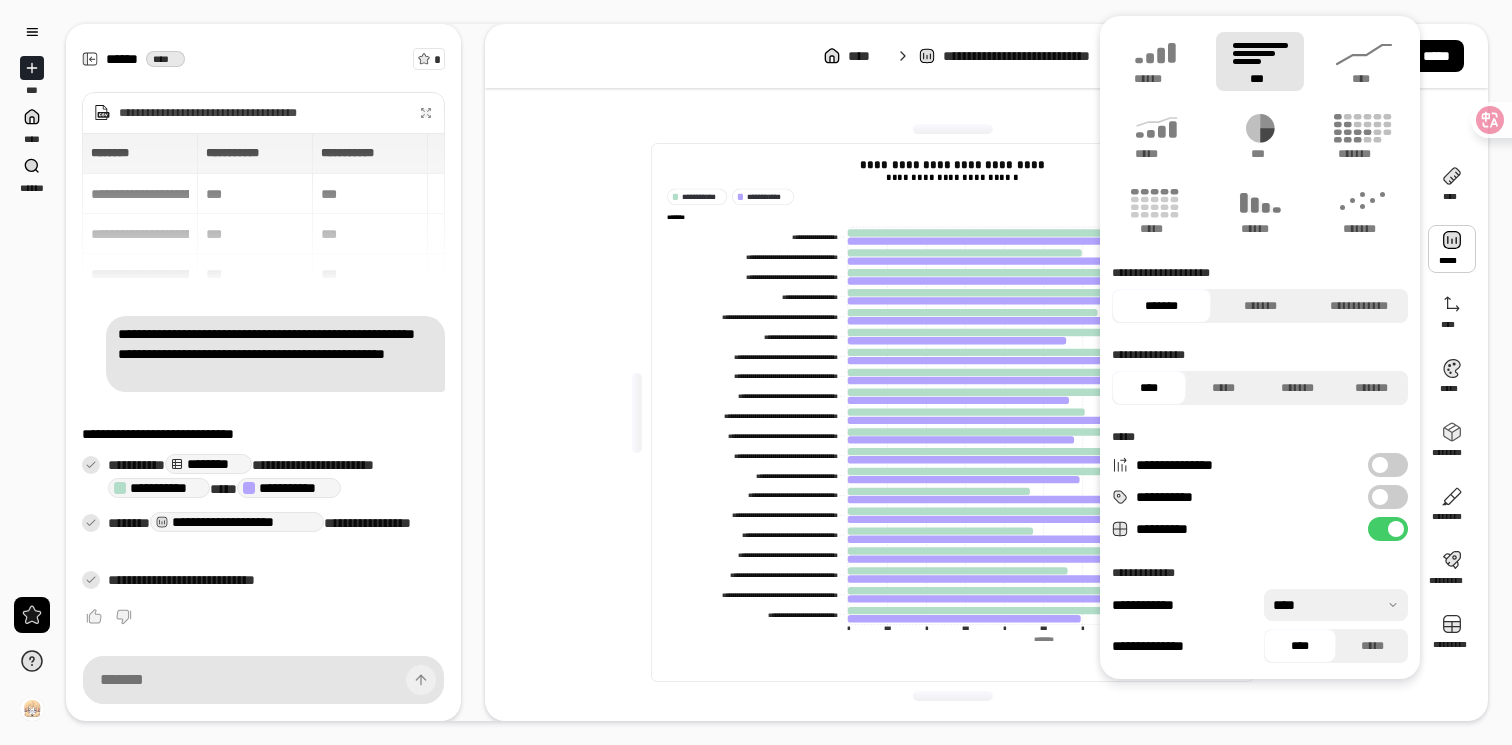 click on "**********" at bounding box center (952, 412) 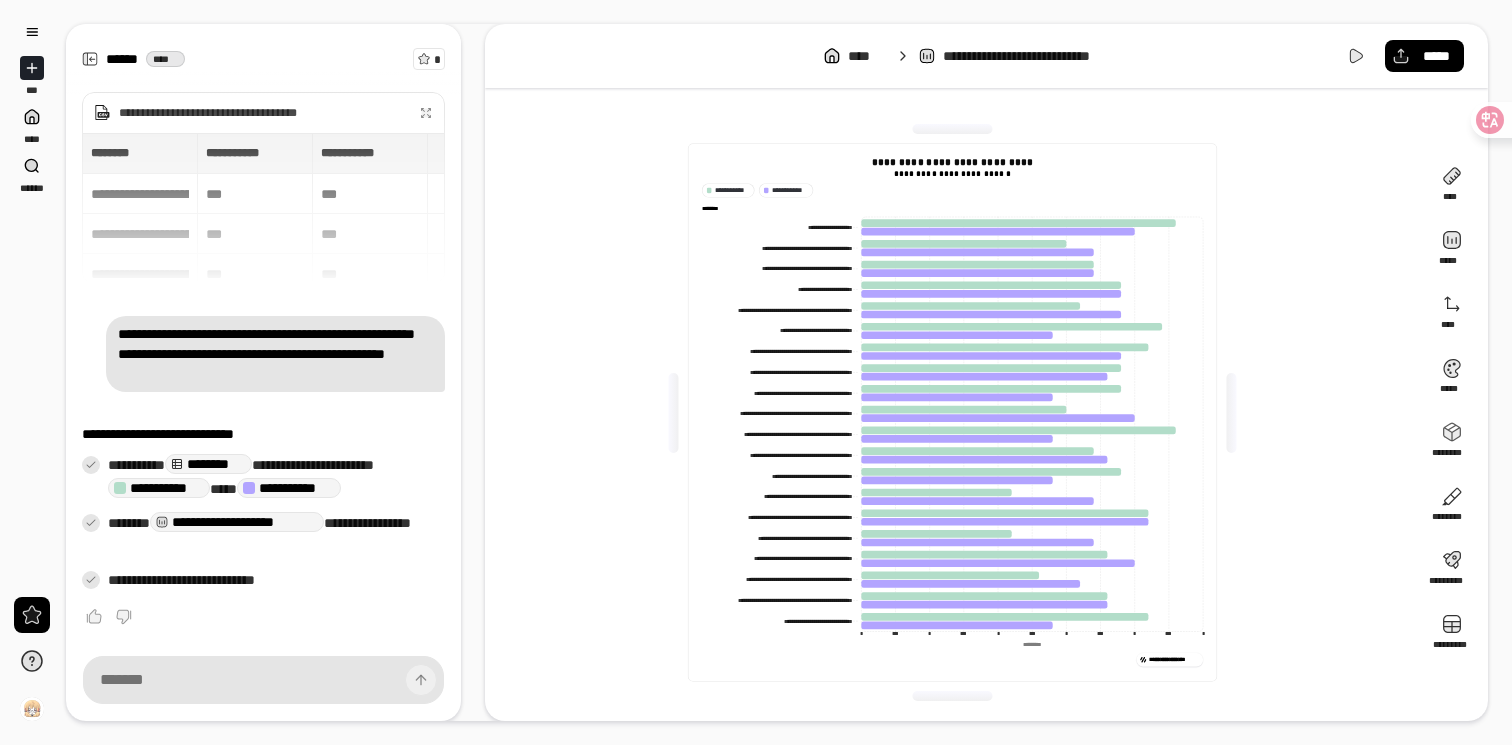 click on "**********" at bounding box center [756, 372] 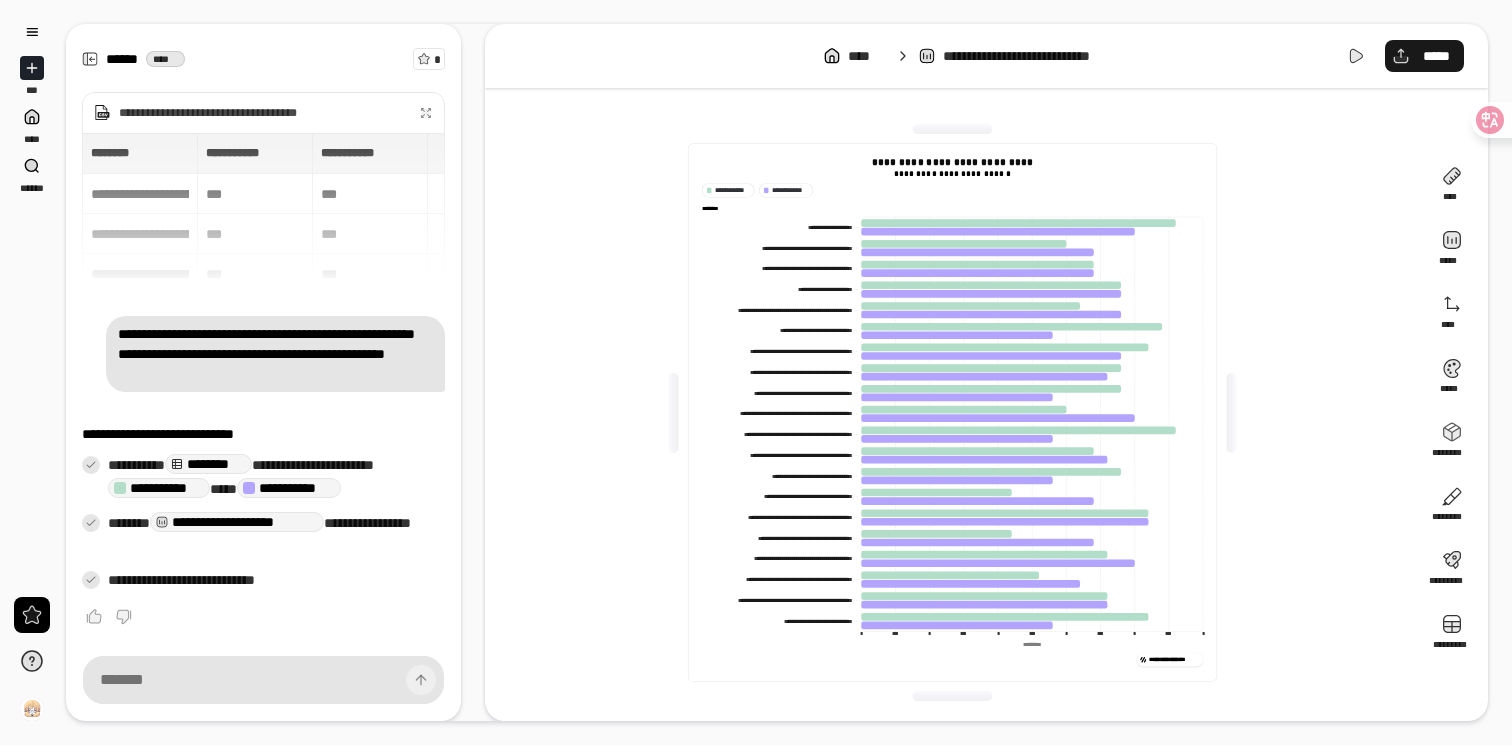 click on "*****" at bounding box center [1424, 56] 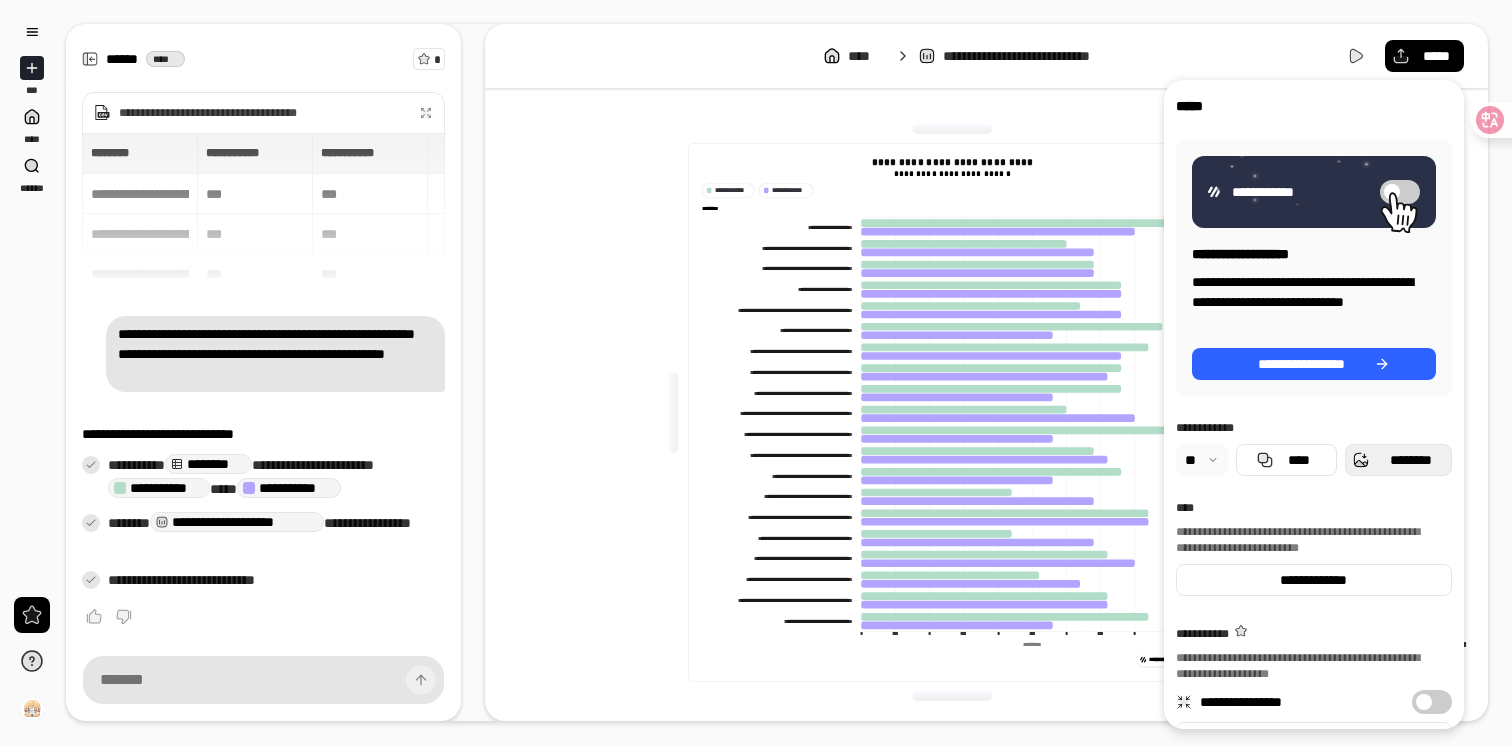click on "********" at bounding box center [1410, 460] 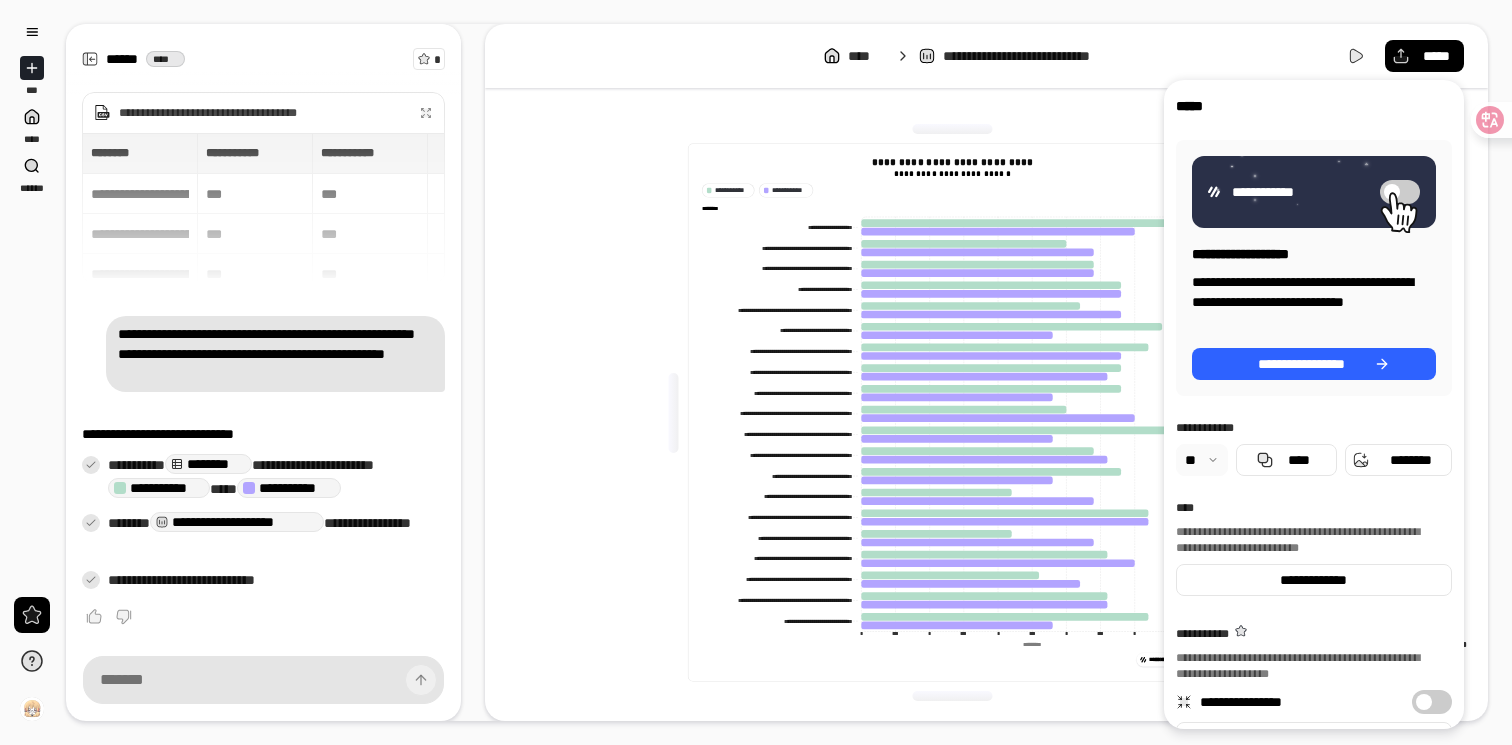 click at bounding box center [1202, 460] 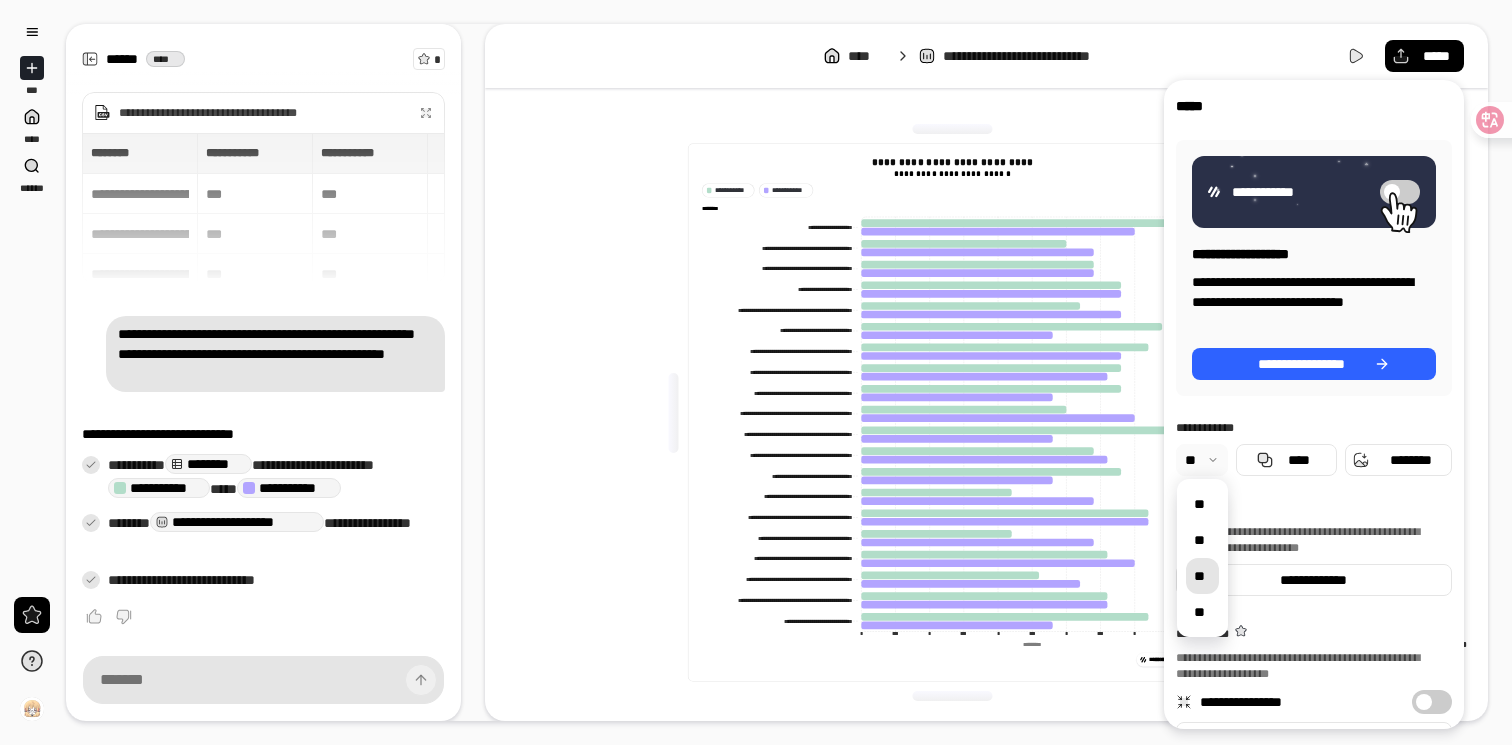 click on "**" at bounding box center (1202, 576) 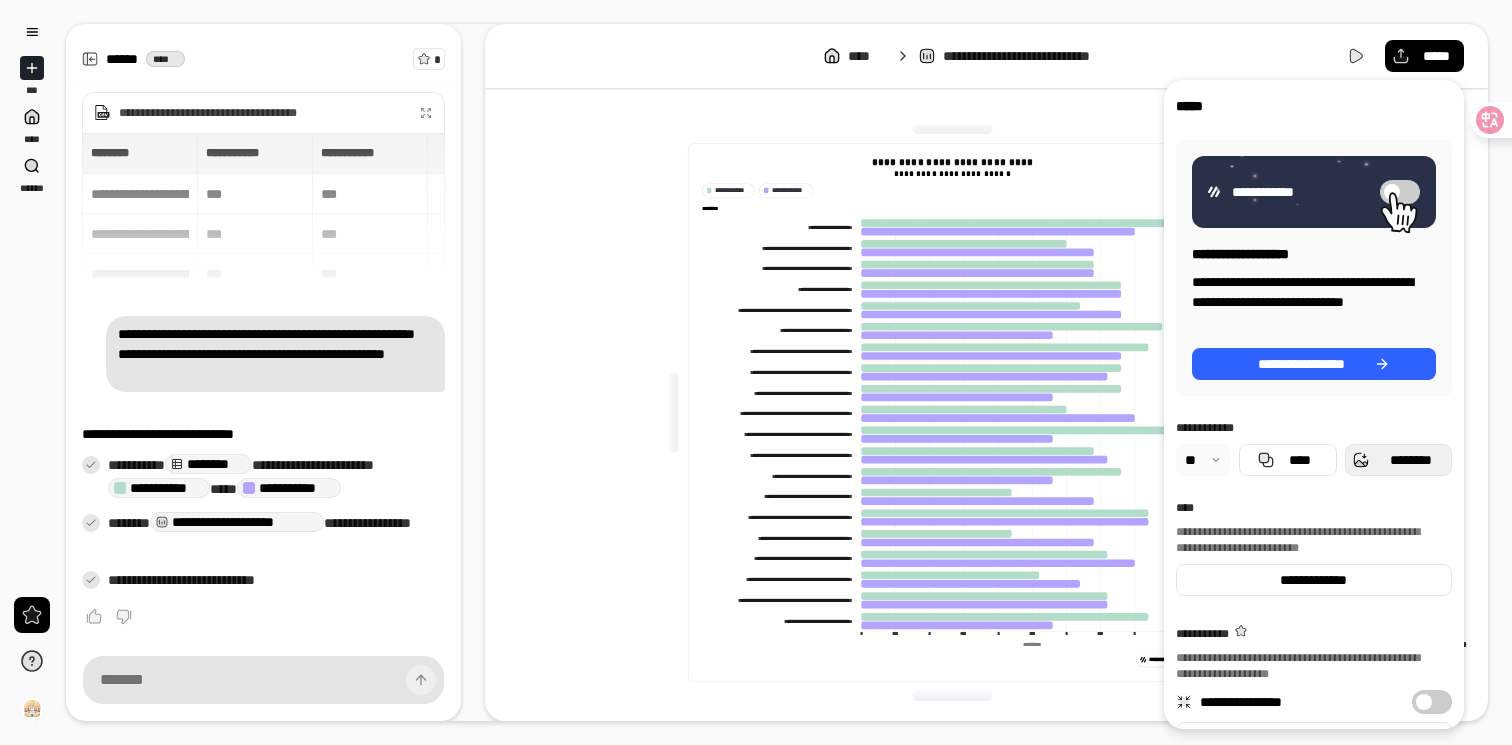 click on "********" at bounding box center (1398, 460) 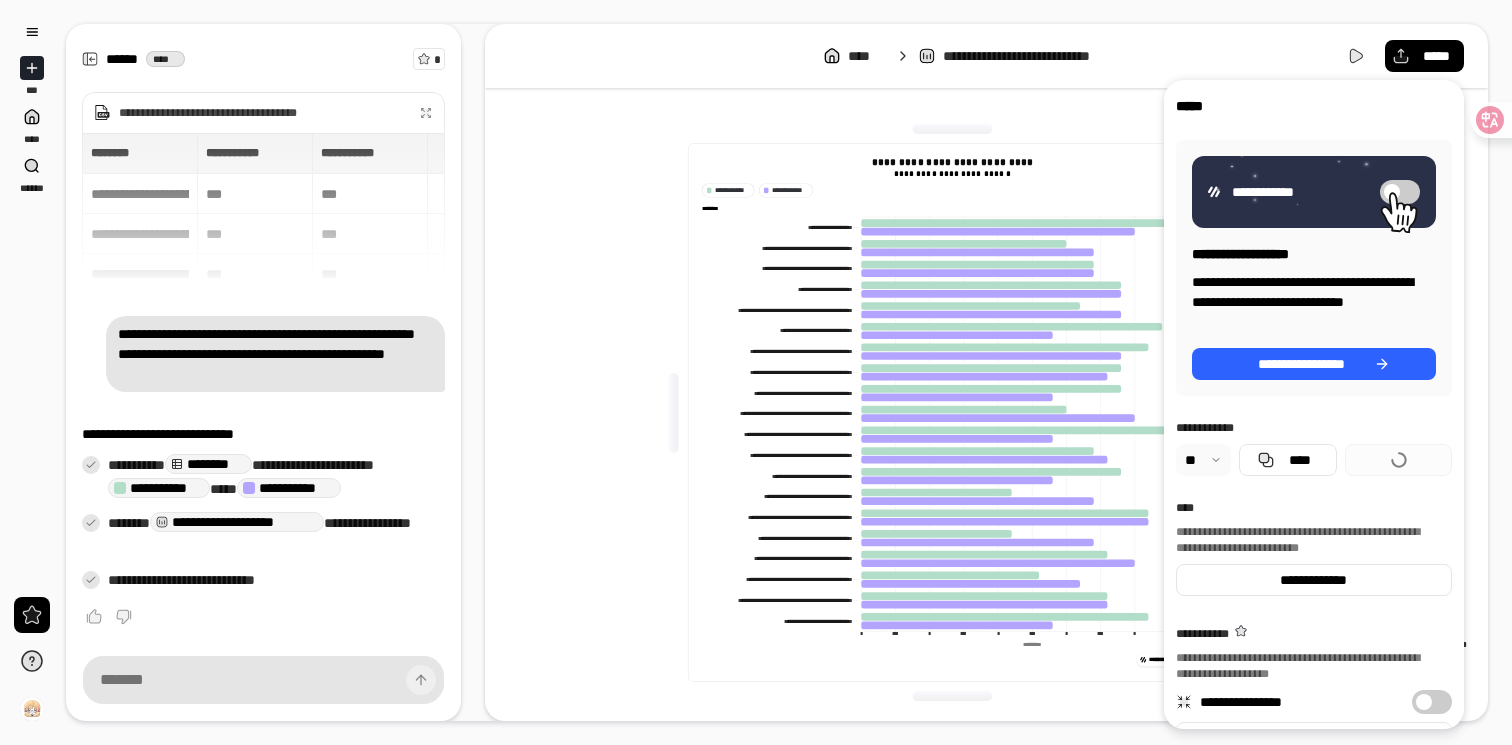 click on "**********" at bounding box center (952, 412) 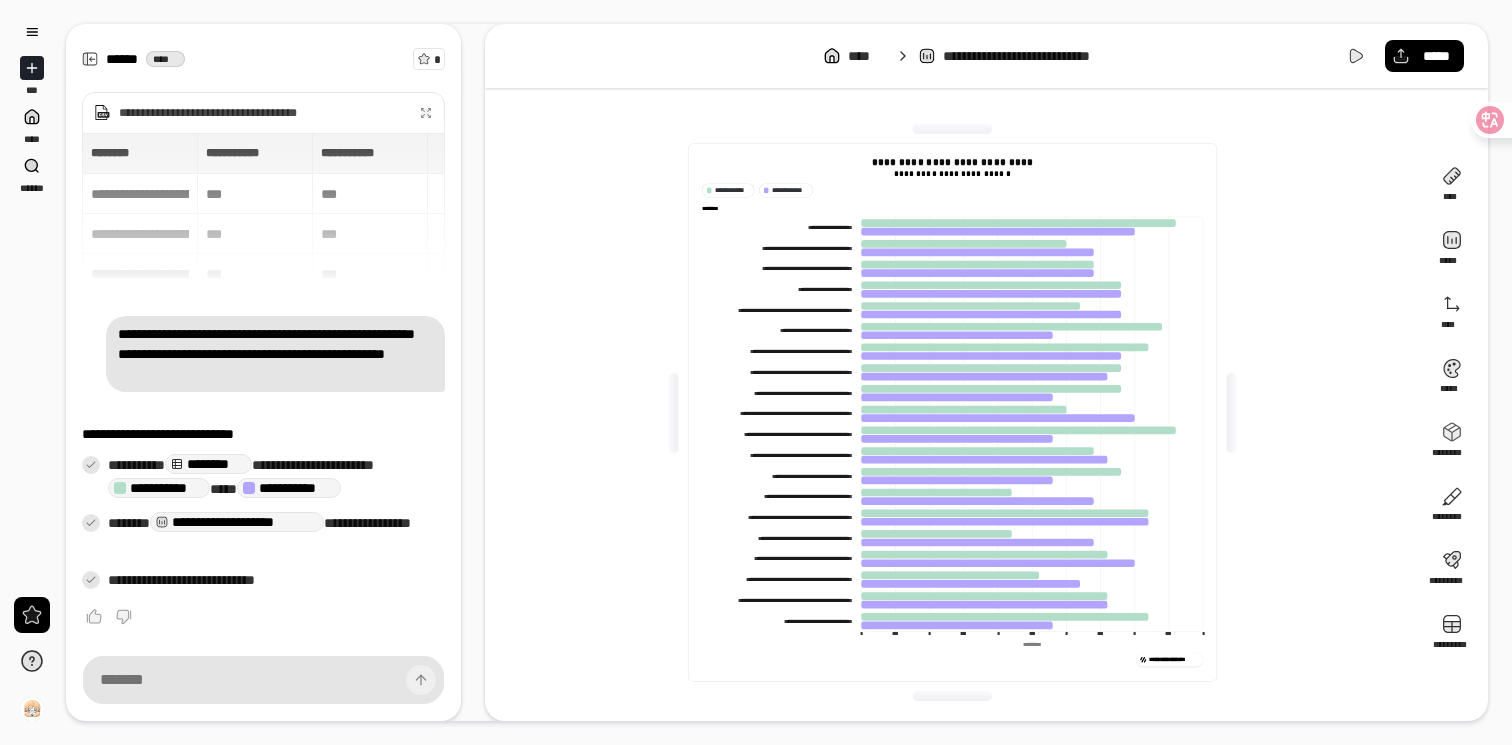 click on "**********" at bounding box center (952, 412) 